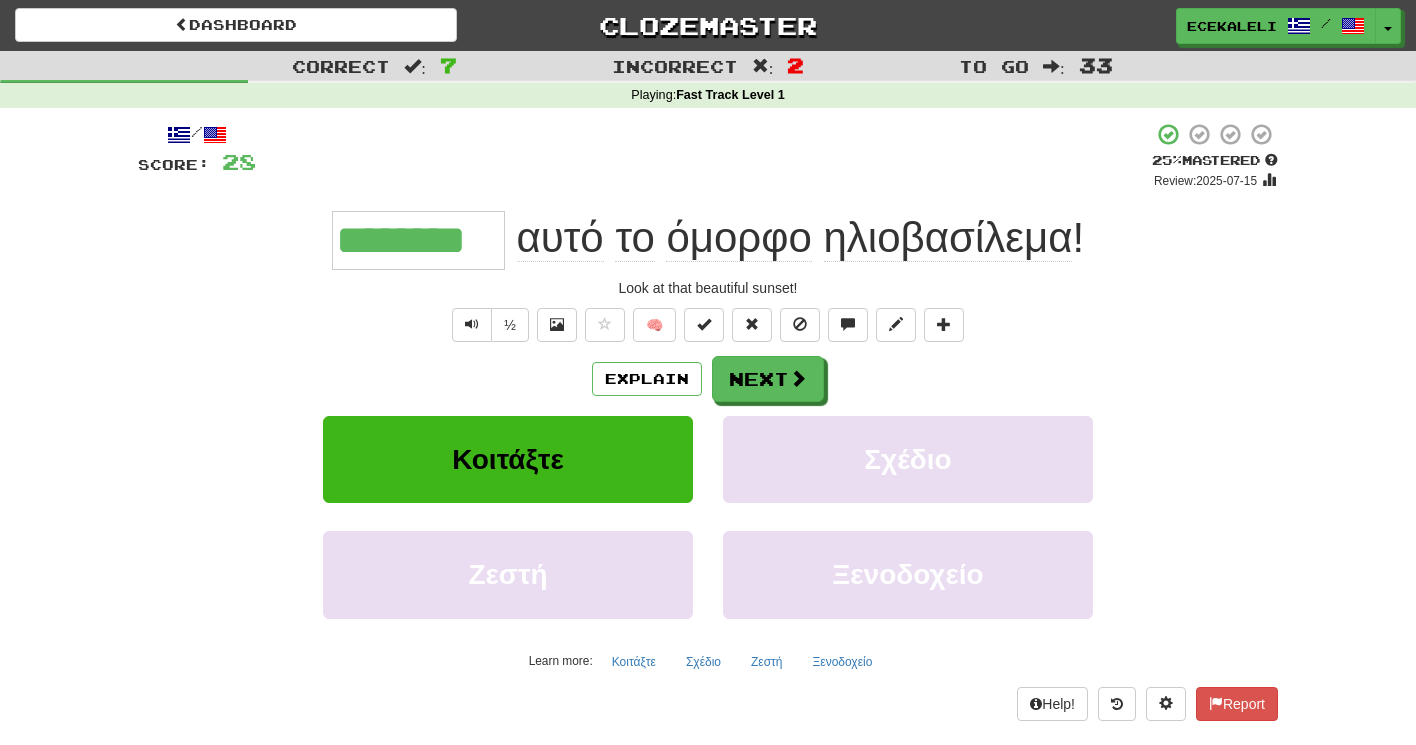 scroll, scrollTop: 0, scrollLeft: 0, axis: both 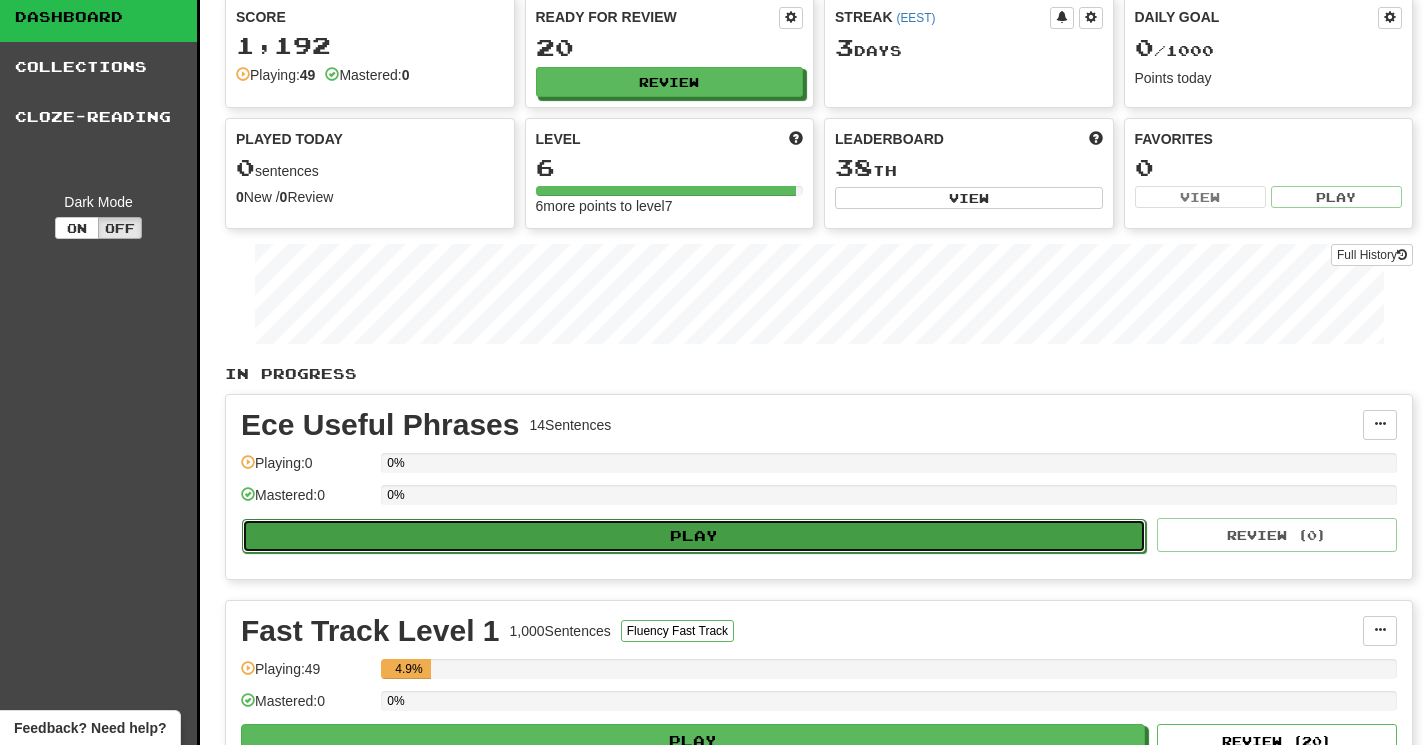 click on "Play" at bounding box center (694, 536) 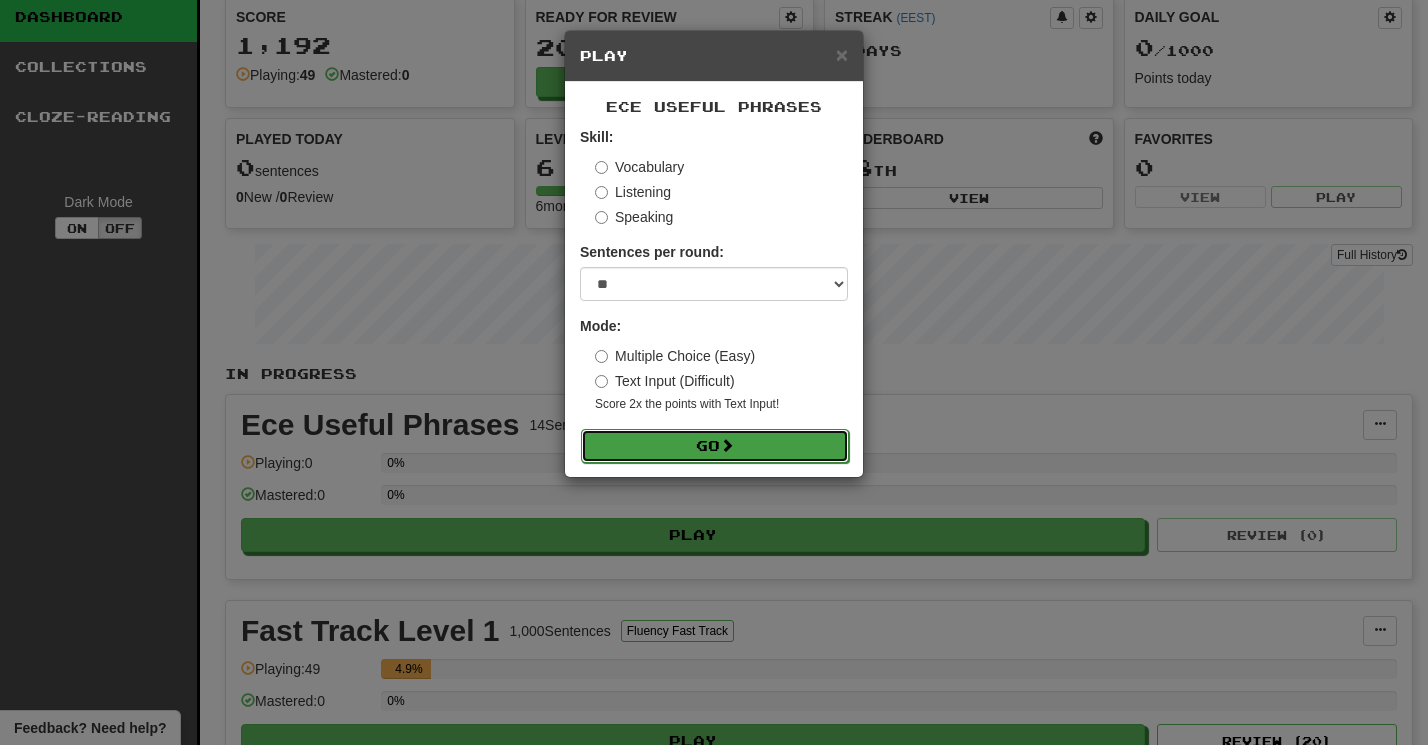 click on "Go" at bounding box center (715, 446) 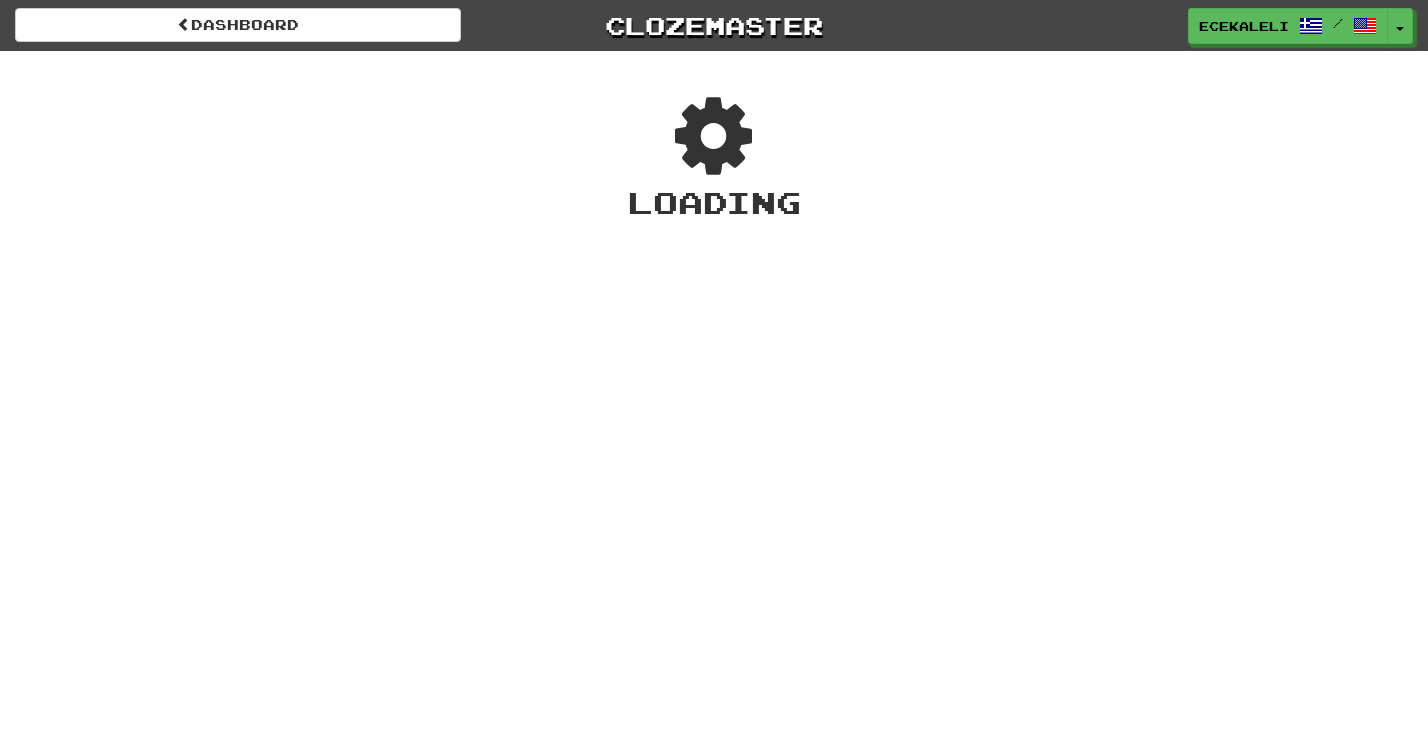 scroll, scrollTop: 0, scrollLeft: 0, axis: both 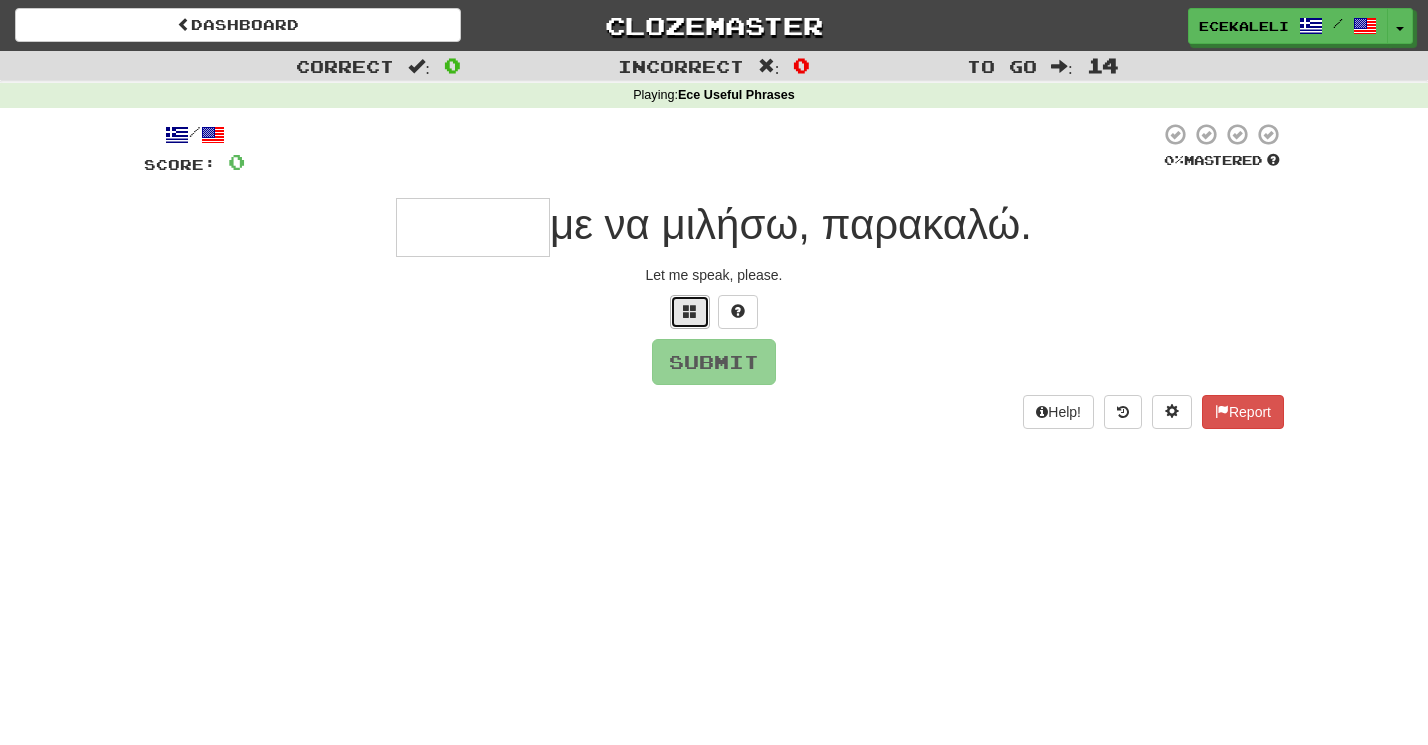 click at bounding box center (690, 311) 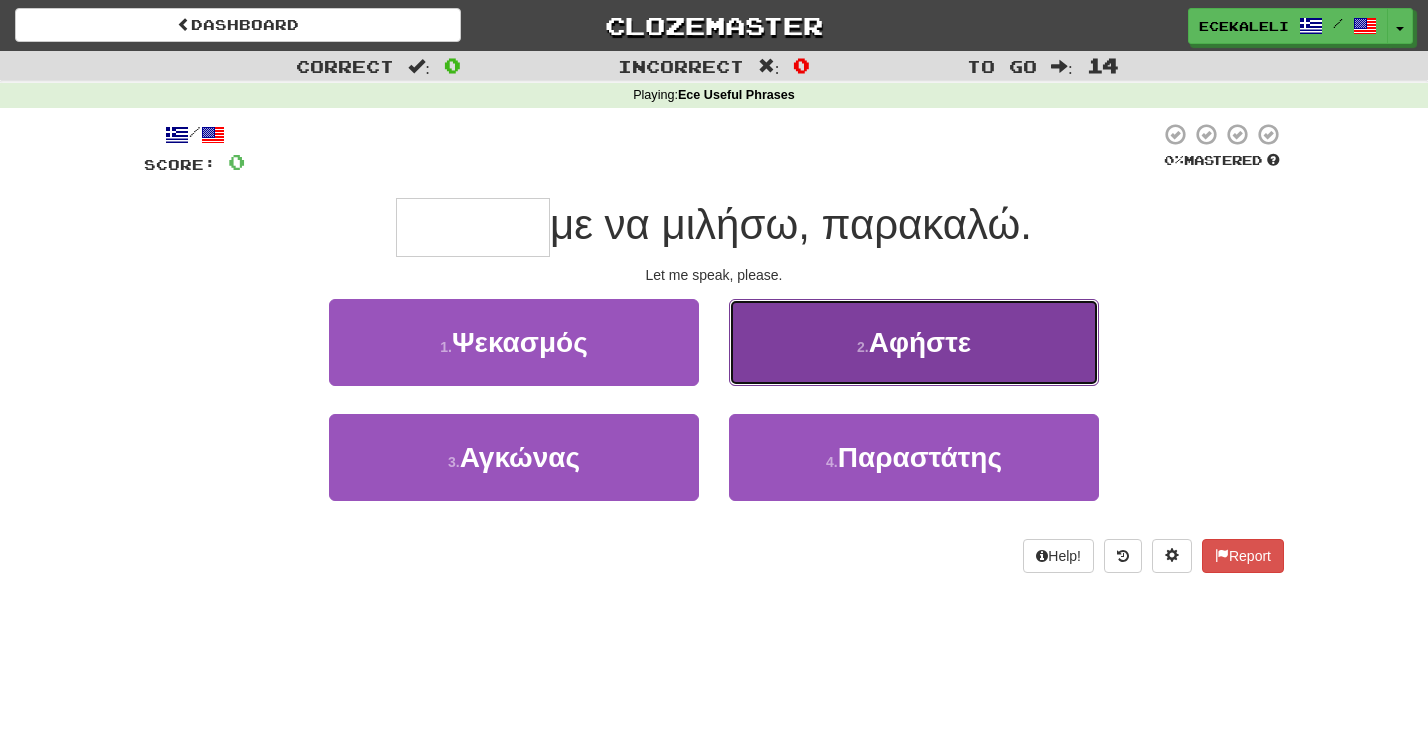 click on "2 .  Αφήστε" at bounding box center (914, 342) 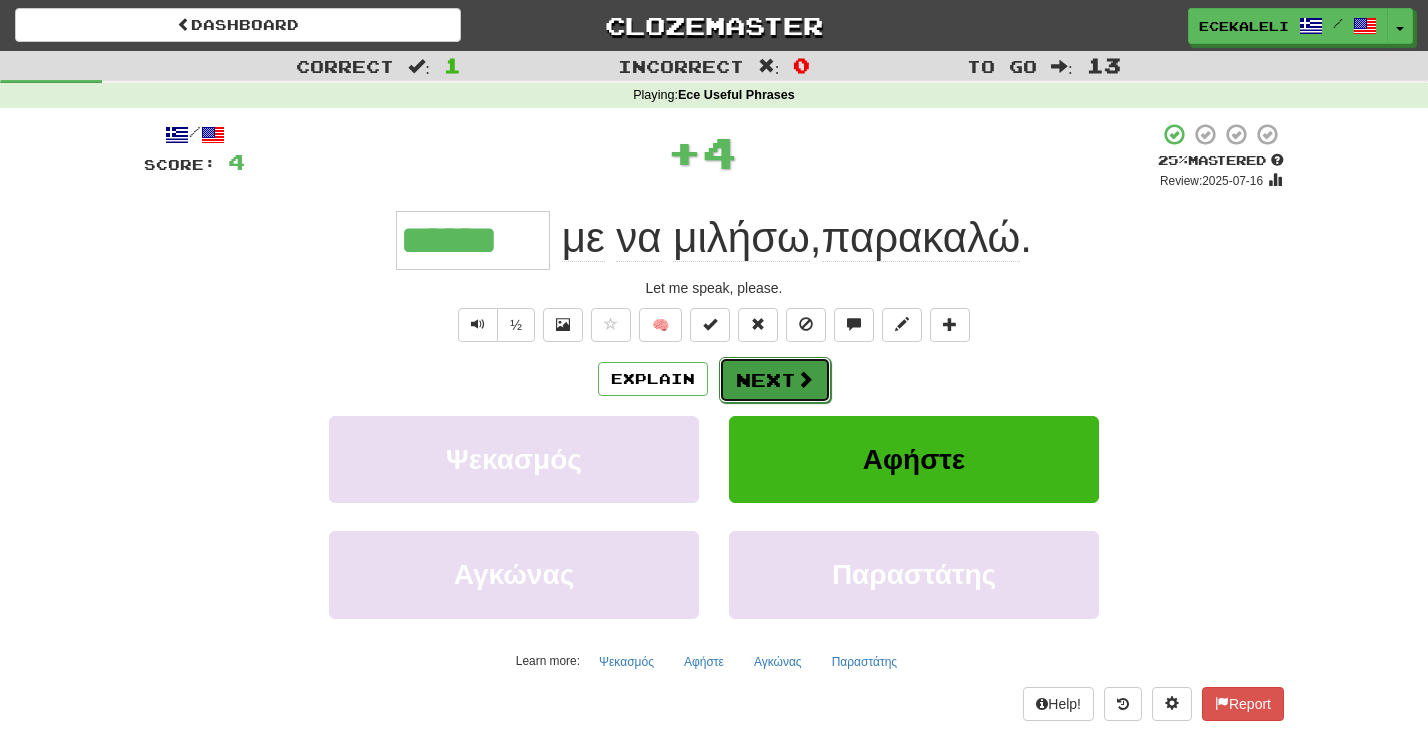 click on "Next" at bounding box center [775, 380] 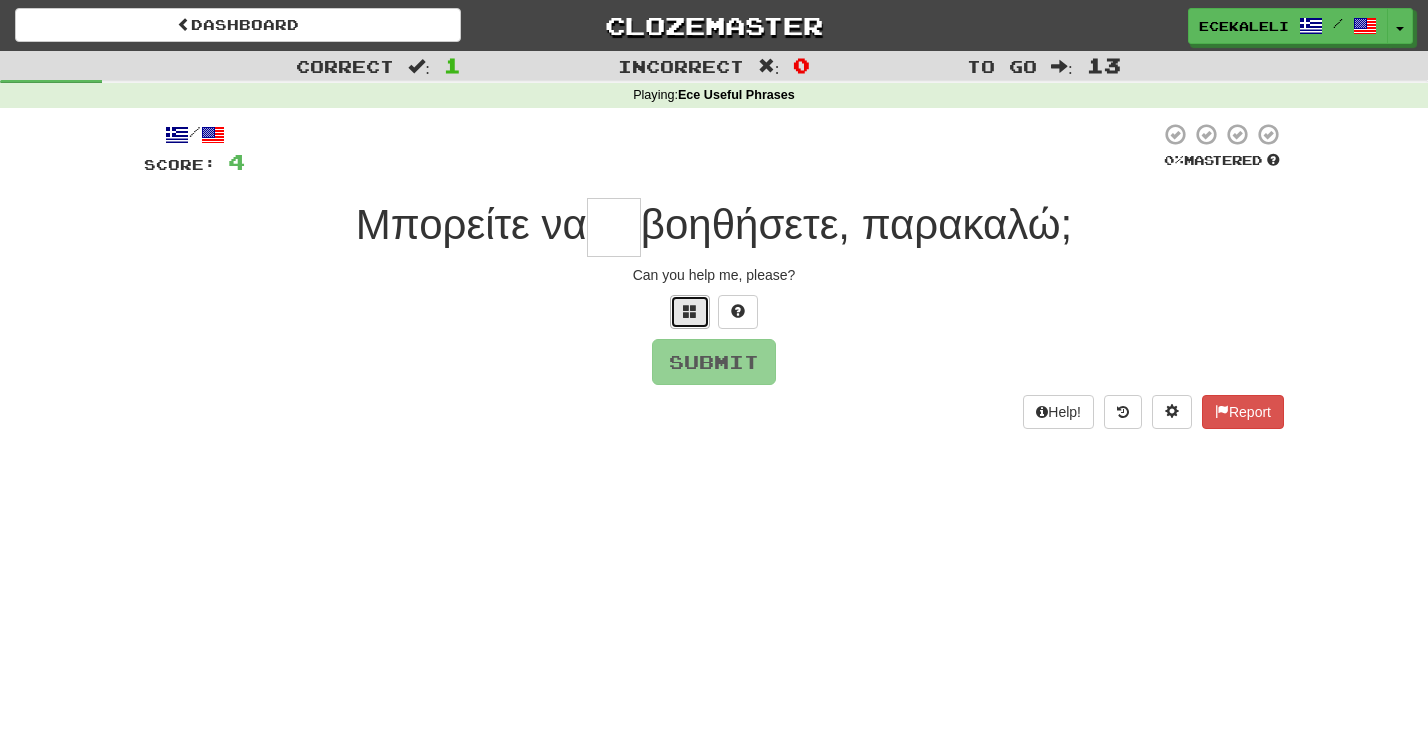 click at bounding box center [690, 311] 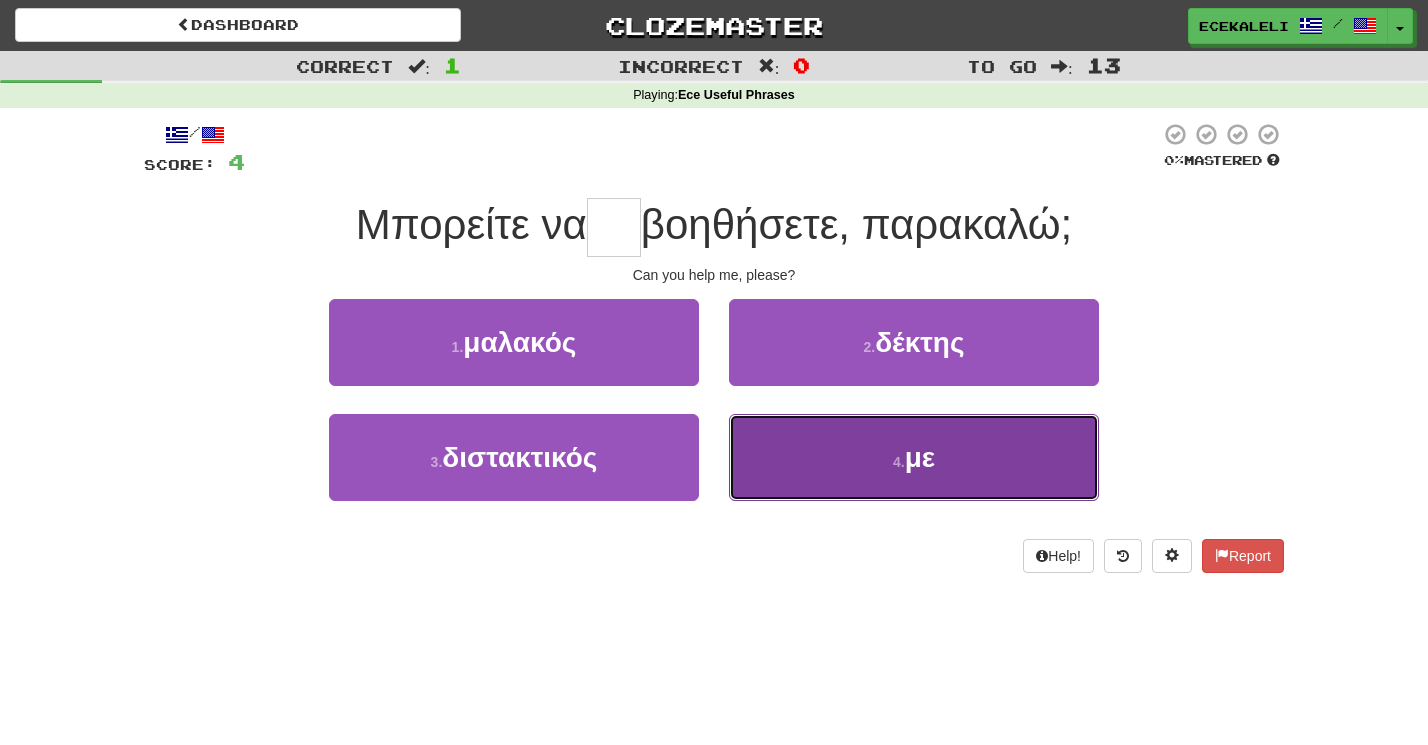 click on "4 .  με" at bounding box center [914, 457] 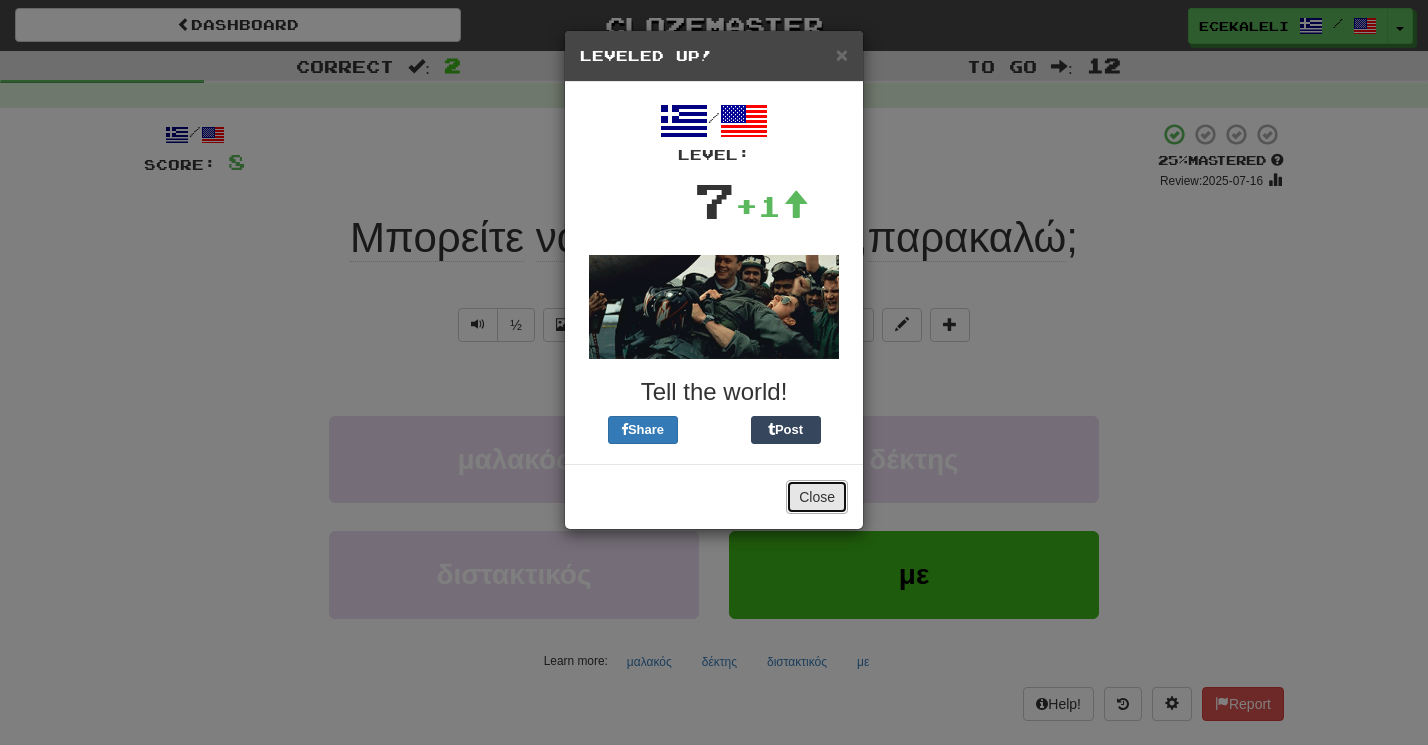 click on "Close" at bounding box center [817, 497] 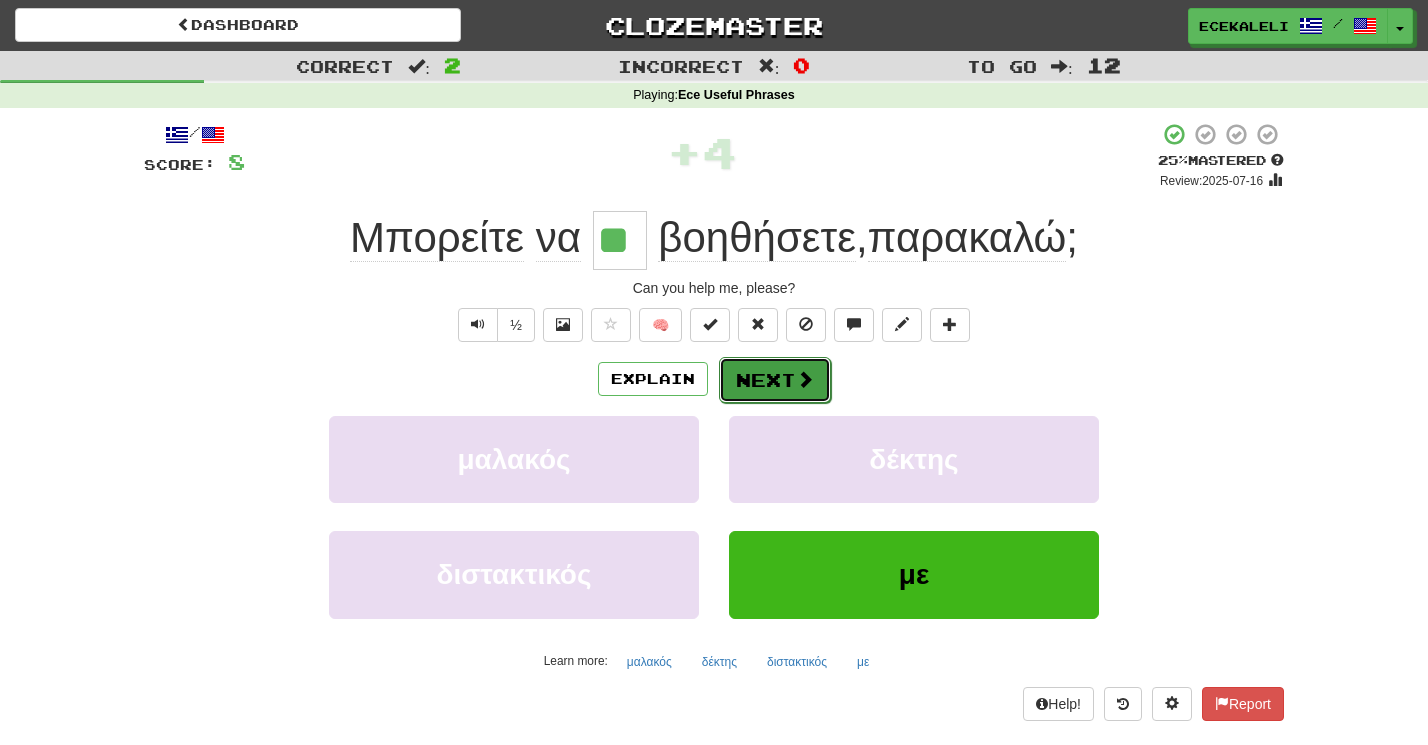 click on "Next" at bounding box center (775, 380) 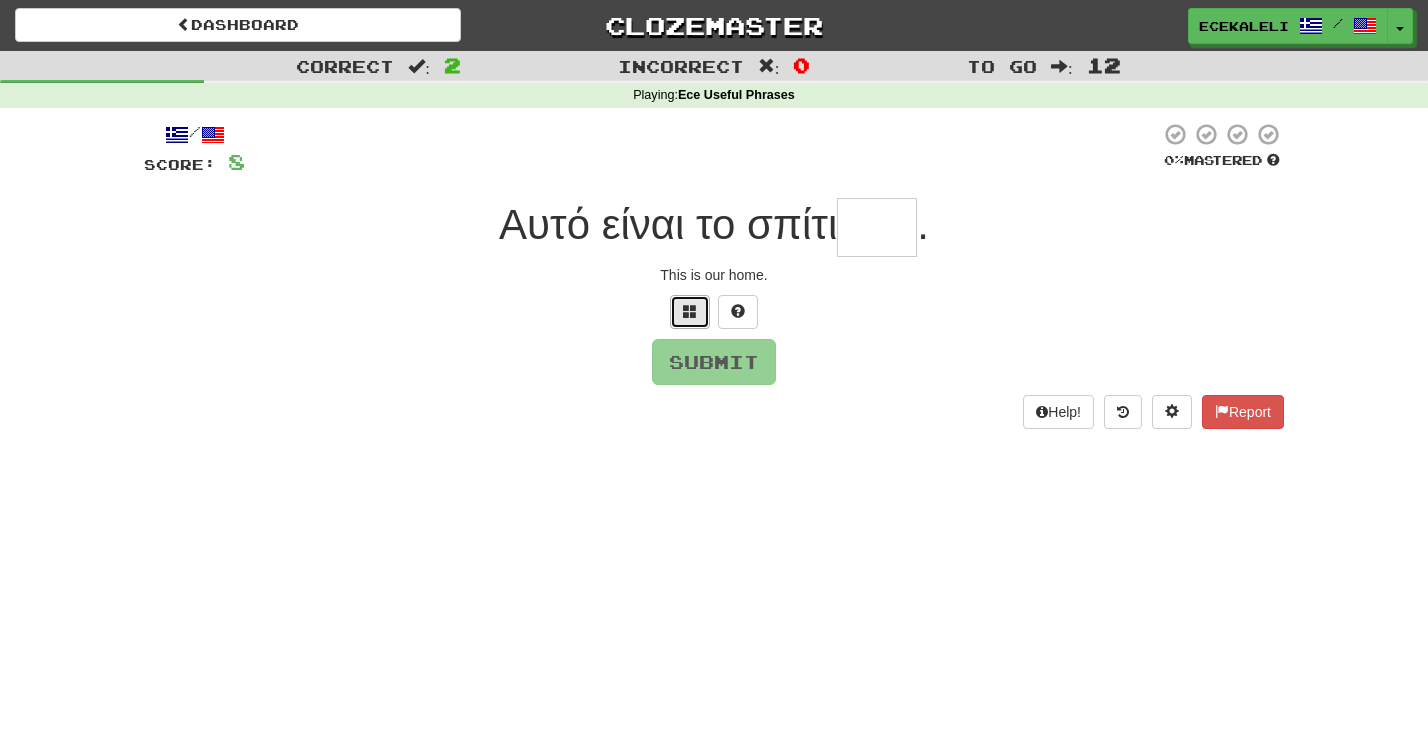 click at bounding box center [690, 312] 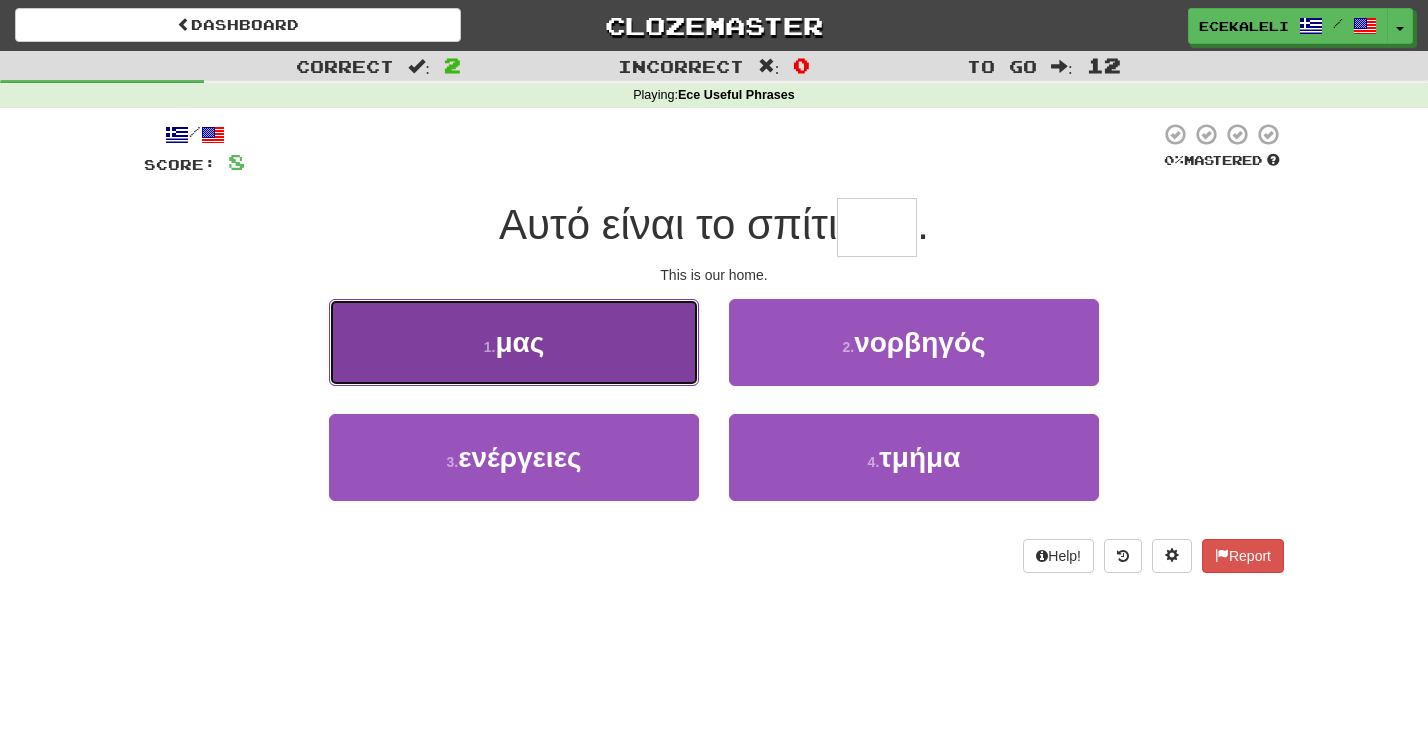 click on "1 .  μας" at bounding box center (514, 342) 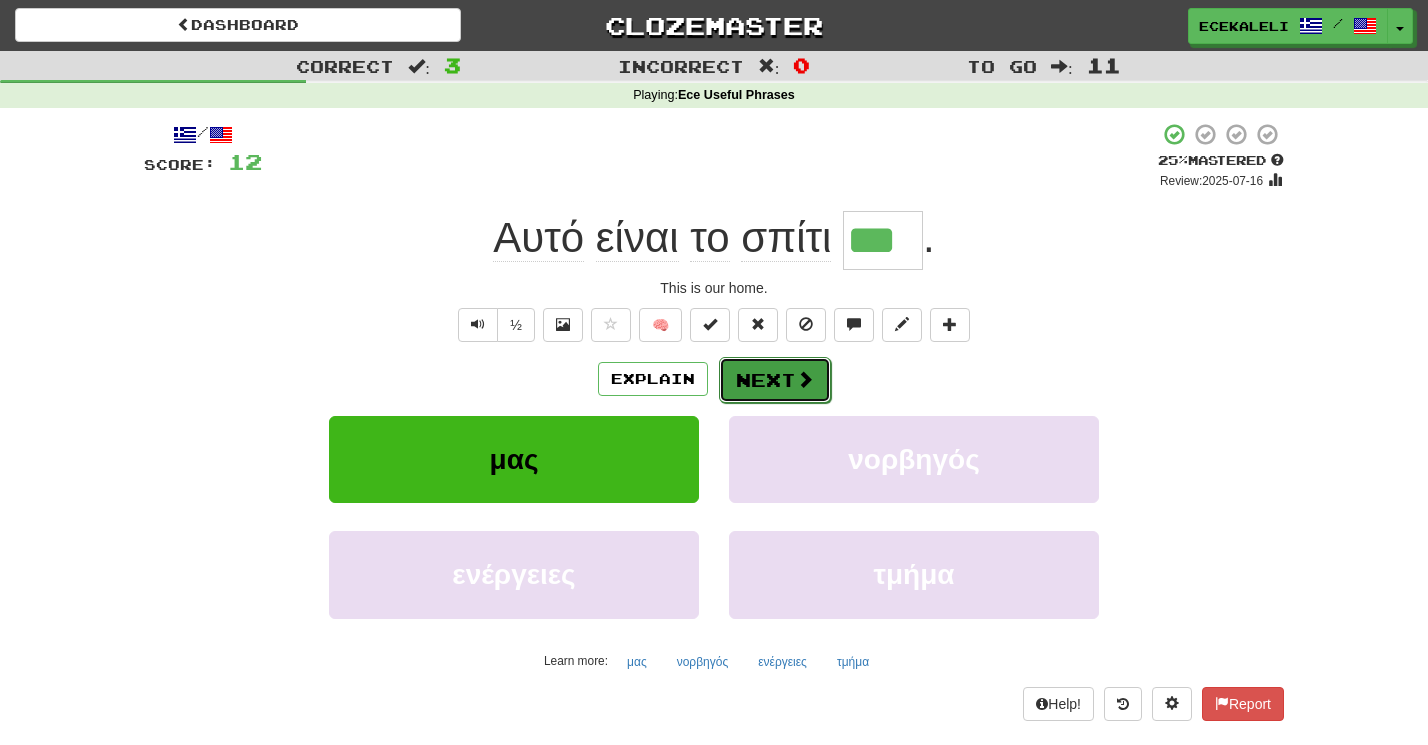click on "Next" at bounding box center [775, 380] 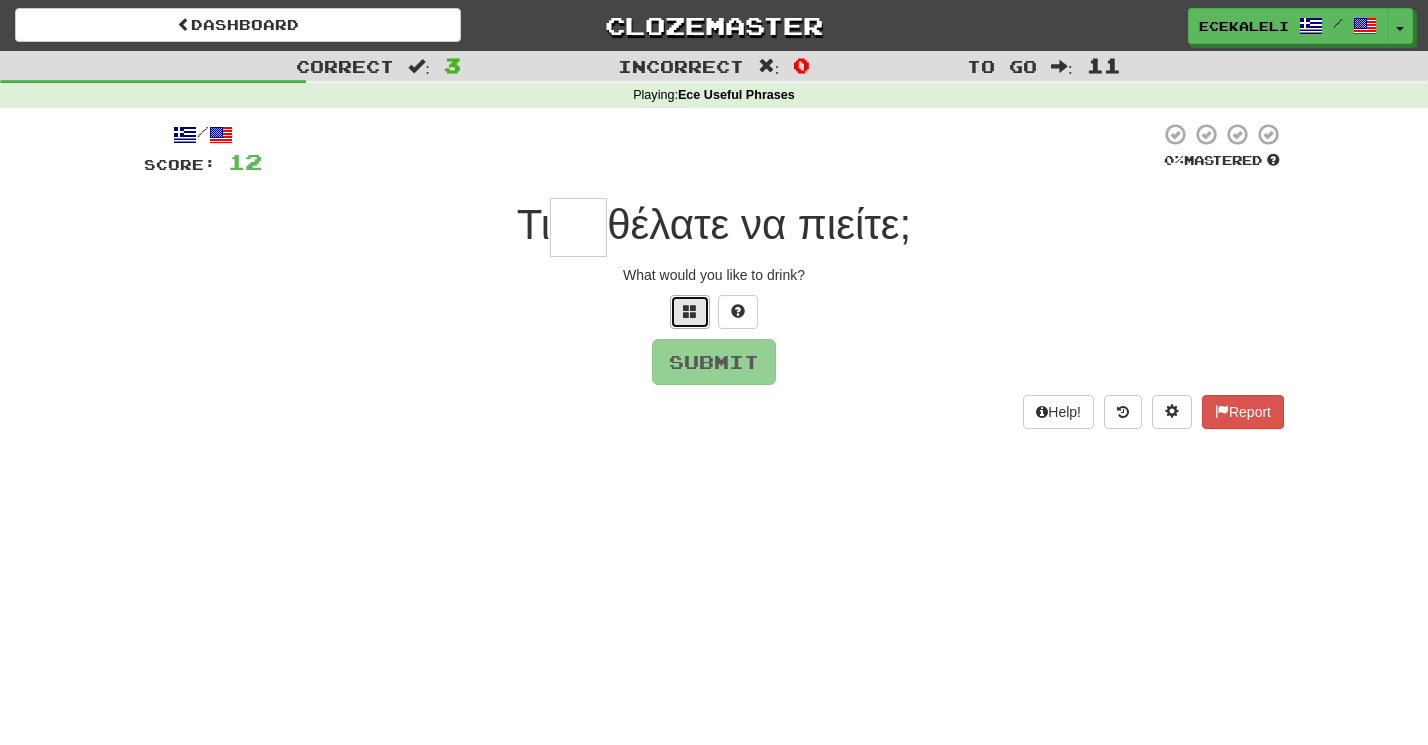 click at bounding box center (690, 312) 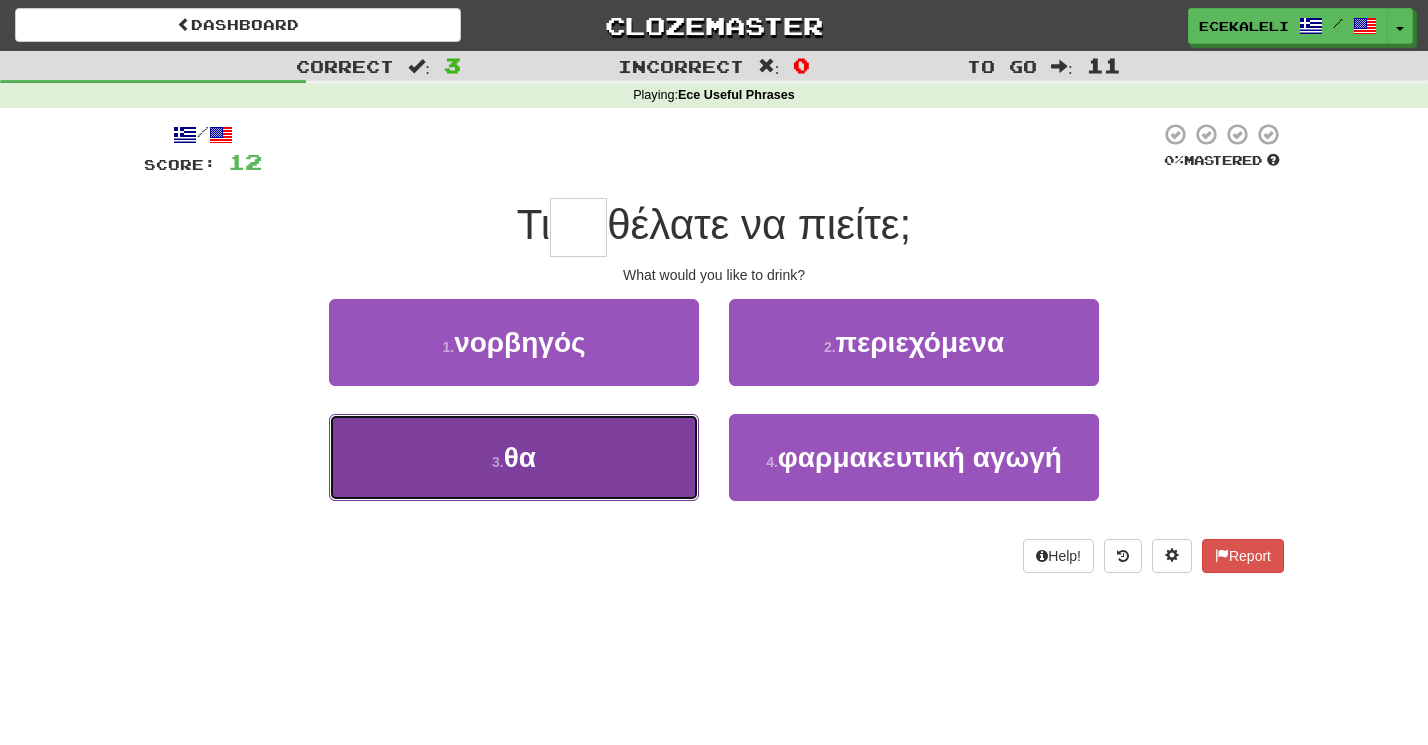 click on "3 .  θα" at bounding box center [514, 457] 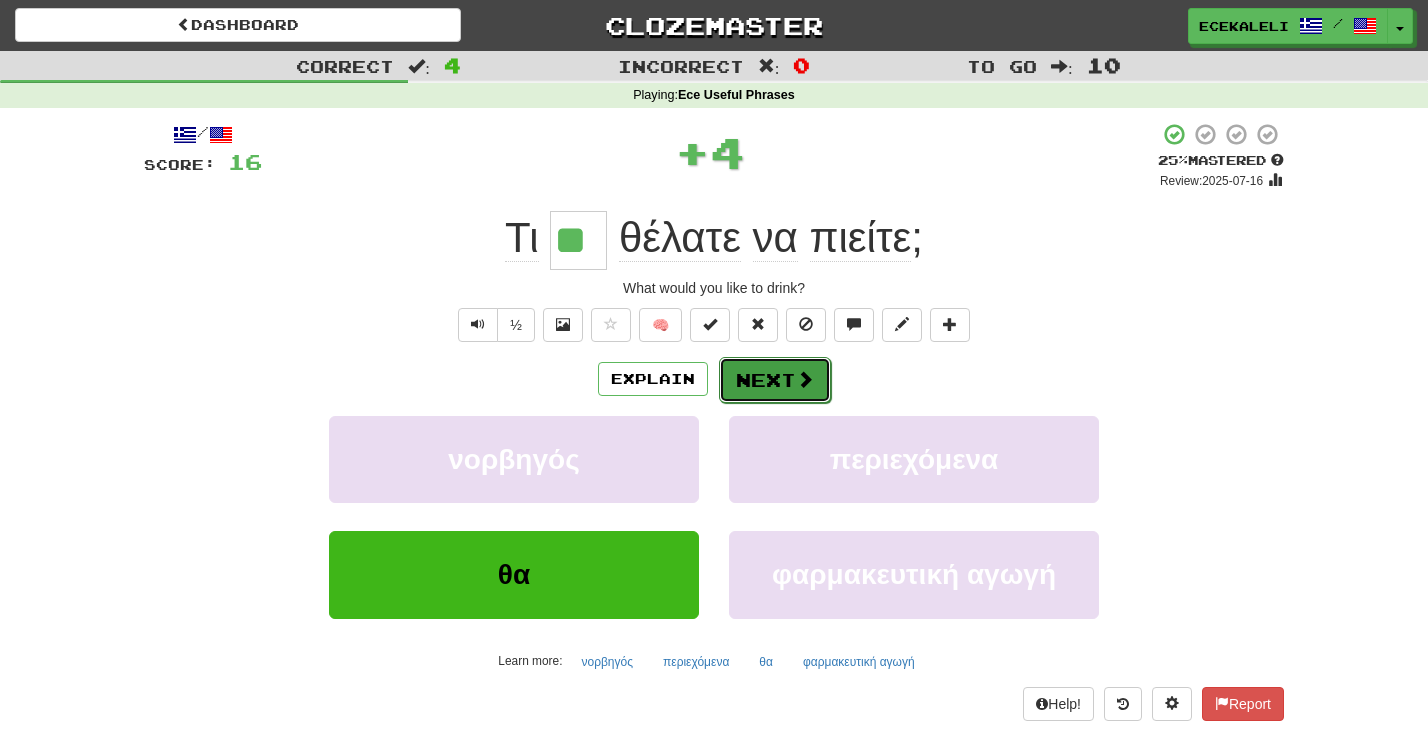 click on "Next" at bounding box center [775, 380] 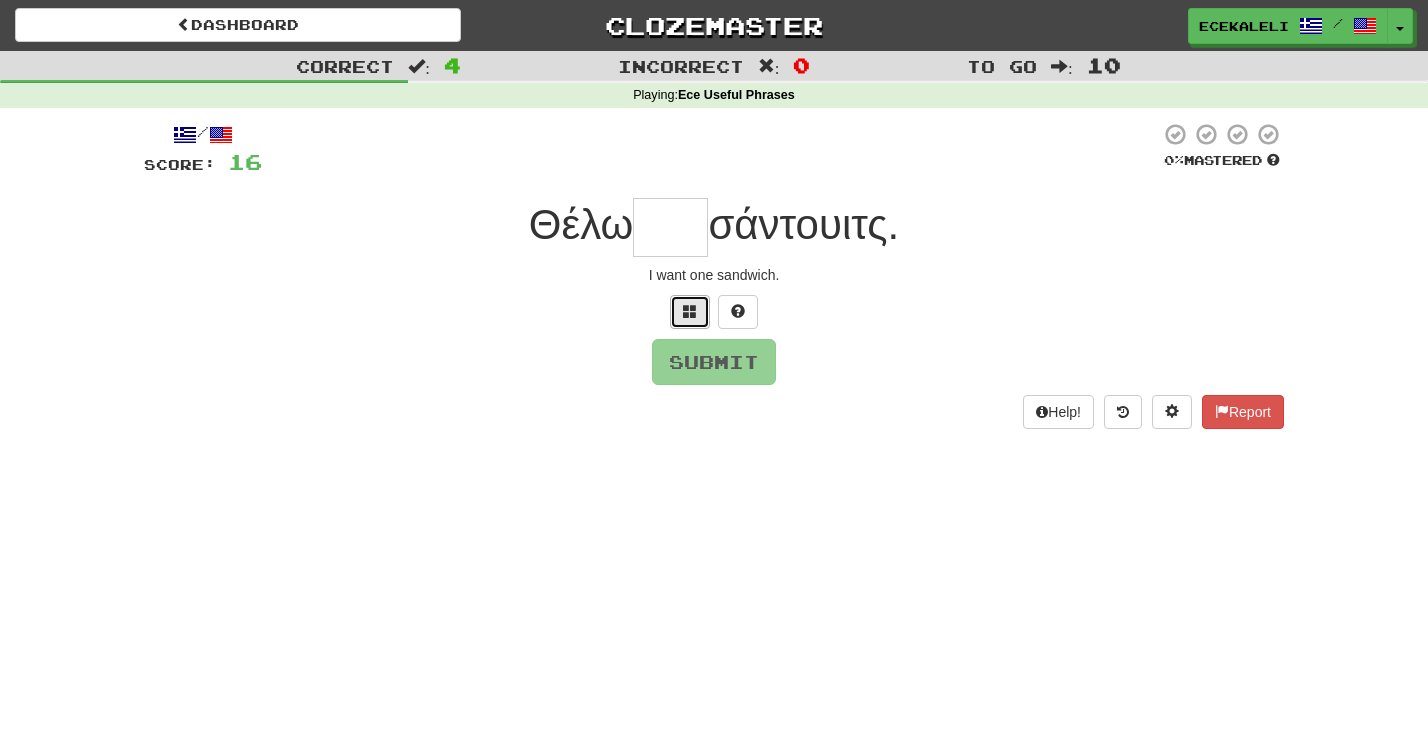 click at bounding box center (690, 311) 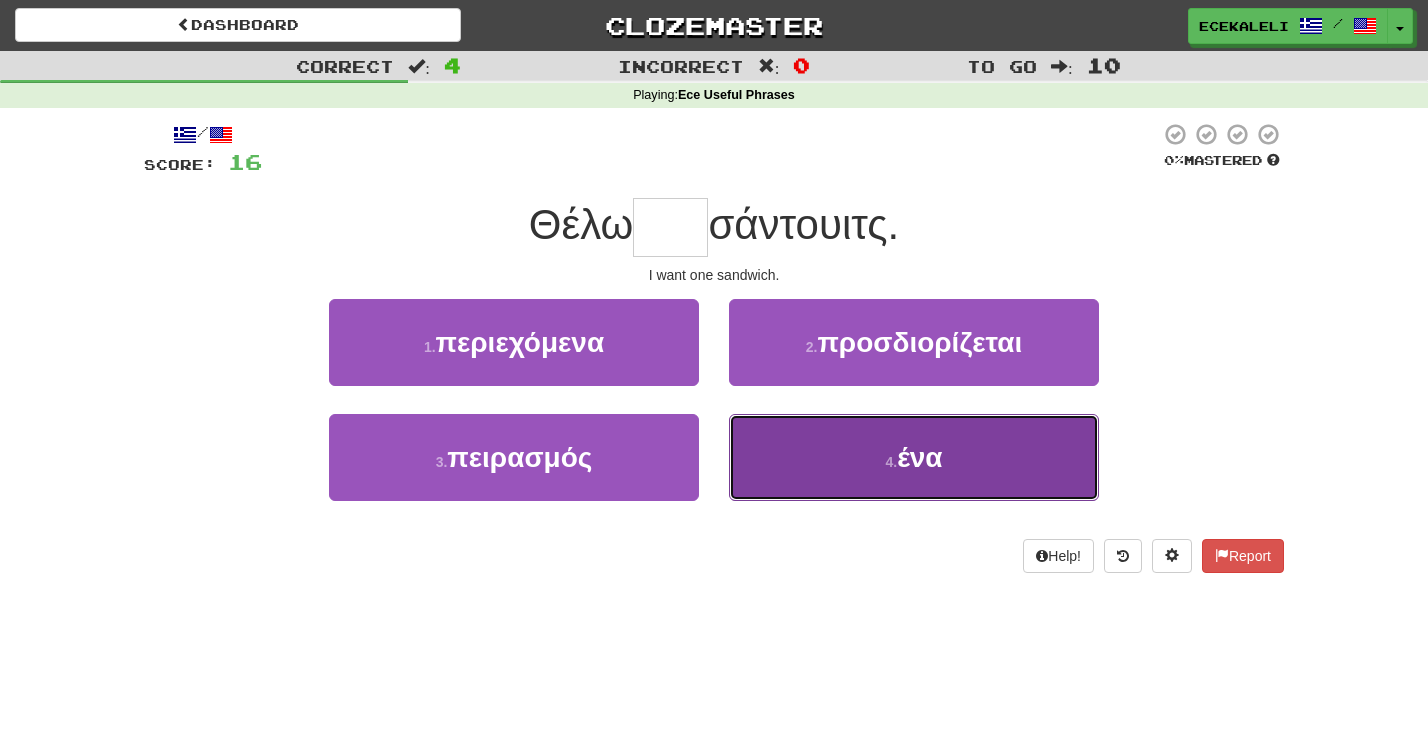 click on "4 .  ένα" at bounding box center (914, 457) 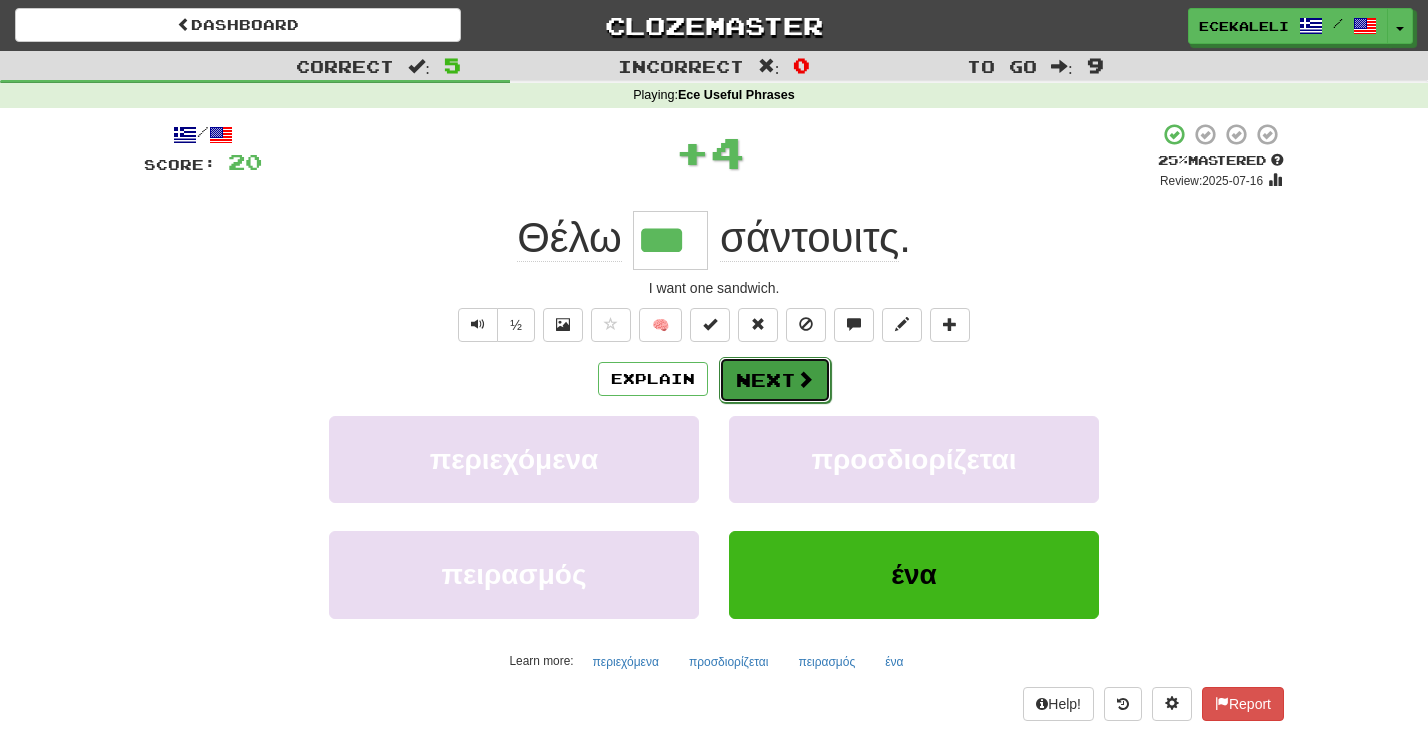 click on "Next" at bounding box center [775, 380] 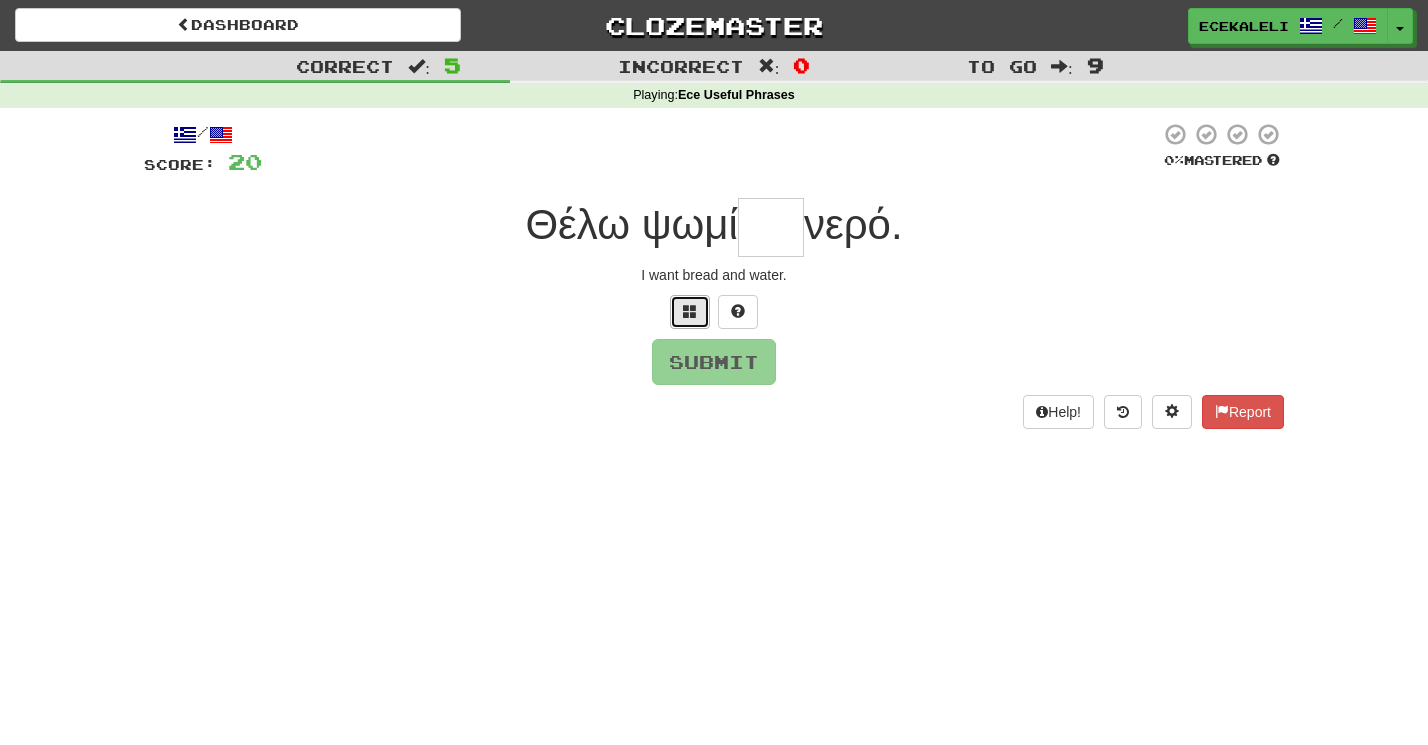 click at bounding box center [690, 312] 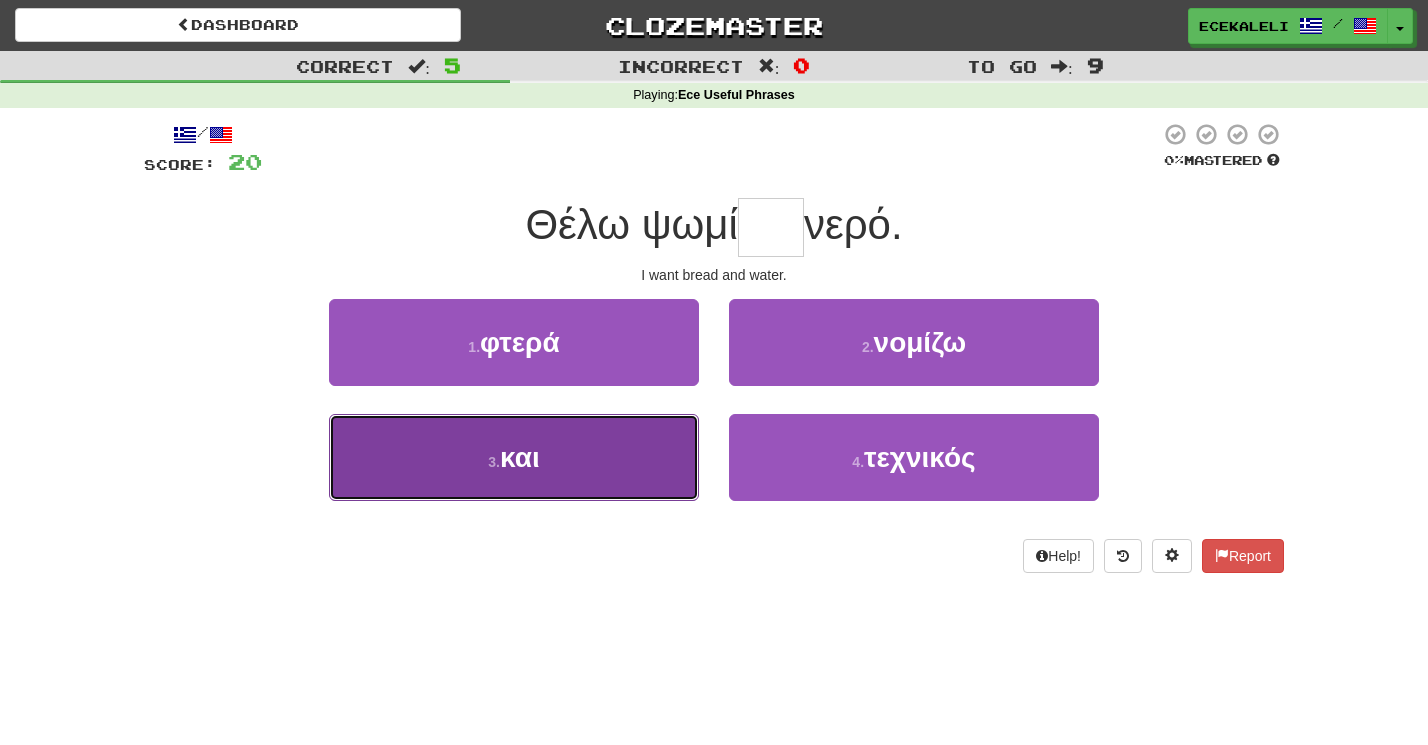 click on "3 ." at bounding box center [494, 462] 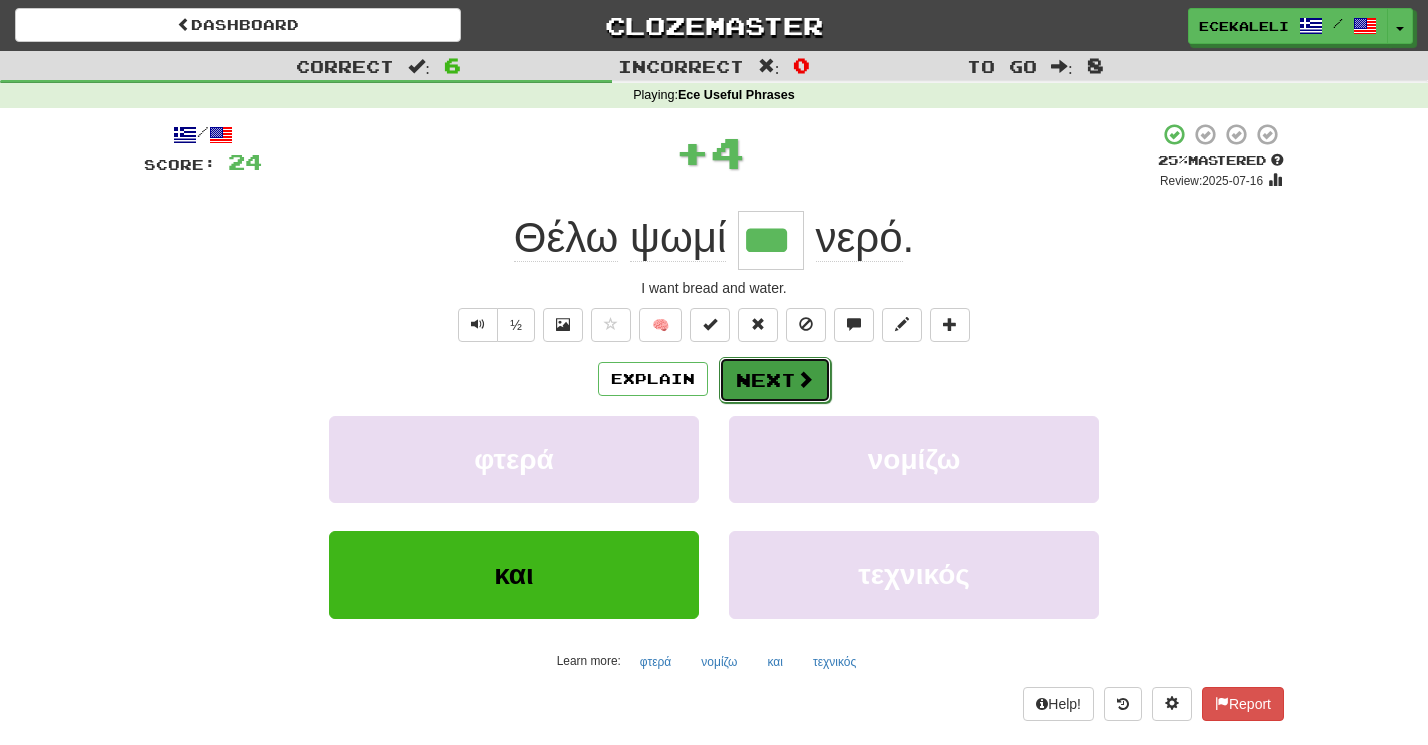 click on "Next" at bounding box center (775, 380) 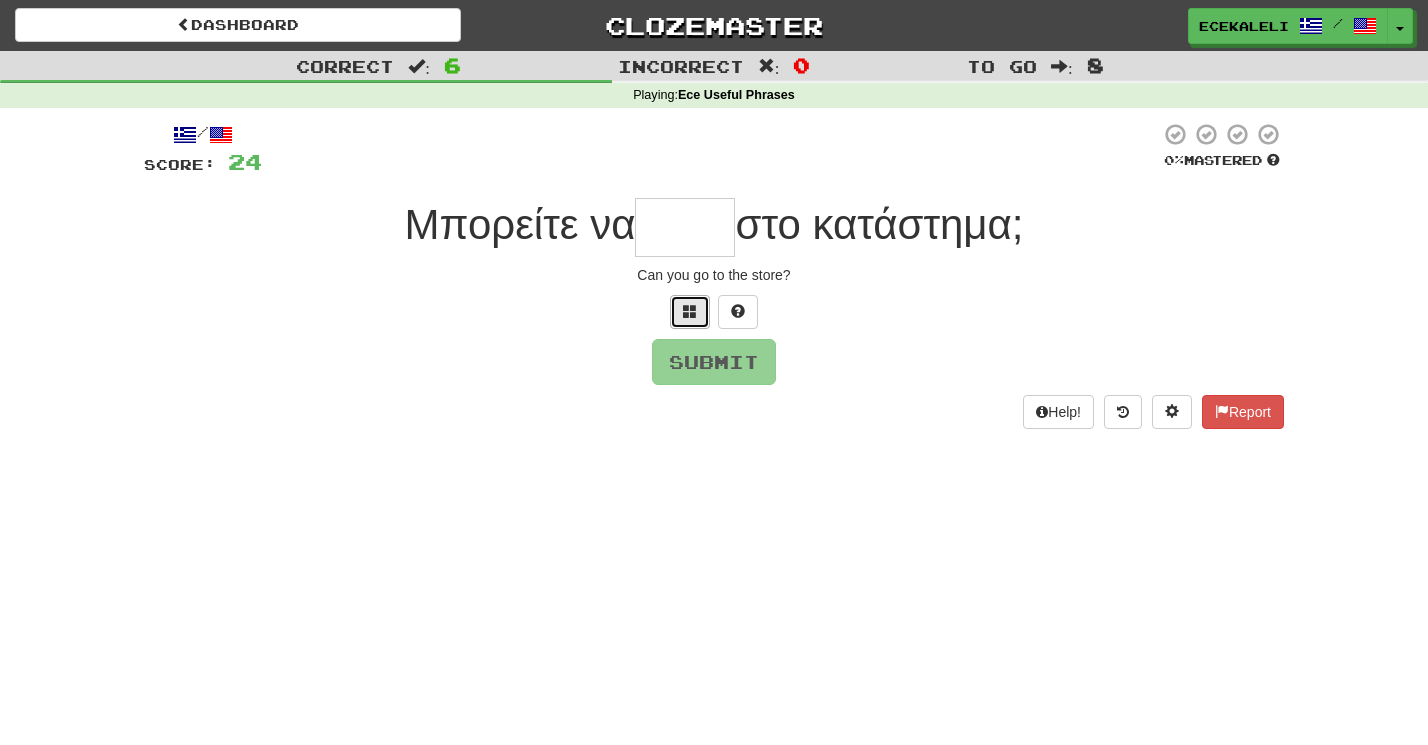 click at bounding box center [690, 311] 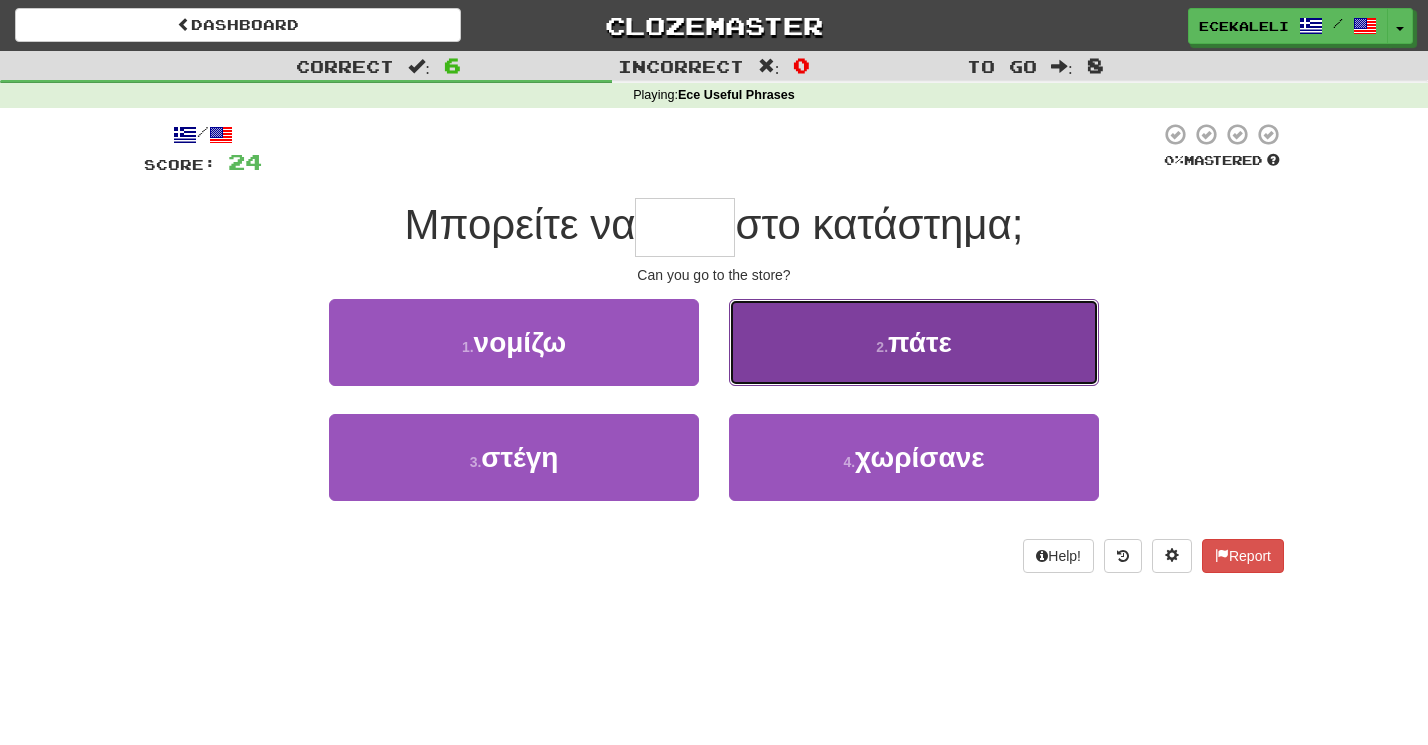 click on "2 .  πάτε" at bounding box center [914, 342] 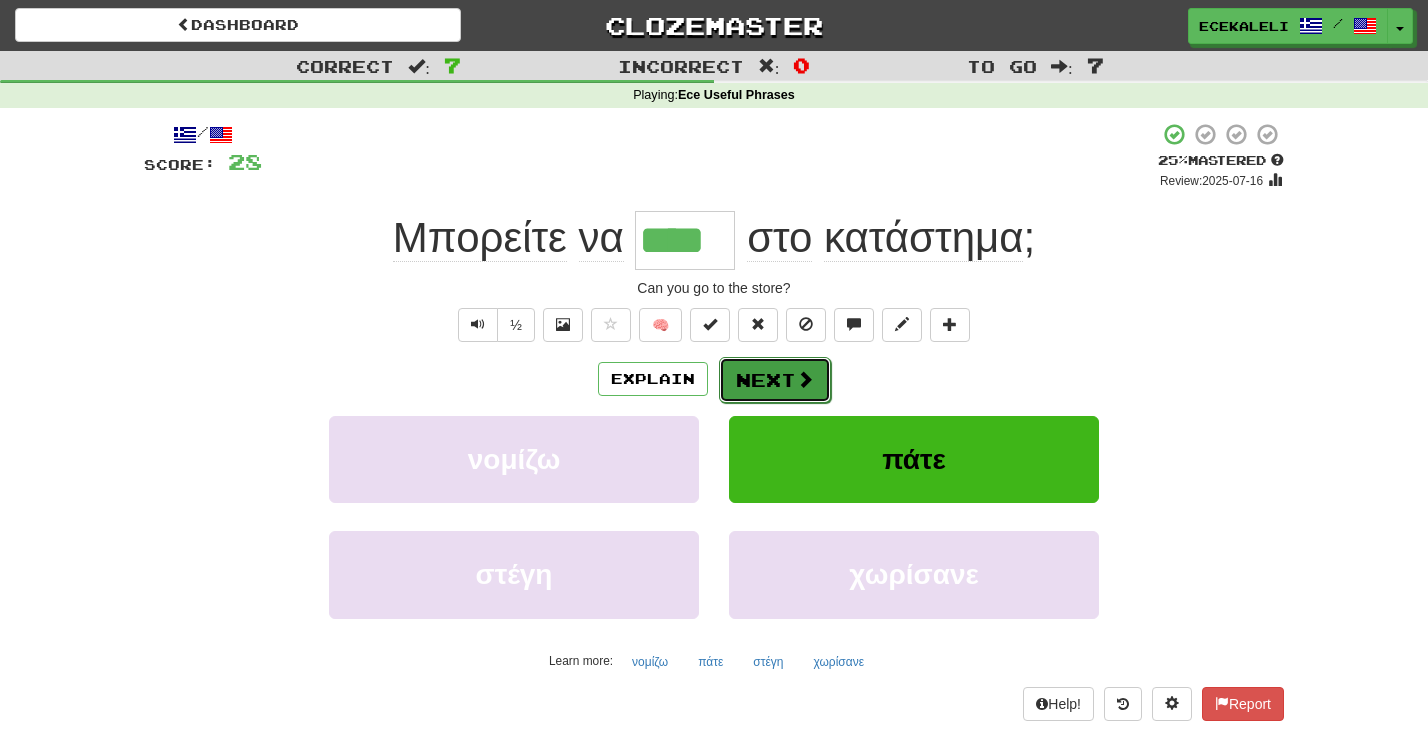 click on "Next" at bounding box center [775, 380] 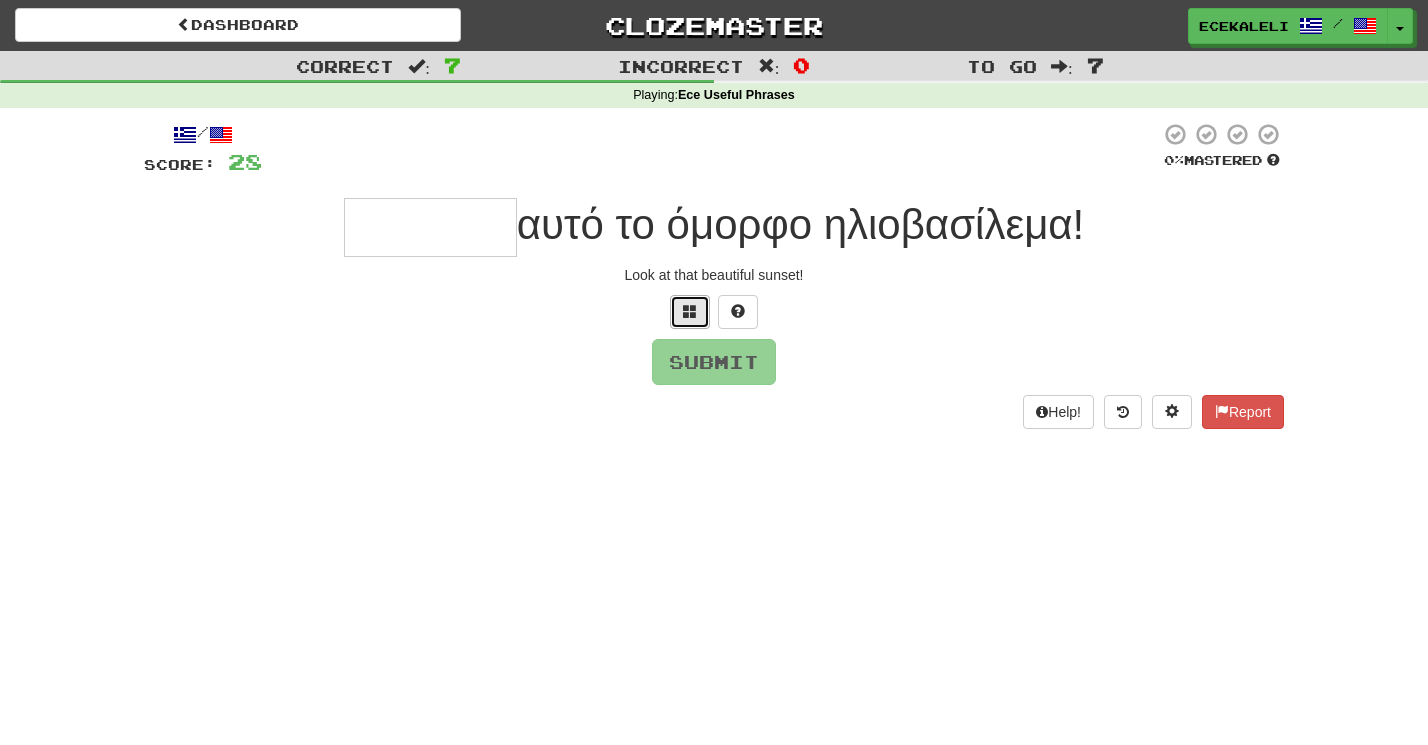 click at bounding box center [690, 311] 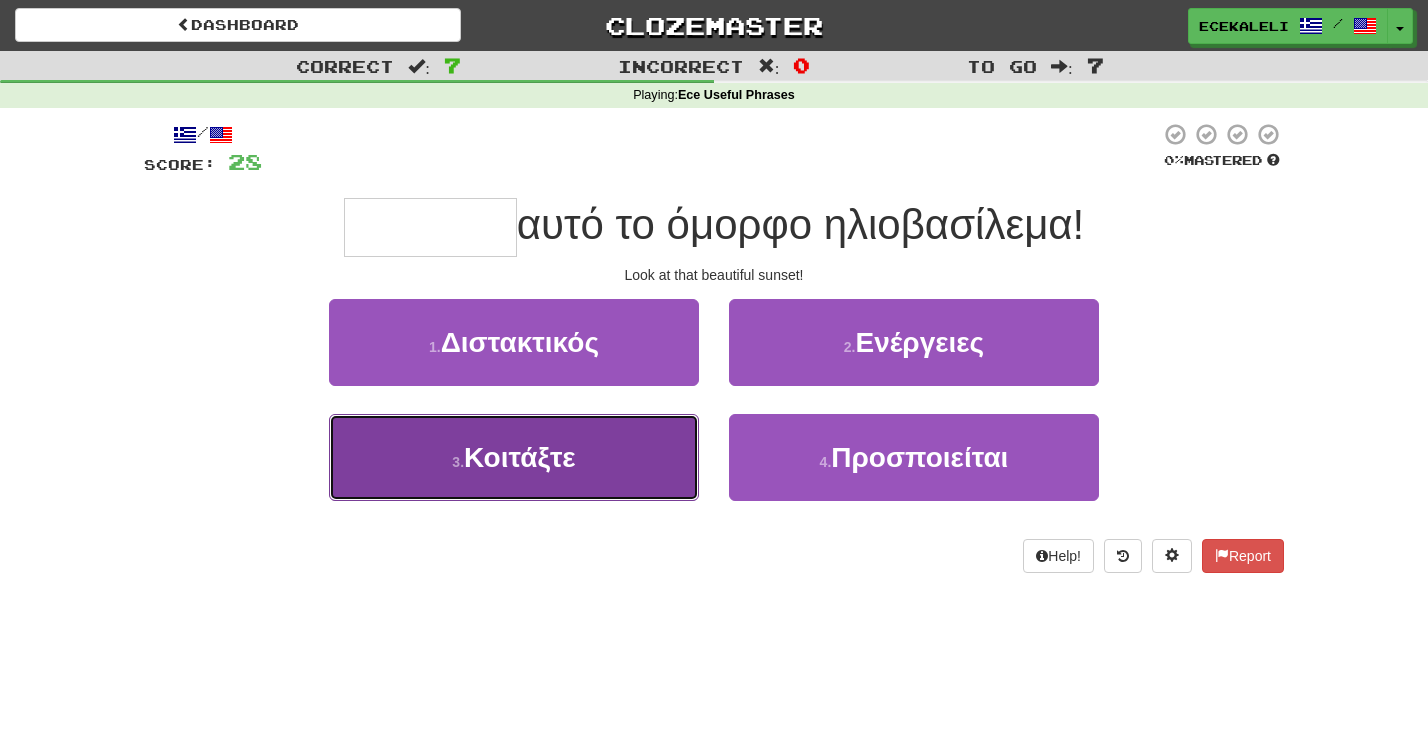 click on "3 .  Κοιτάξτε" at bounding box center (514, 457) 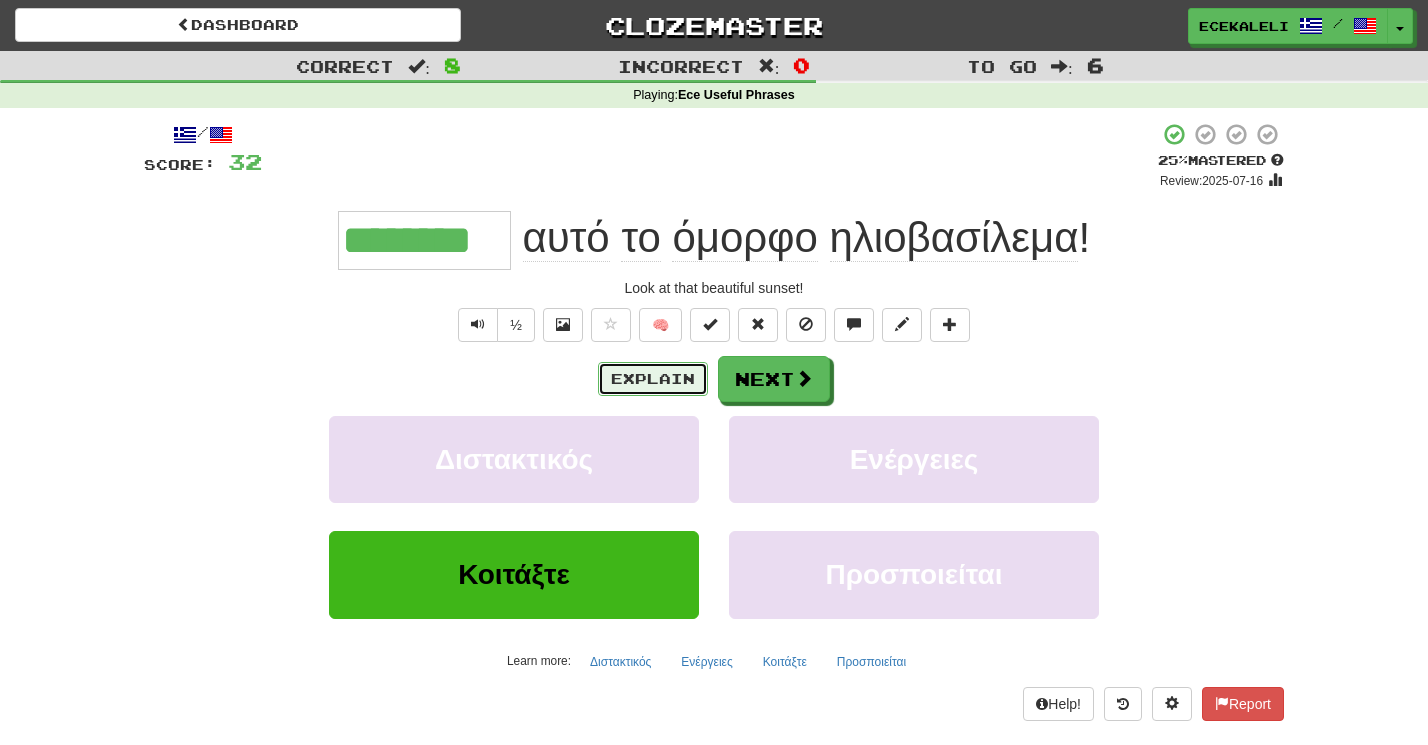 click on "Explain" at bounding box center (653, 379) 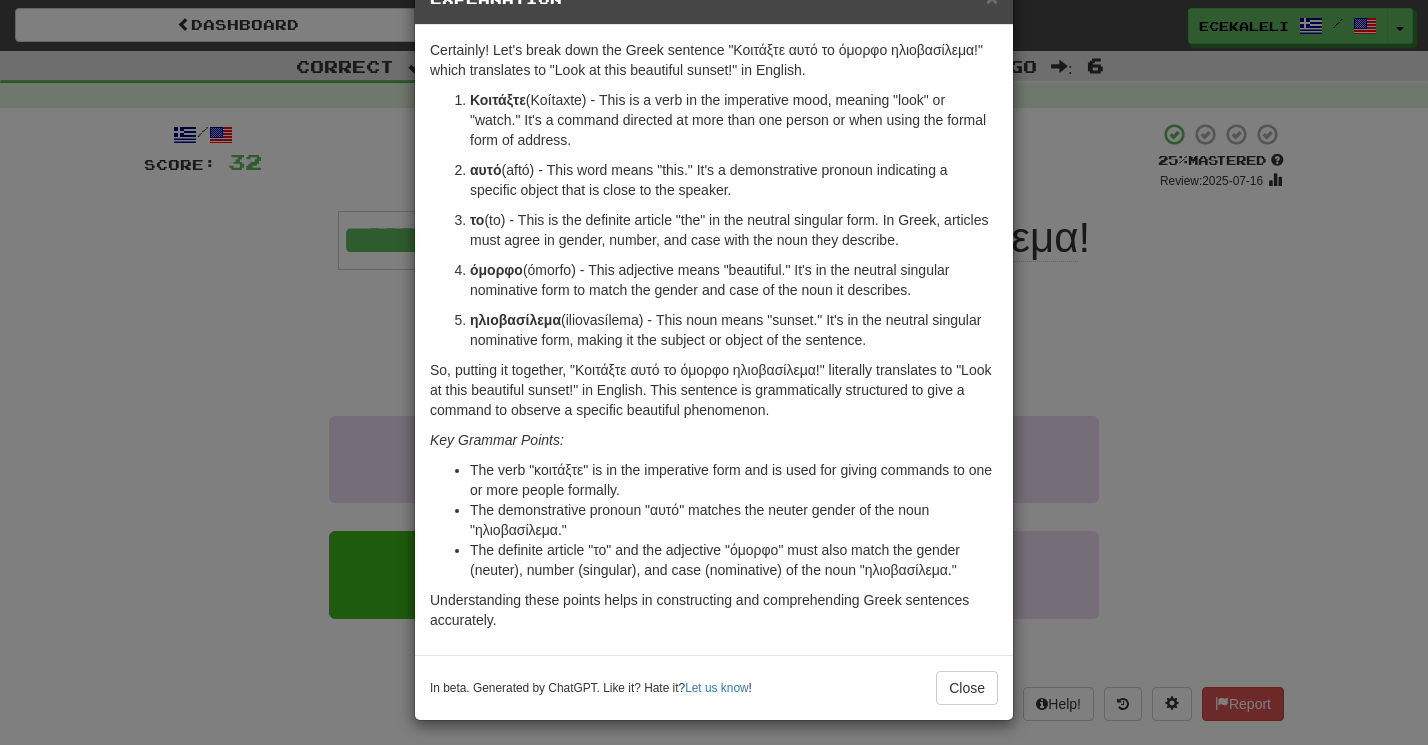 scroll, scrollTop: 63, scrollLeft: 0, axis: vertical 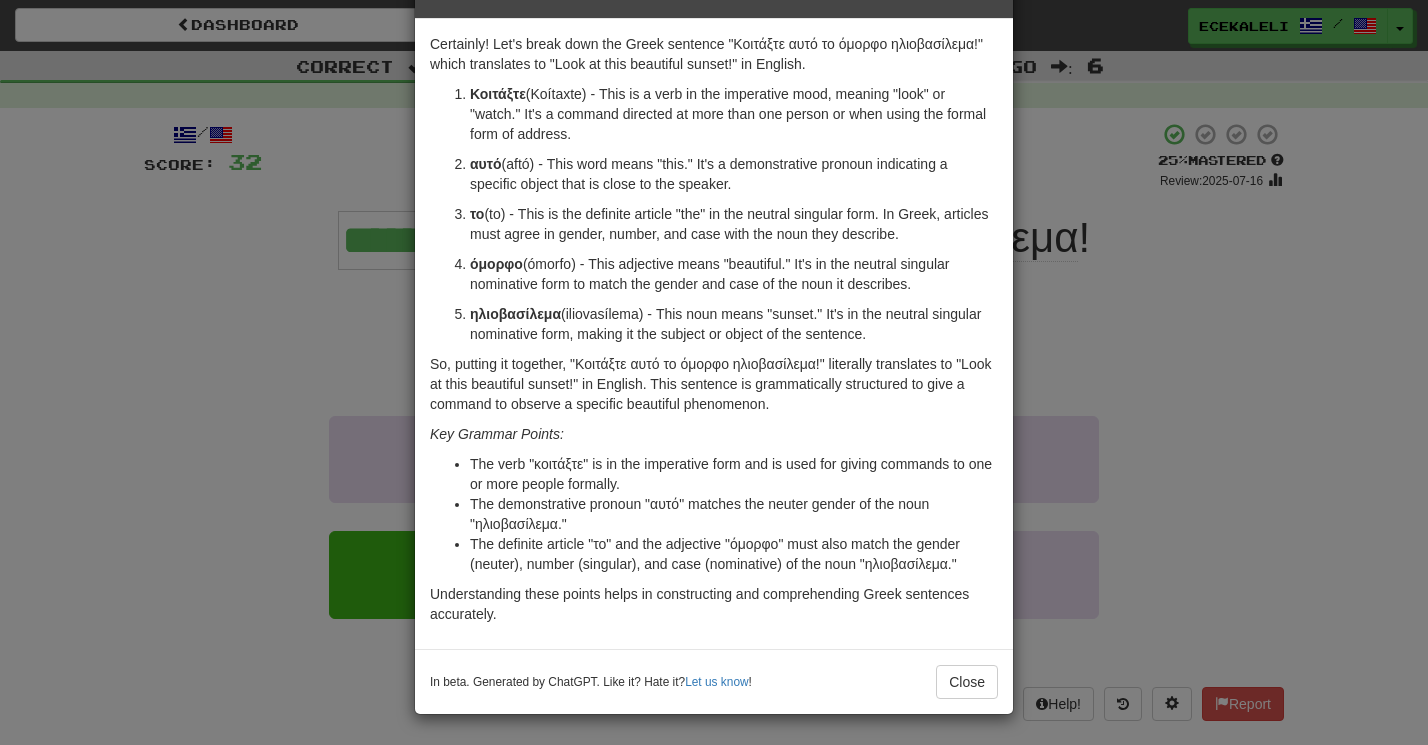 click on "× Explanation Certainly! Let's break down the Greek sentence "Κοιτάξτε αυτό το όμορφο ηλιοβασίλεμα!" which translates to "Look at this beautiful sunset!" in English.
Κοιτάξτε  (Koítaxte) - This is a verb in the imperative mood, meaning "look" or "watch." It's a command directed at more than one person or when using the formal form of address.
αυτό  (aftó) - This word means "this." It's a demonstrative pronoun indicating a specific object that is close to the speaker.
το  (to) - This is the definite article "the" in the neutral singular form. In Greek, articles must agree in gender, number, and case with the noun they describe.
όμορφο  (ómorfo) - This adjective means "beautiful." It's in the neutral singular nominative form to match the gender and case of the noun it describes.
ηλιοβασίλεμα
Key Grammar Points:
In beta. Generated by ChatGPT. Like it? Hate it?  Let us know ! Close" at bounding box center (714, 372) 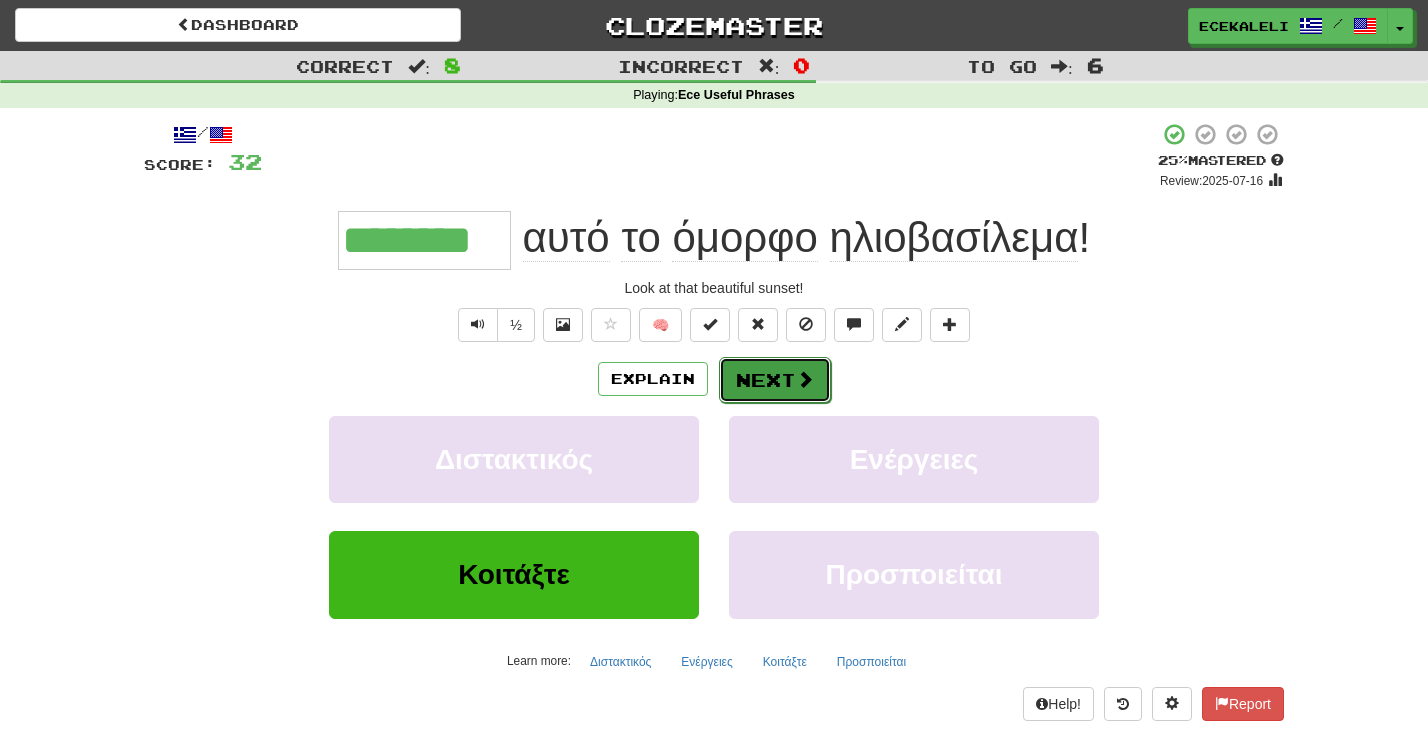 click on "Next" at bounding box center [775, 380] 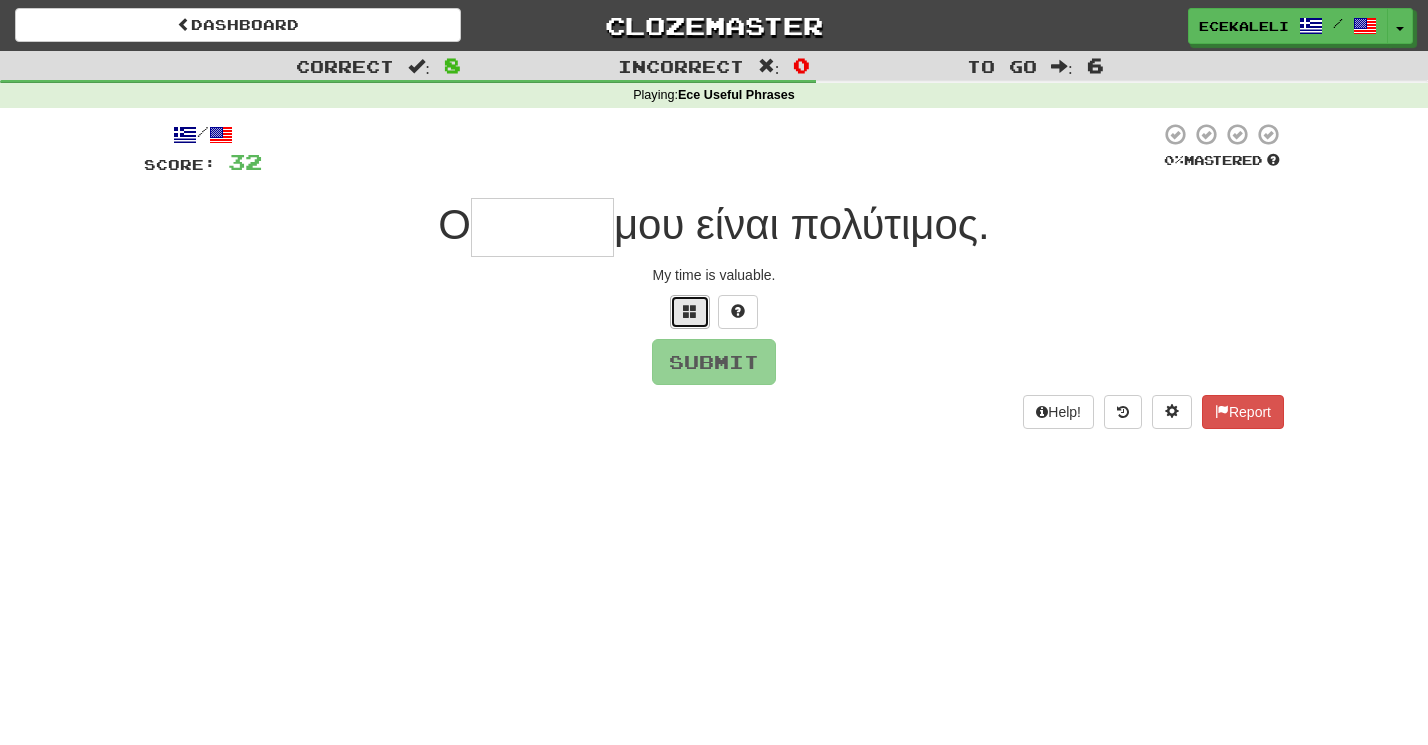 click at bounding box center (690, 312) 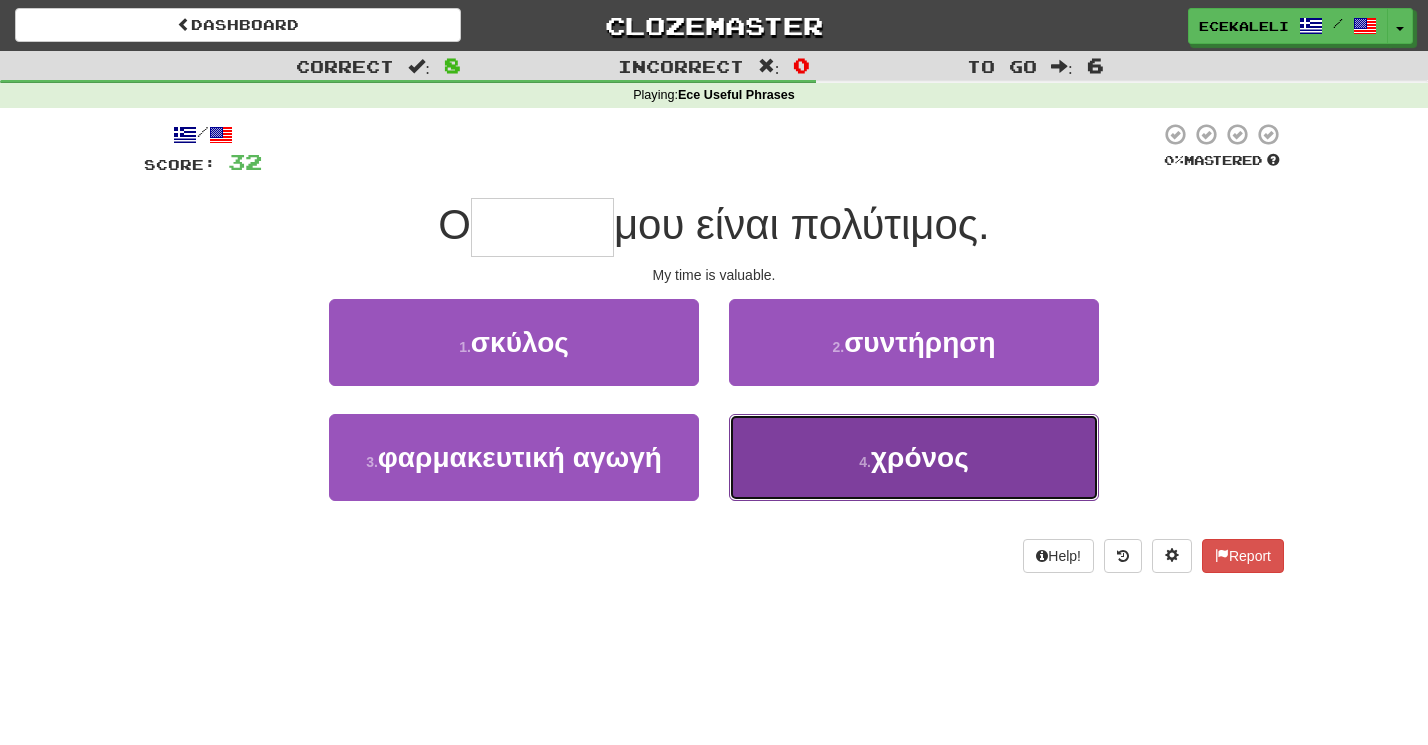 click on "4 .  χρόνος" at bounding box center (914, 457) 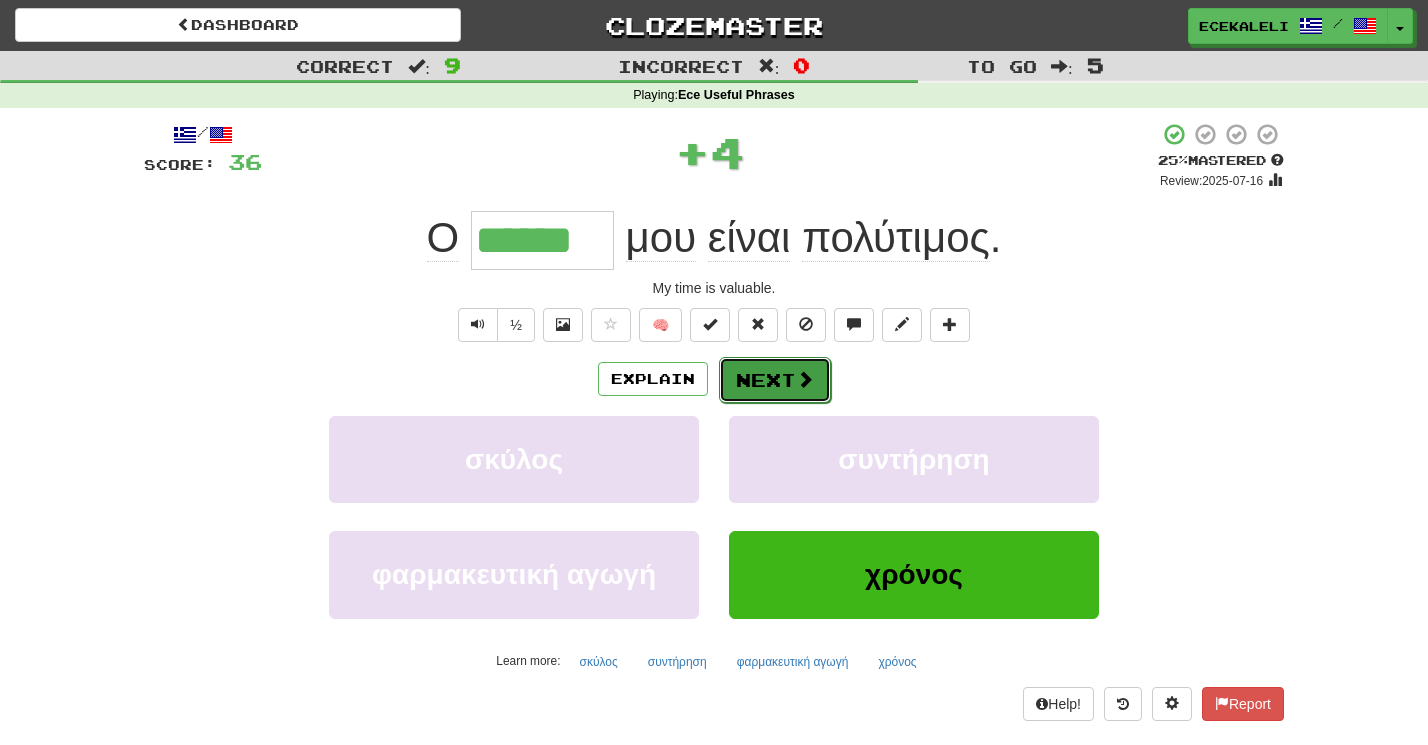click on "Next" at bounding box center [775, 380] 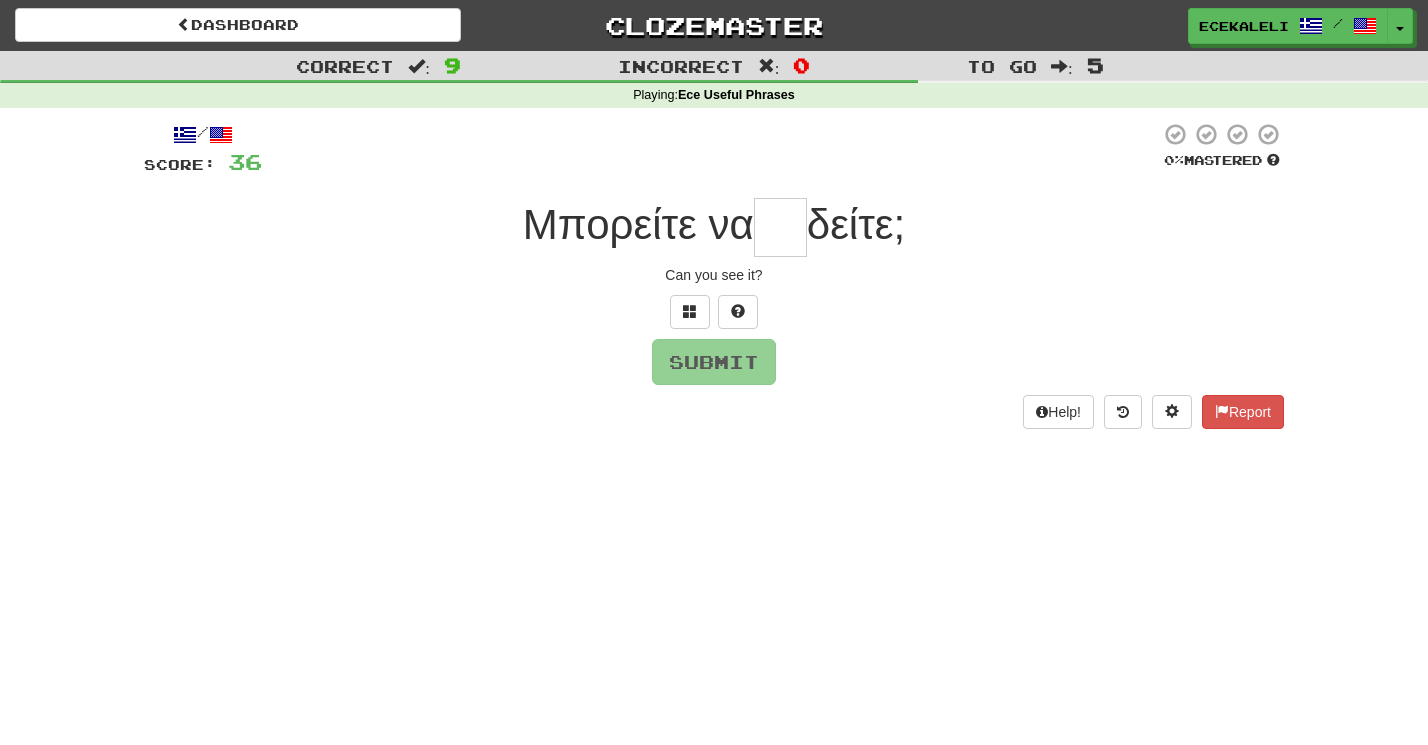 drag, startPoint x: 818, startPoint y: 230, endPoint x: 937, endPoint y: 232, distance: 119.01681 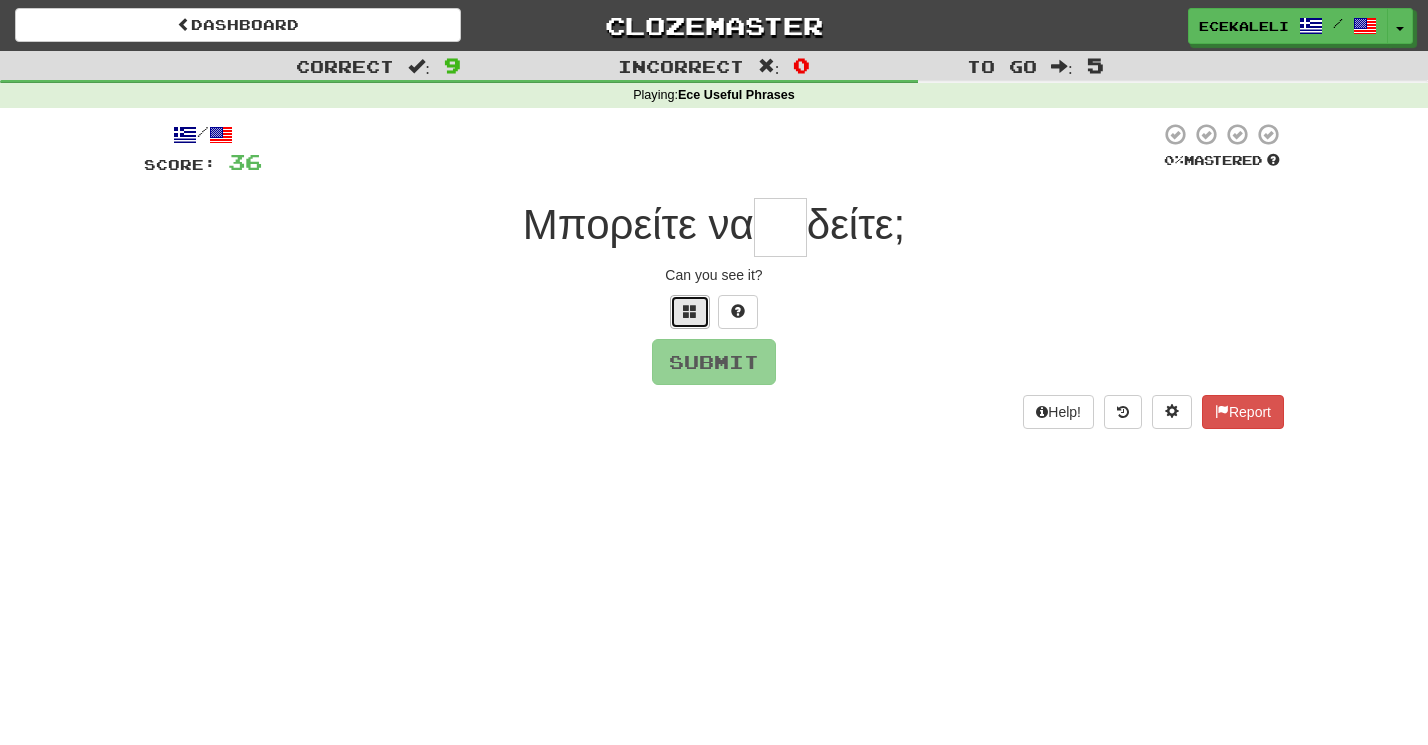 click at bounding box center (690, 311) 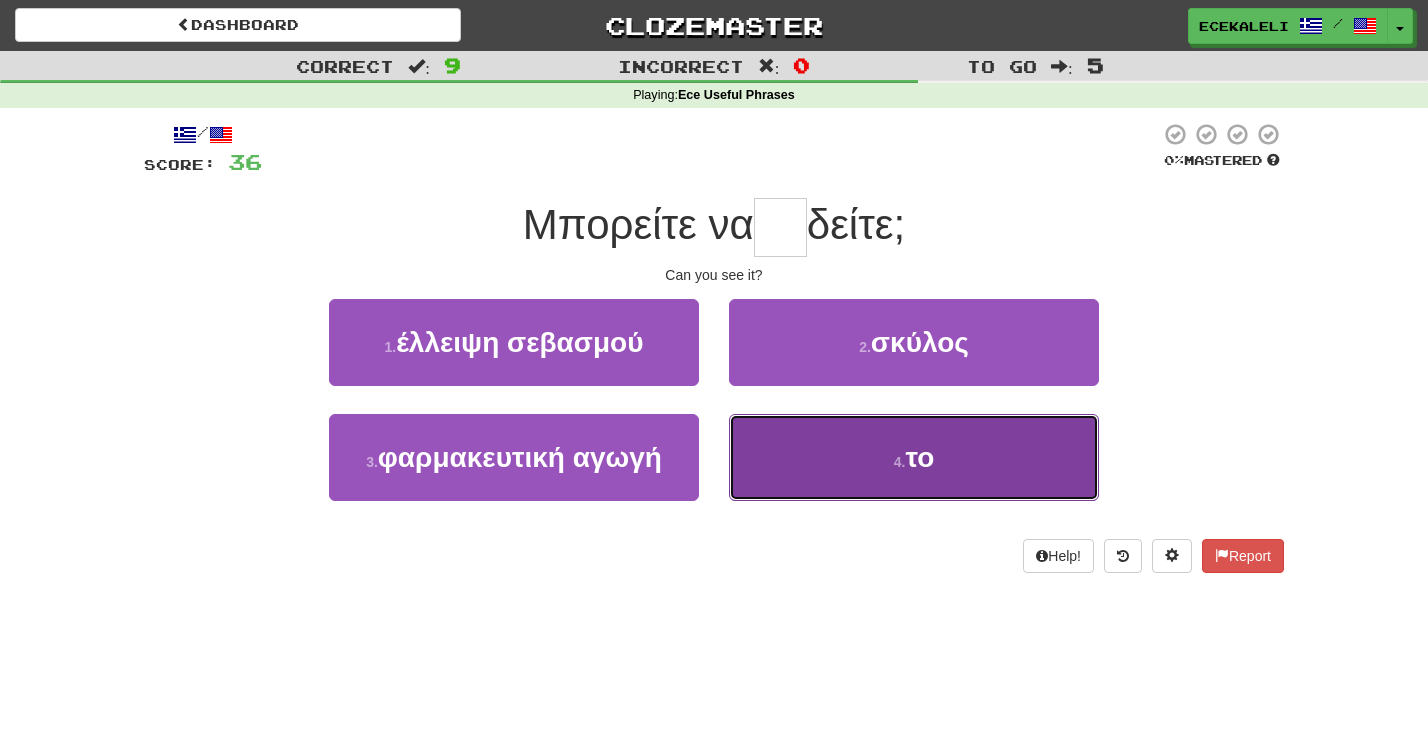 click on "4 .  το" at bounding box center [914, 457] 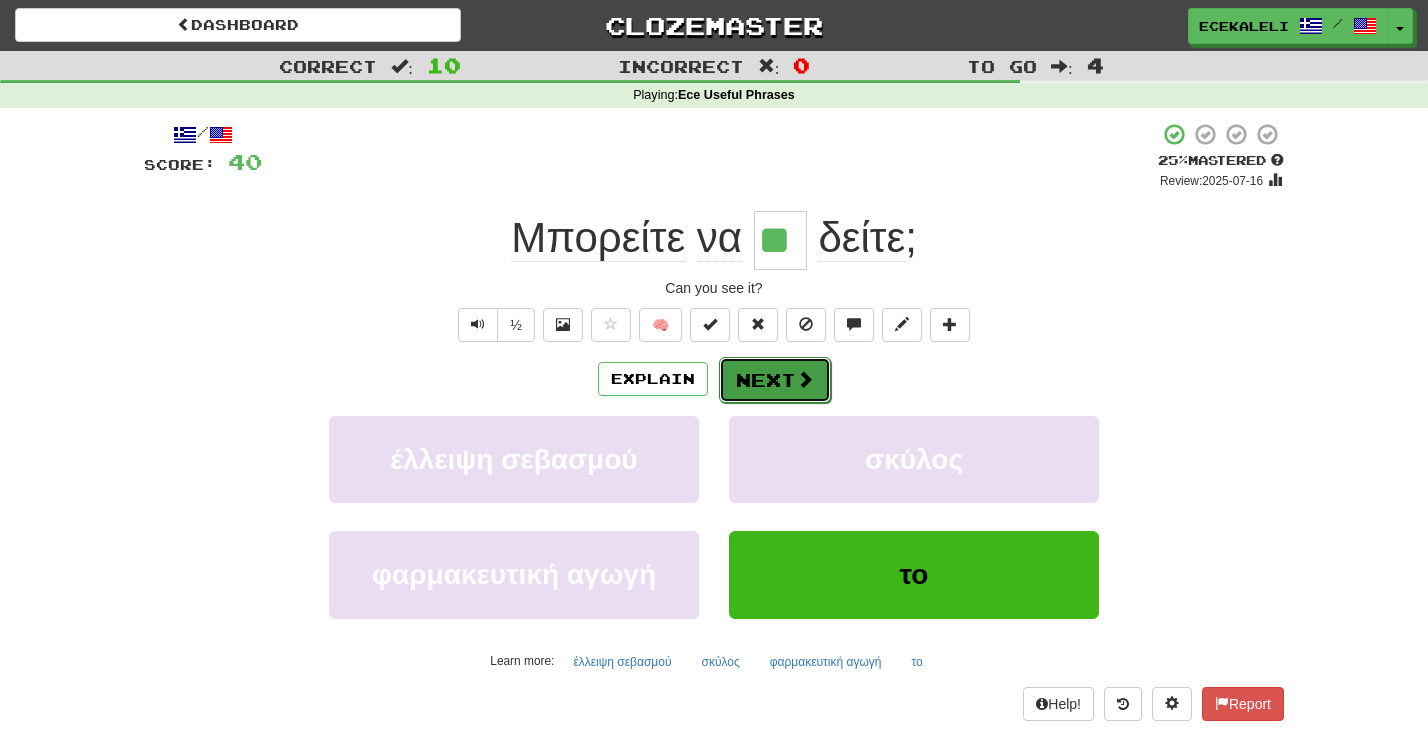 click on "Next" at bounding box center (775, 380) 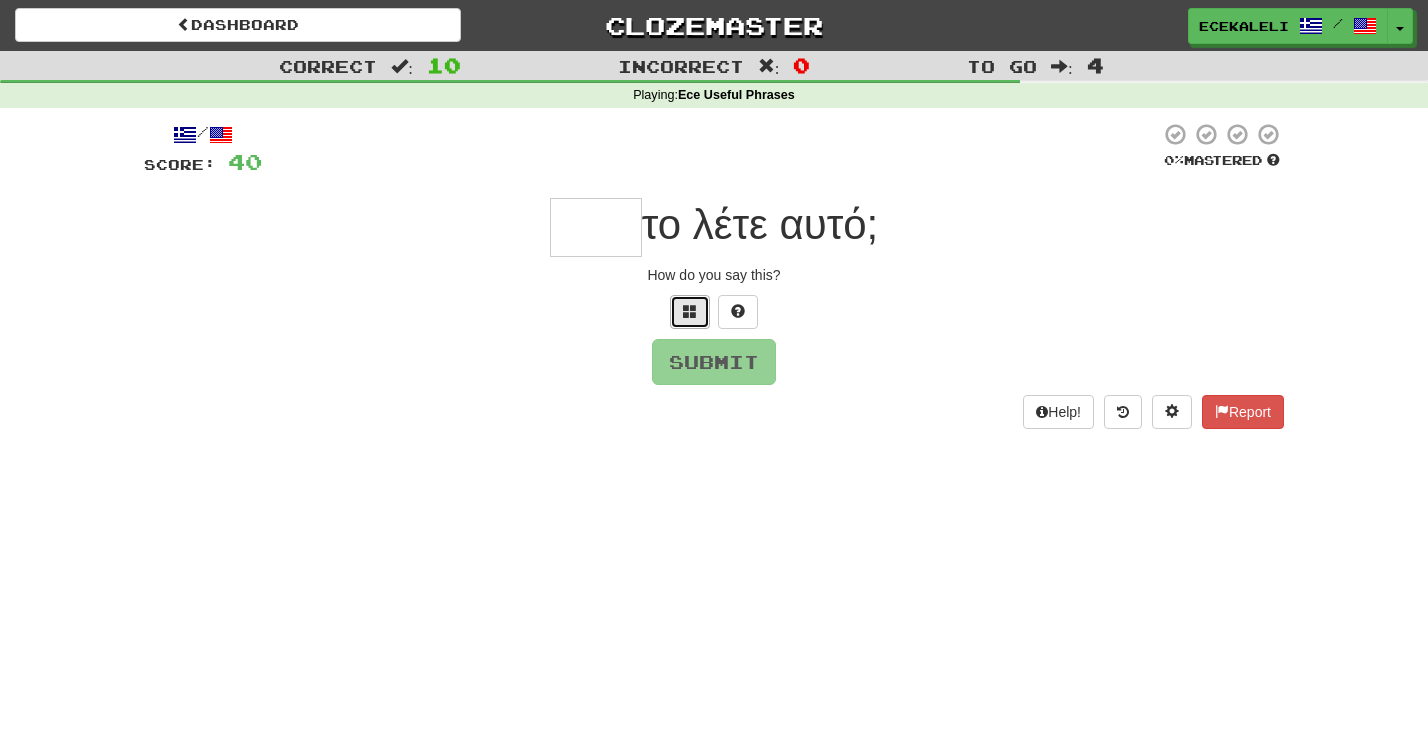 click at bounding box center [690, 311] 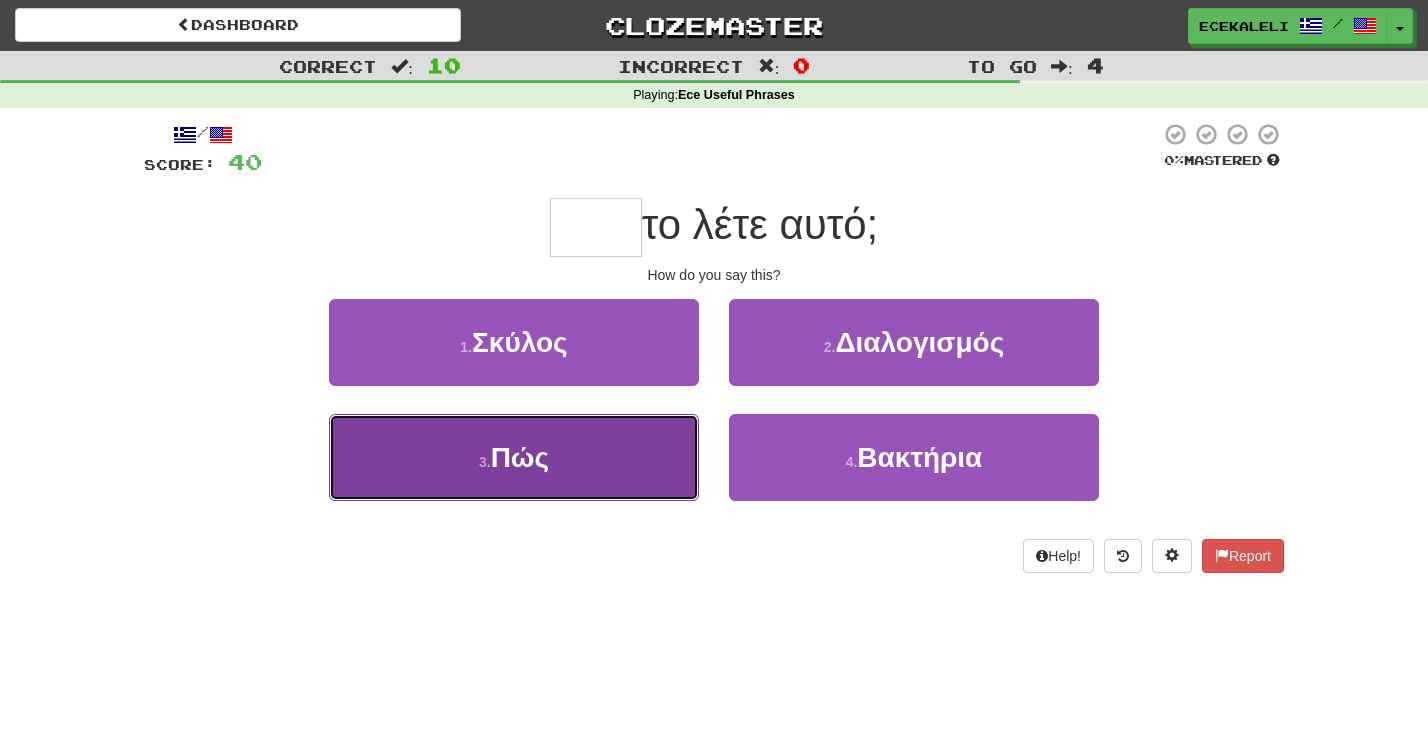 click on "3 .  Πώς" at bounding box center [514, 457] 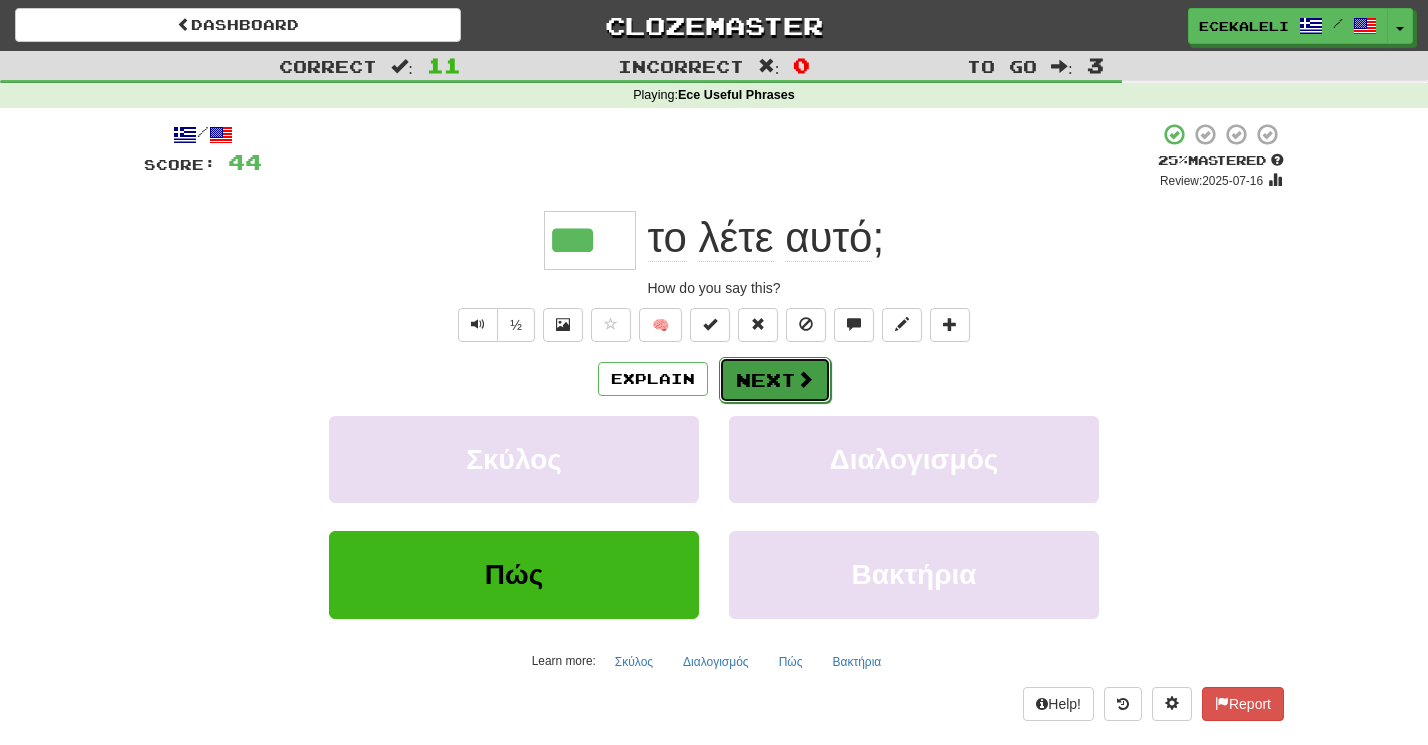 click on "Next" at bounding box center (775, 380) 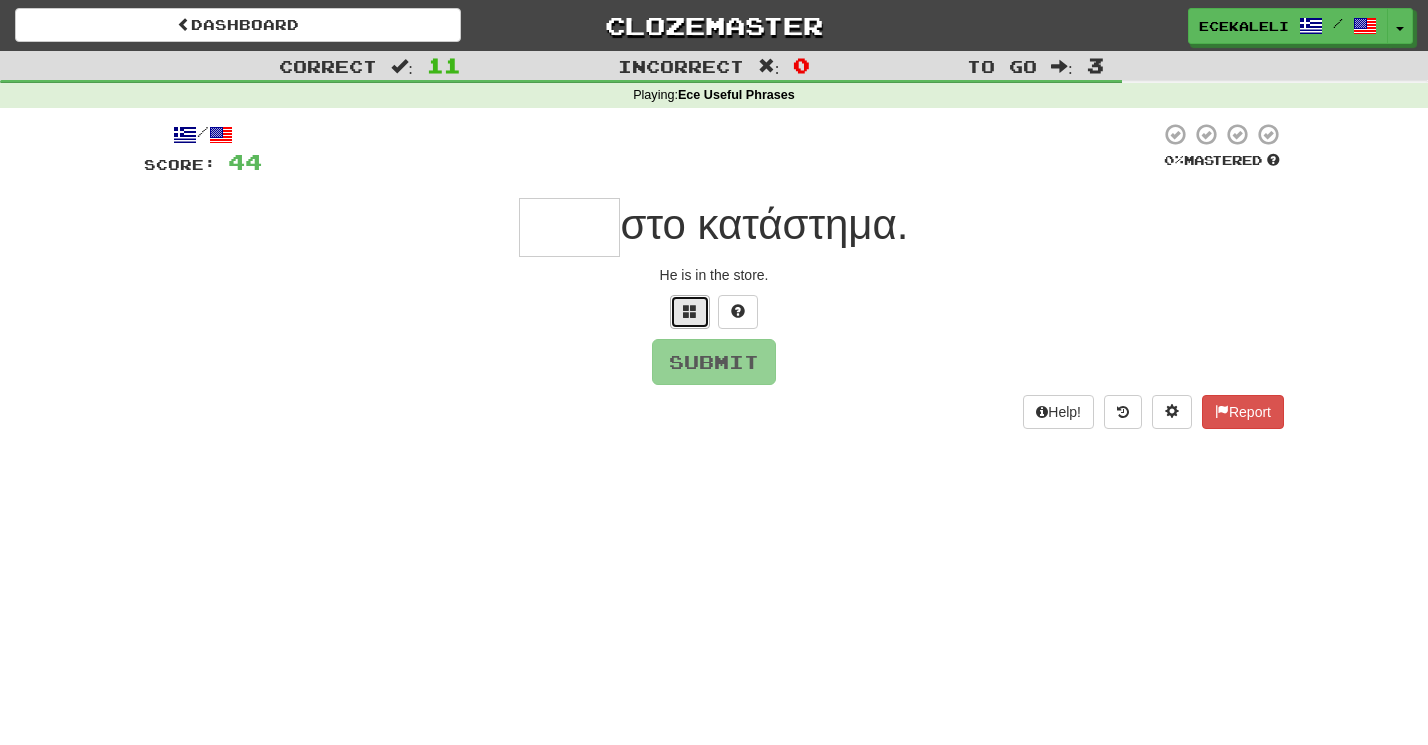 click at bounding box center (690, 312) 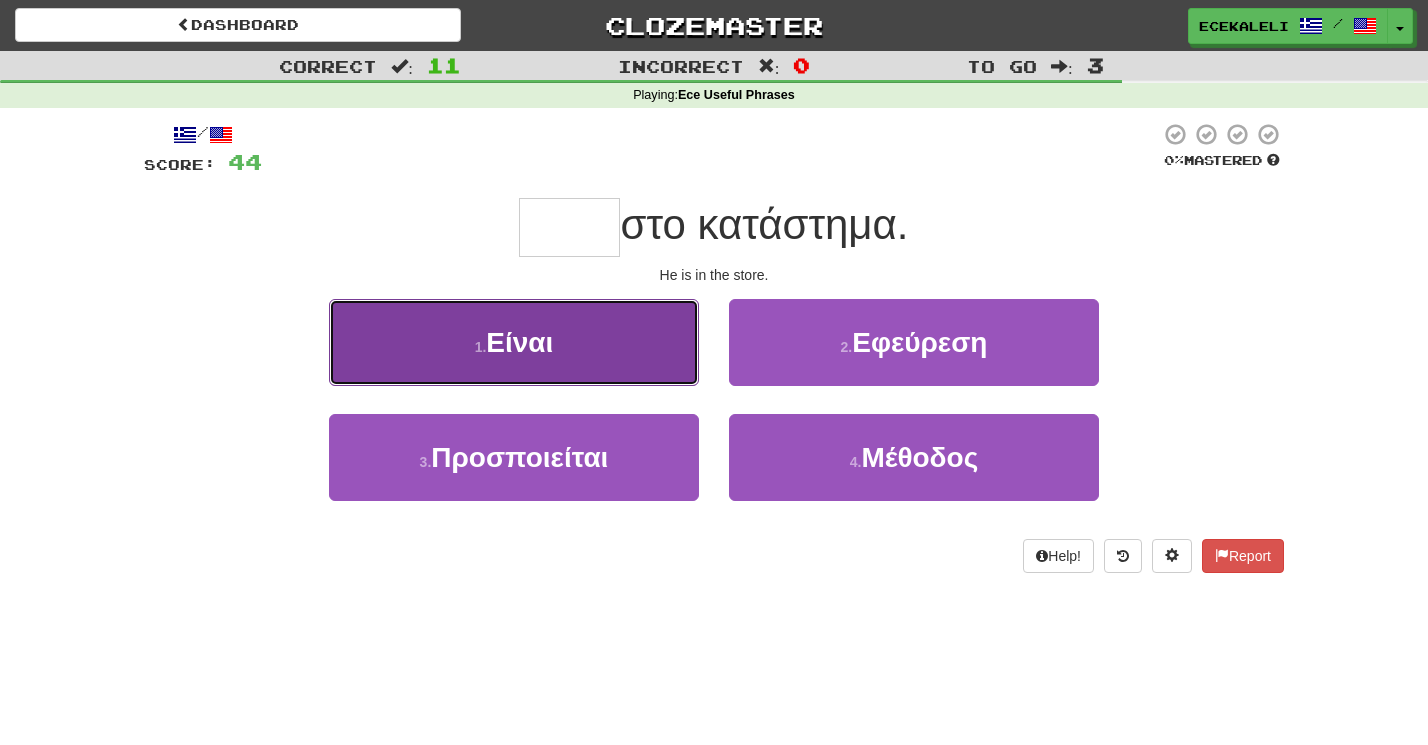 click on "1 .  Είναι" at bounding box center (514, 342) 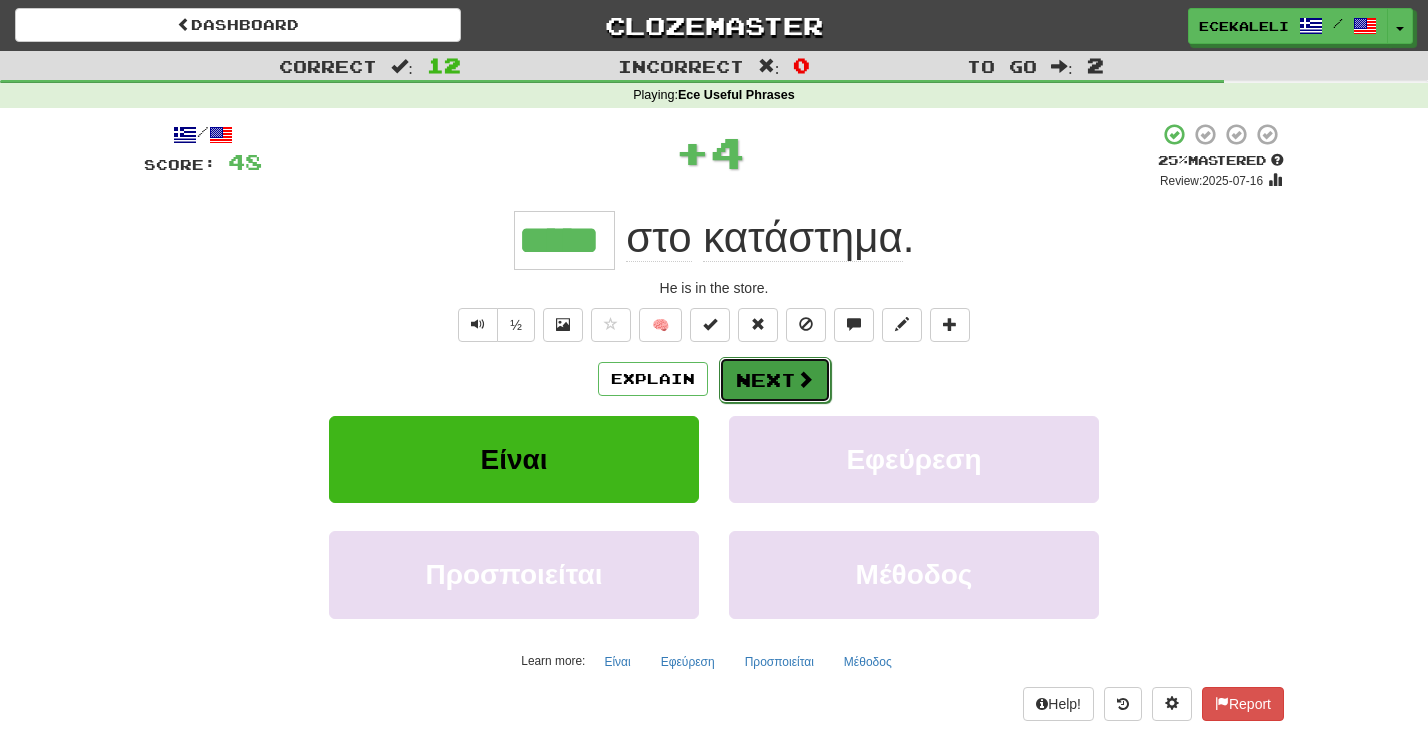 click on "Next" at bounding box center [775, 380] 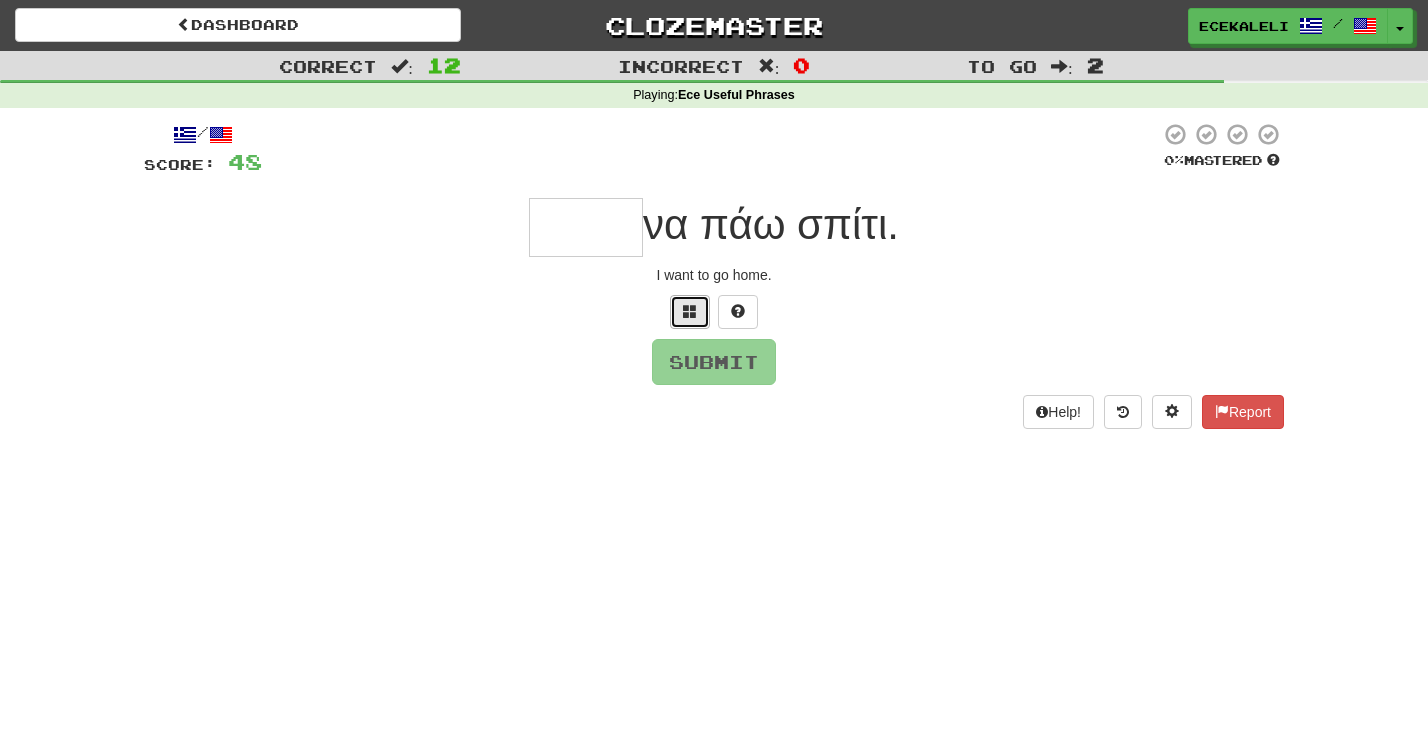 click at bounding box center (690, 311) 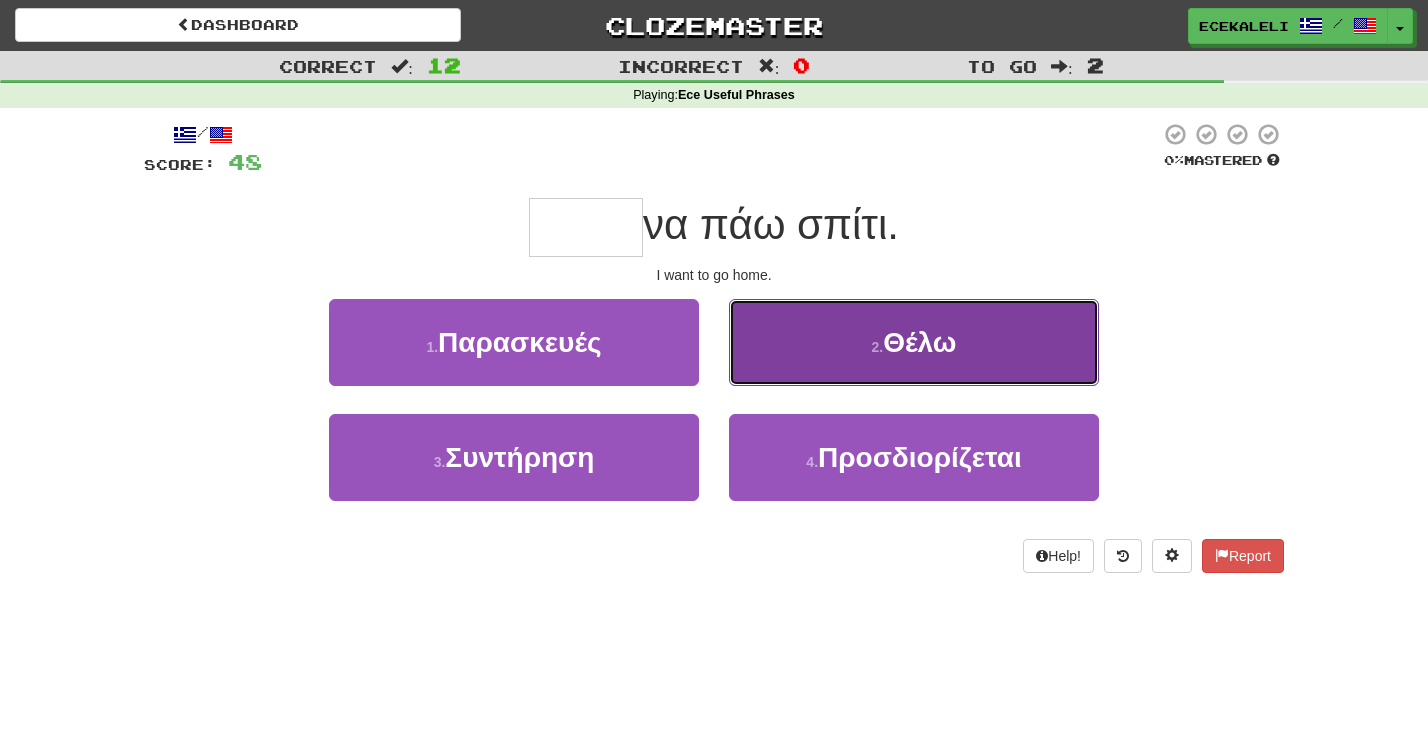 click on "2 .  Θέλω" at bounding box center [914, 342] 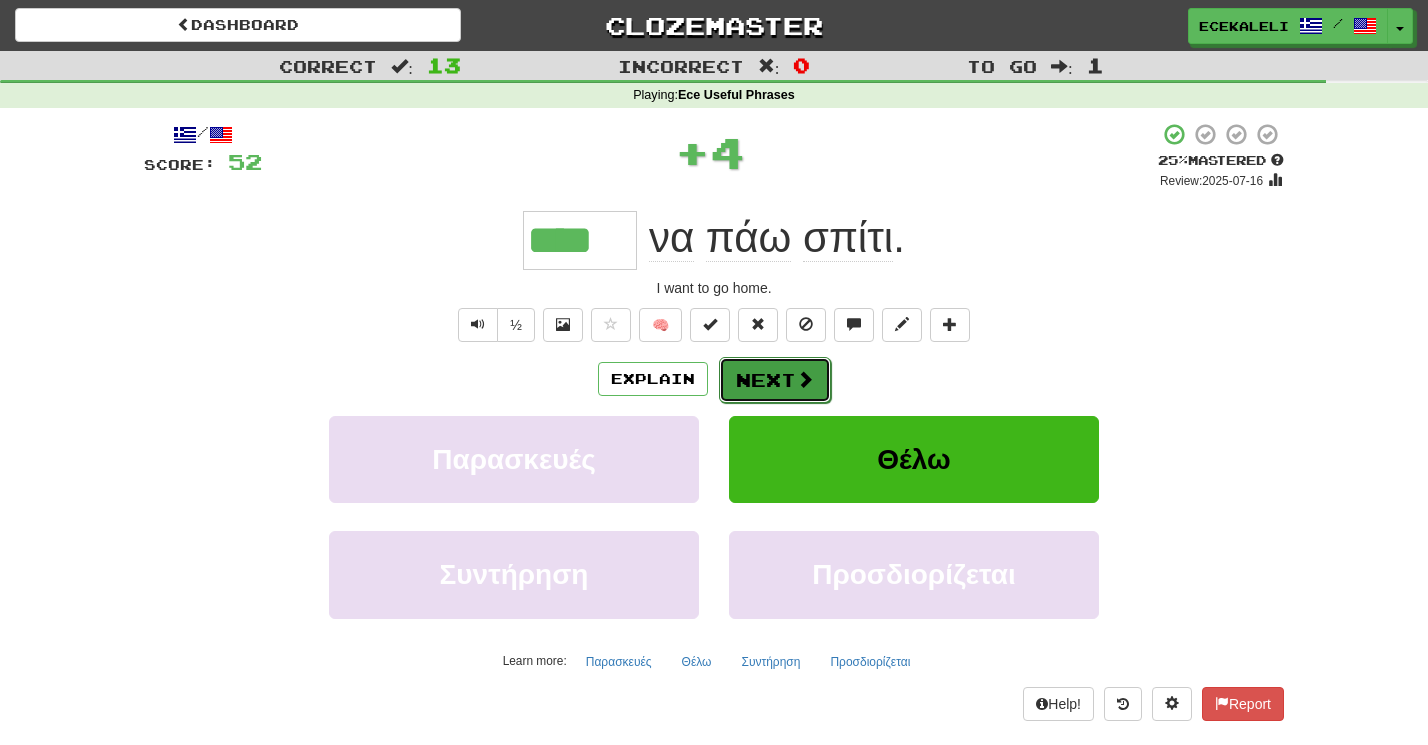 click on "Next" at bounding box center (775, 380) 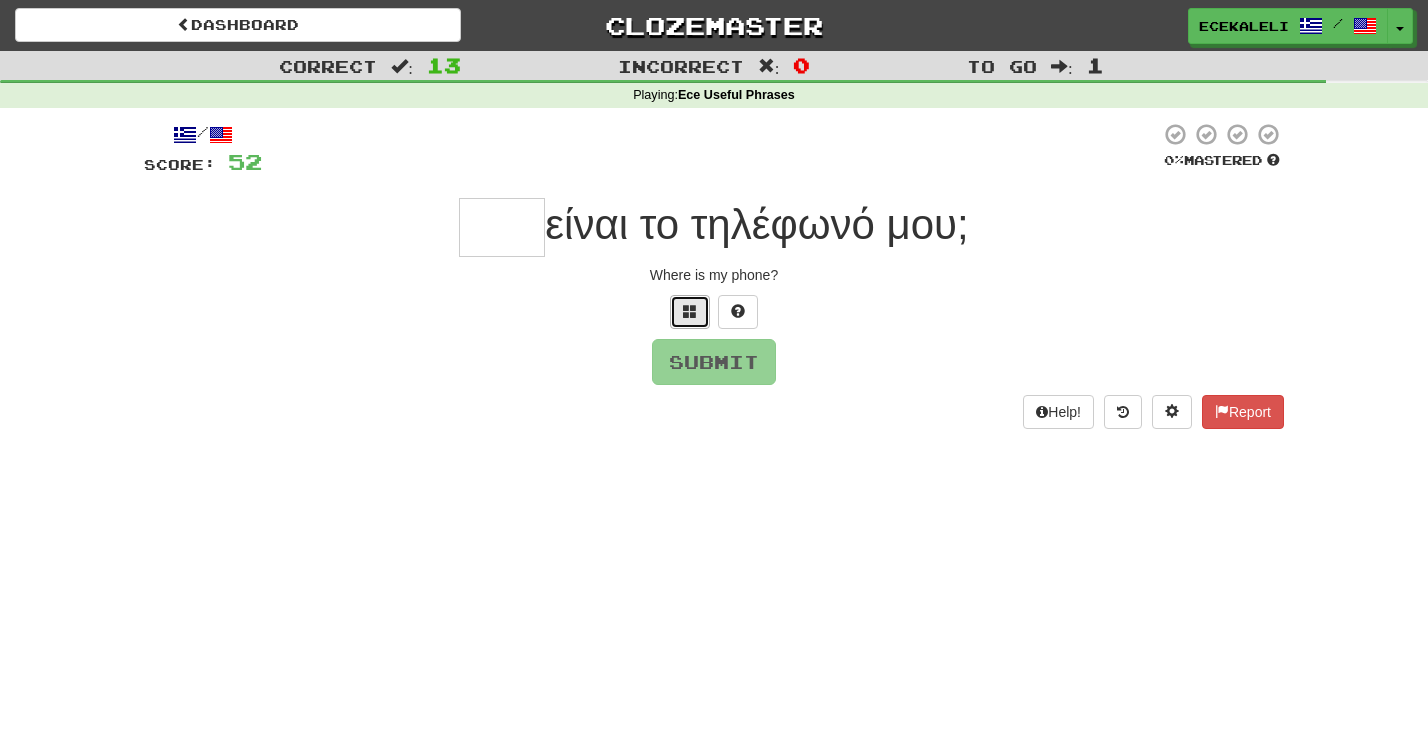 click at bounding box center [690, 312] 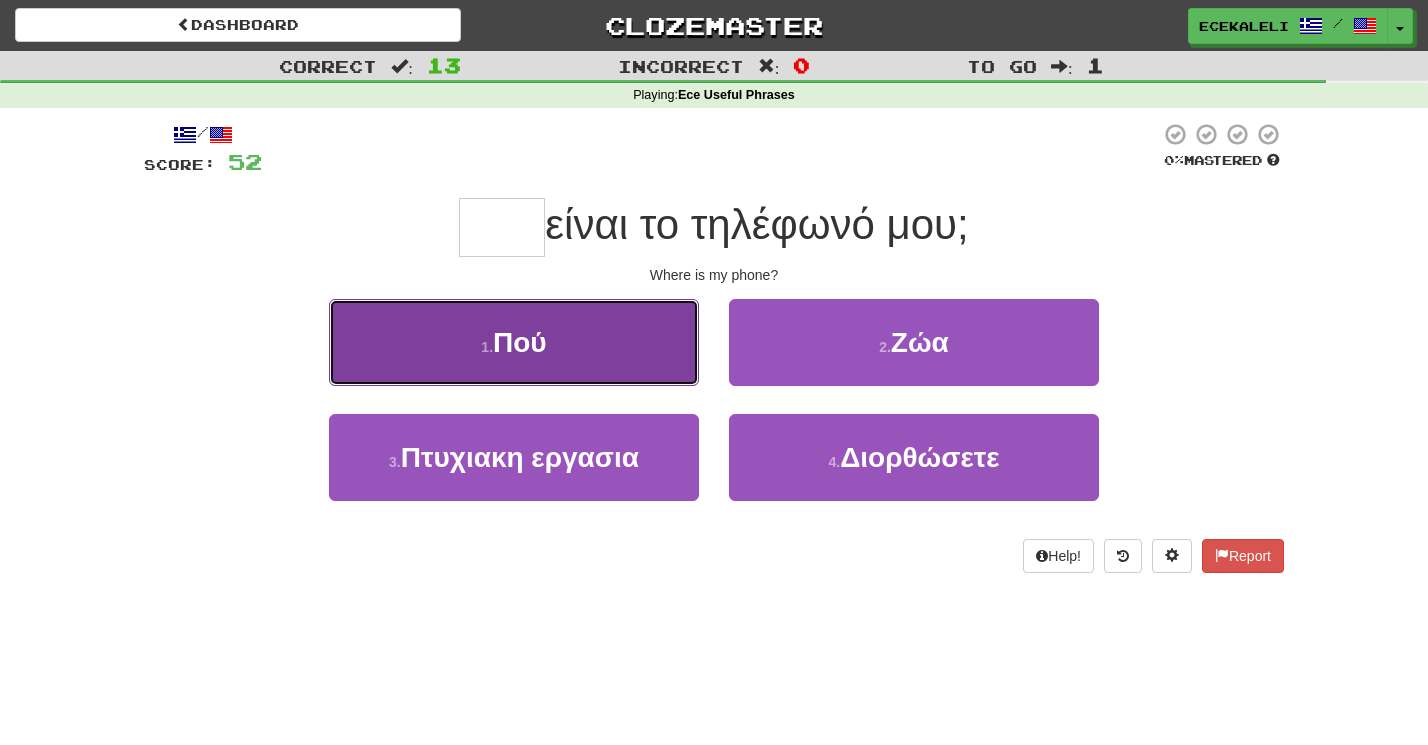 click on "1 .  Πού" at bounding box center (514, 342) 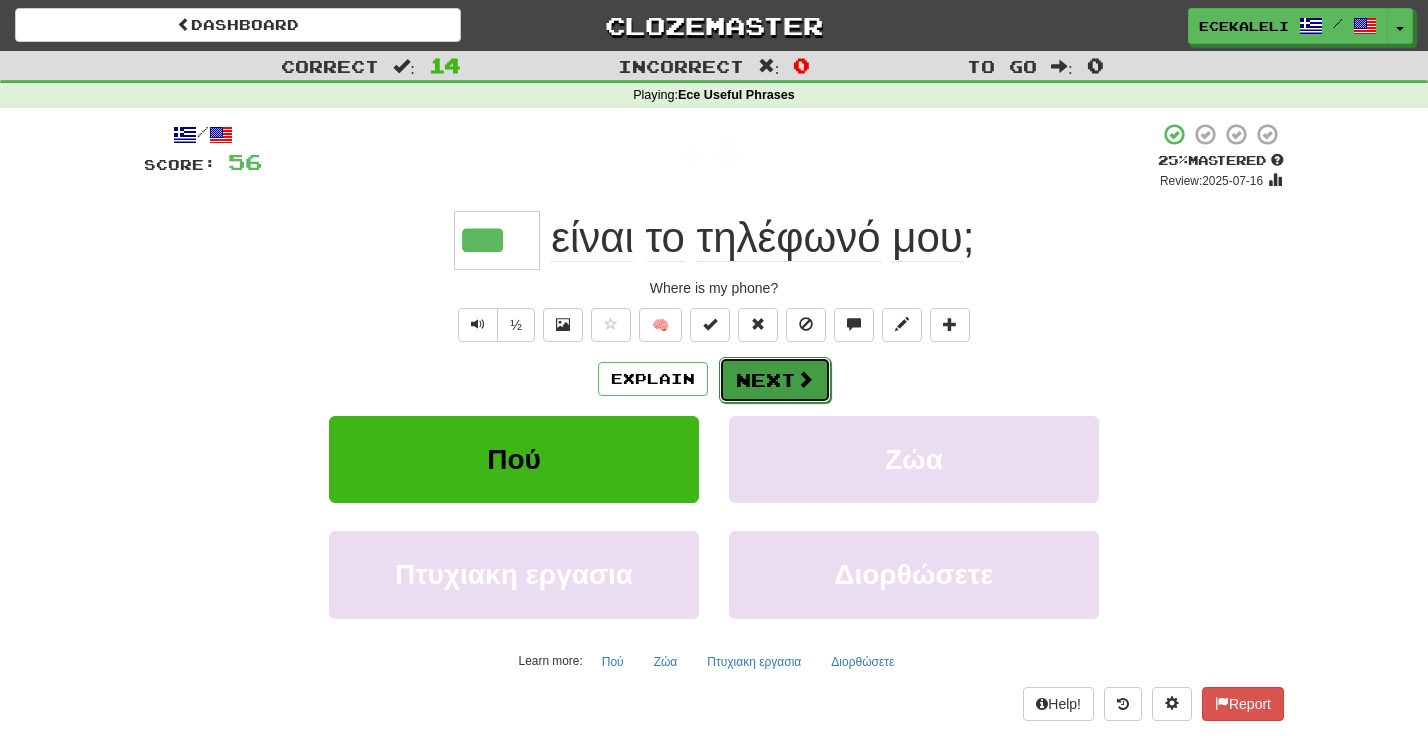click on "Next" at bounding box center (775, 380) 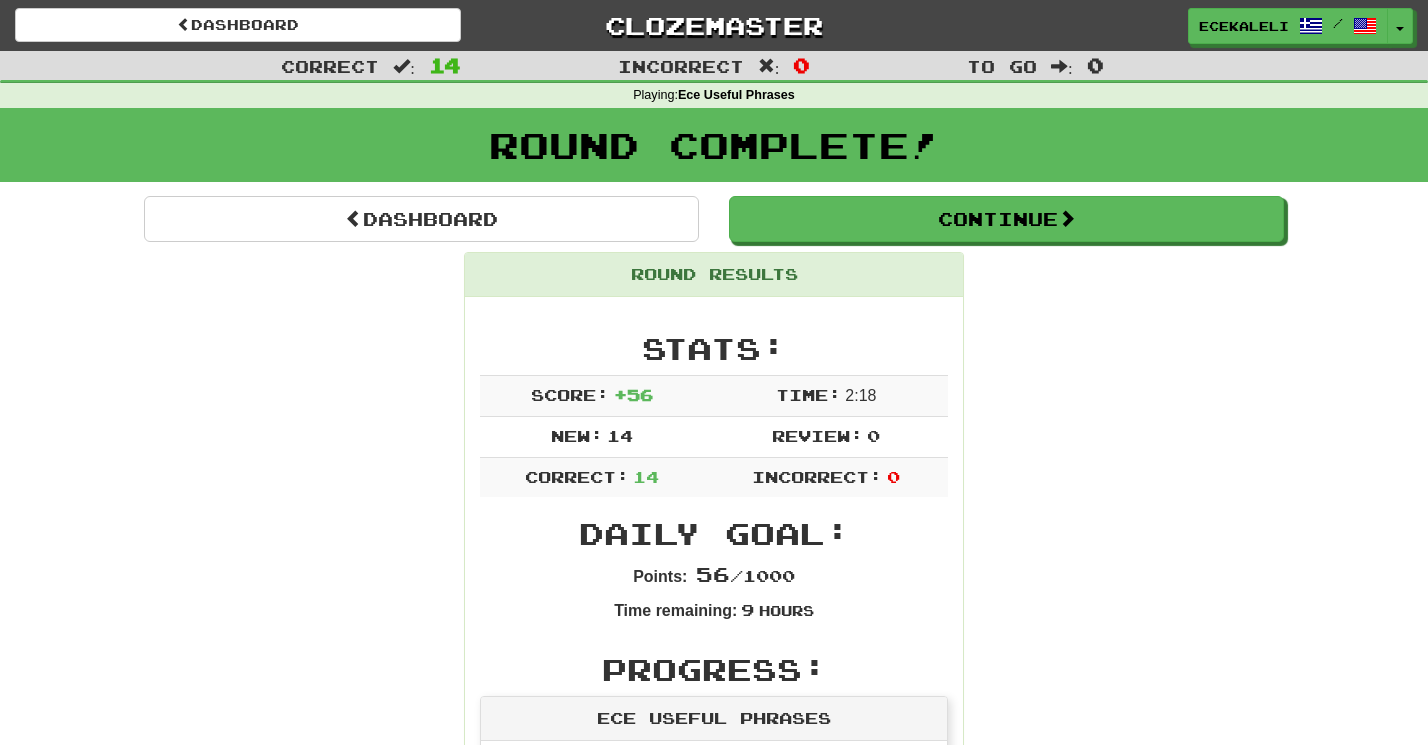 scroll, scrollTop: 113, scrollLeft: 0, axis: vertical 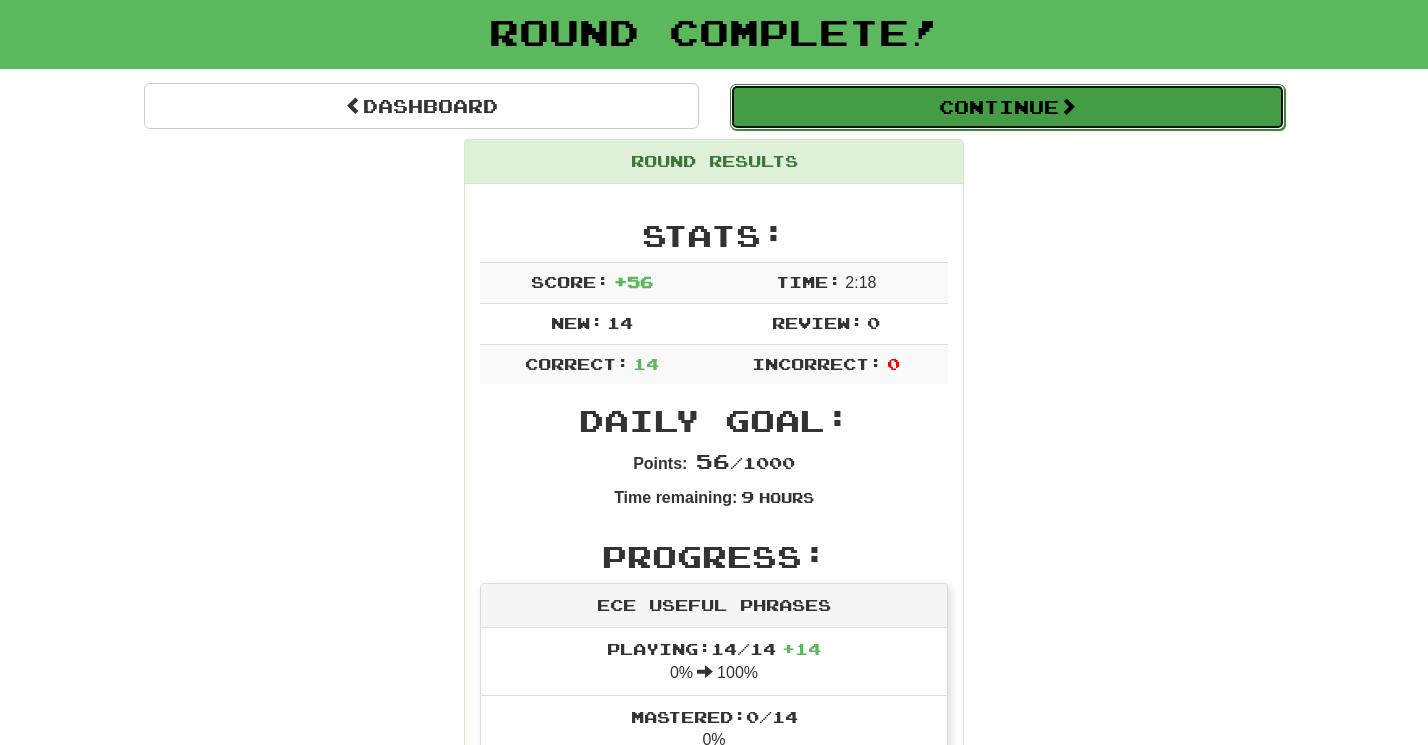 click on "Continue" at bounding box center (1007, 107) 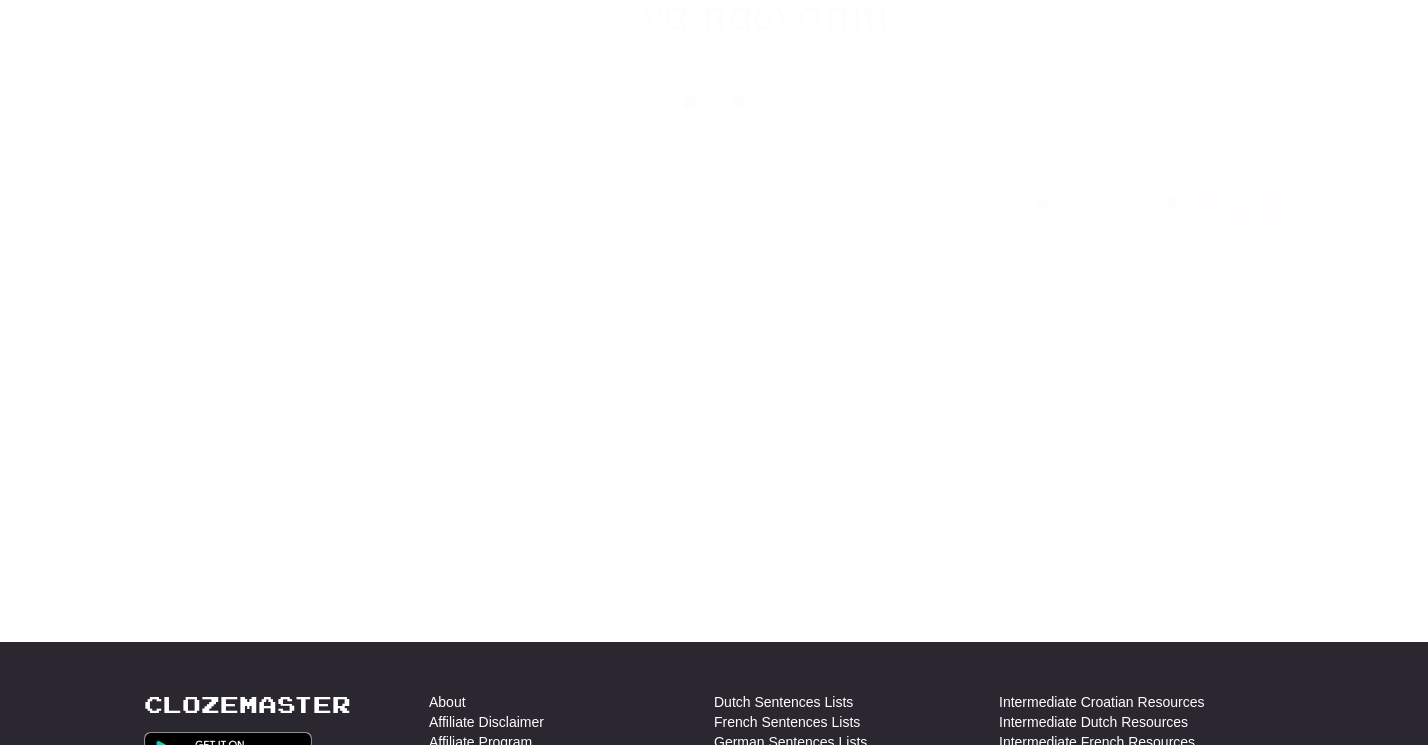 scroll, scrollTop: 113, scrollLeft: 0, axis: vertical 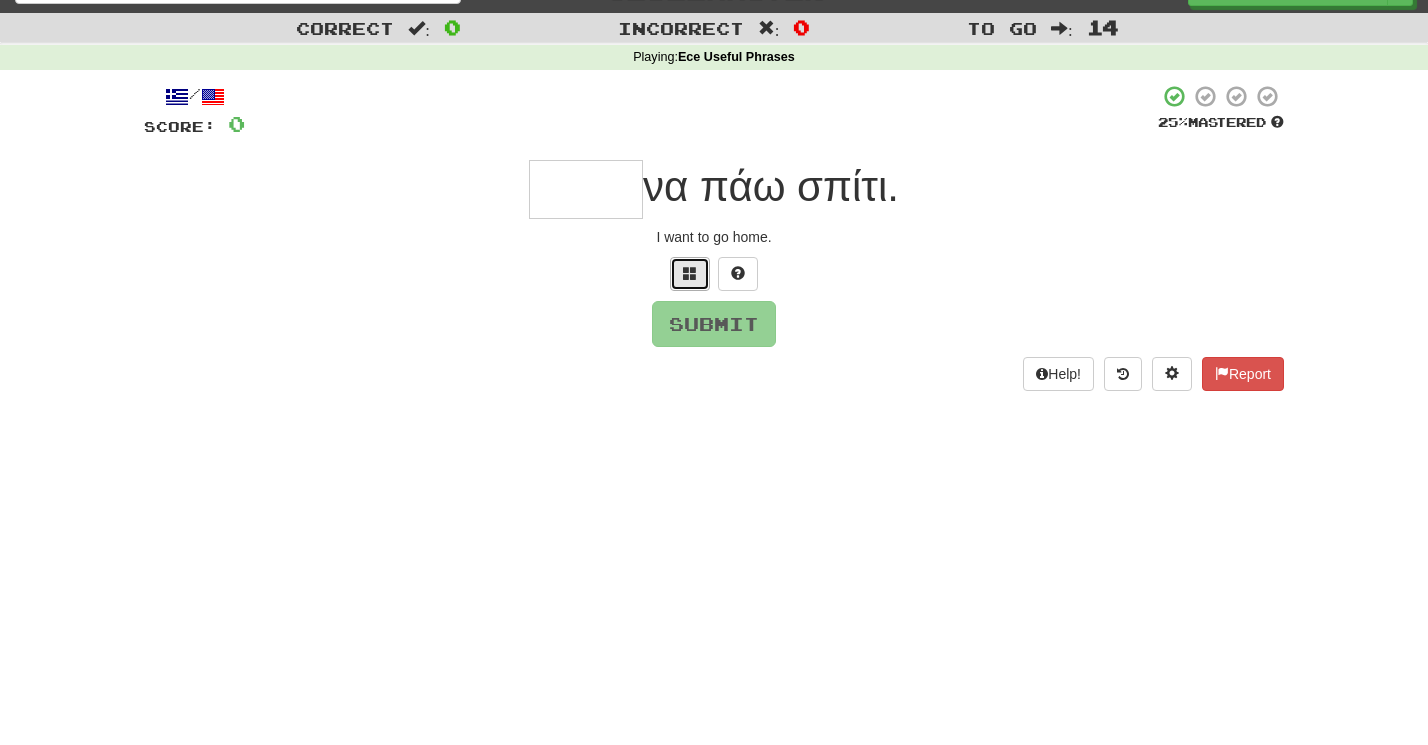 click at bounding box center (690, 274) 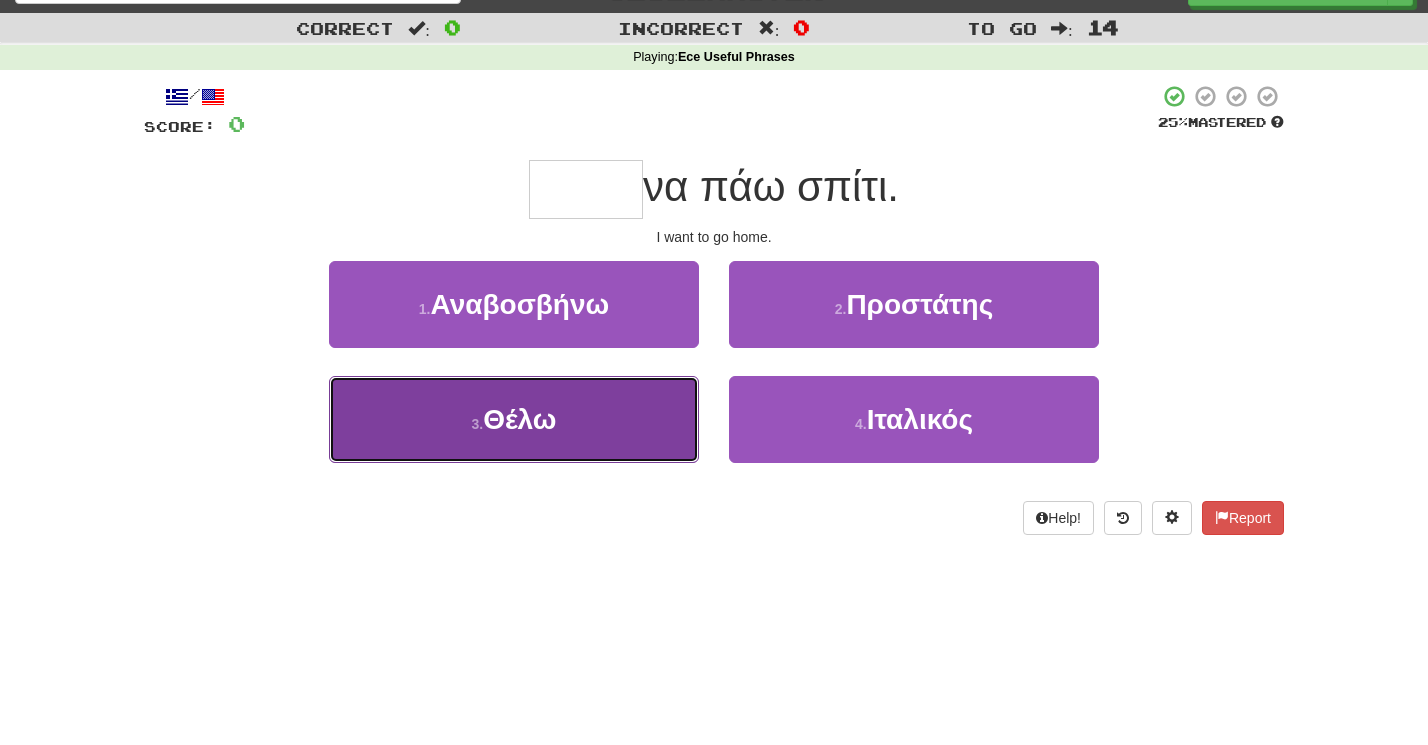 click on "Θέλω" at bounding box center [519, 419] 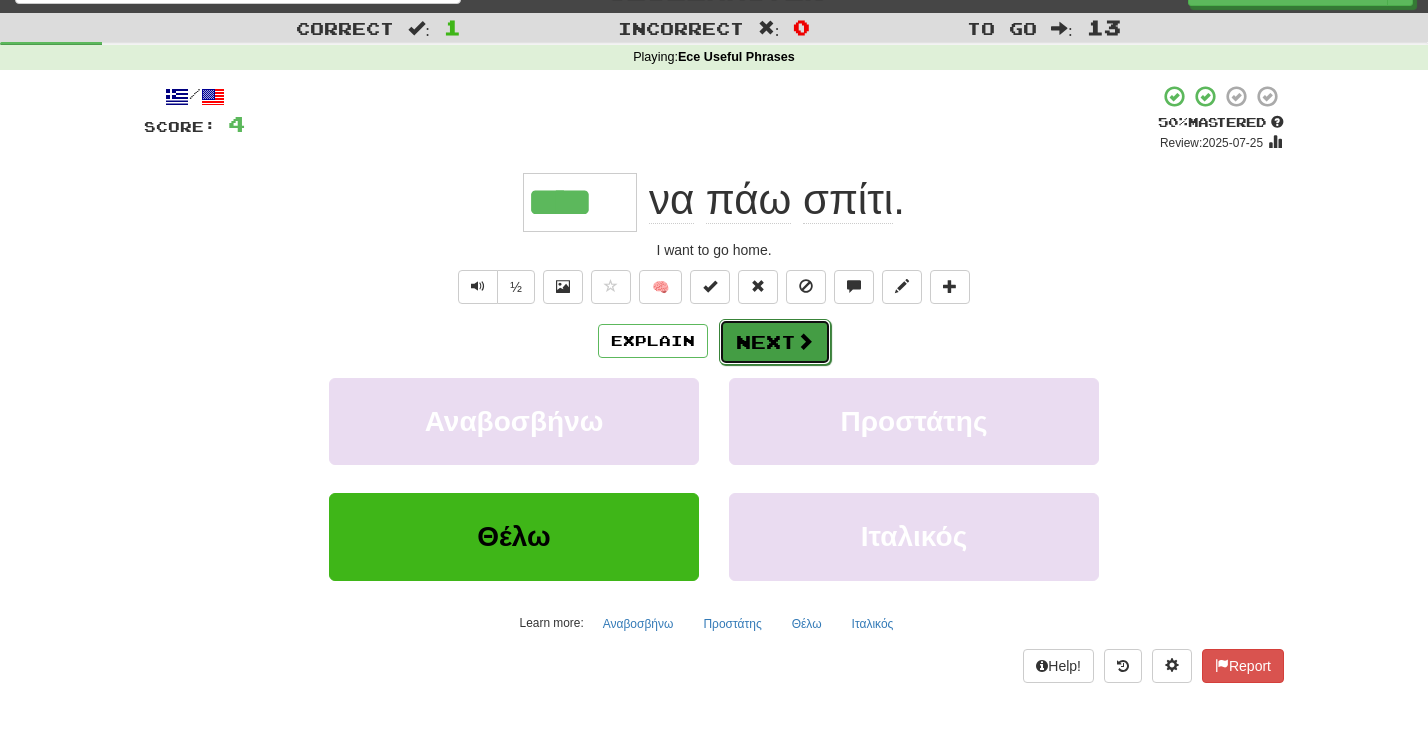 click on "Next" at bounding box center [775, 342] 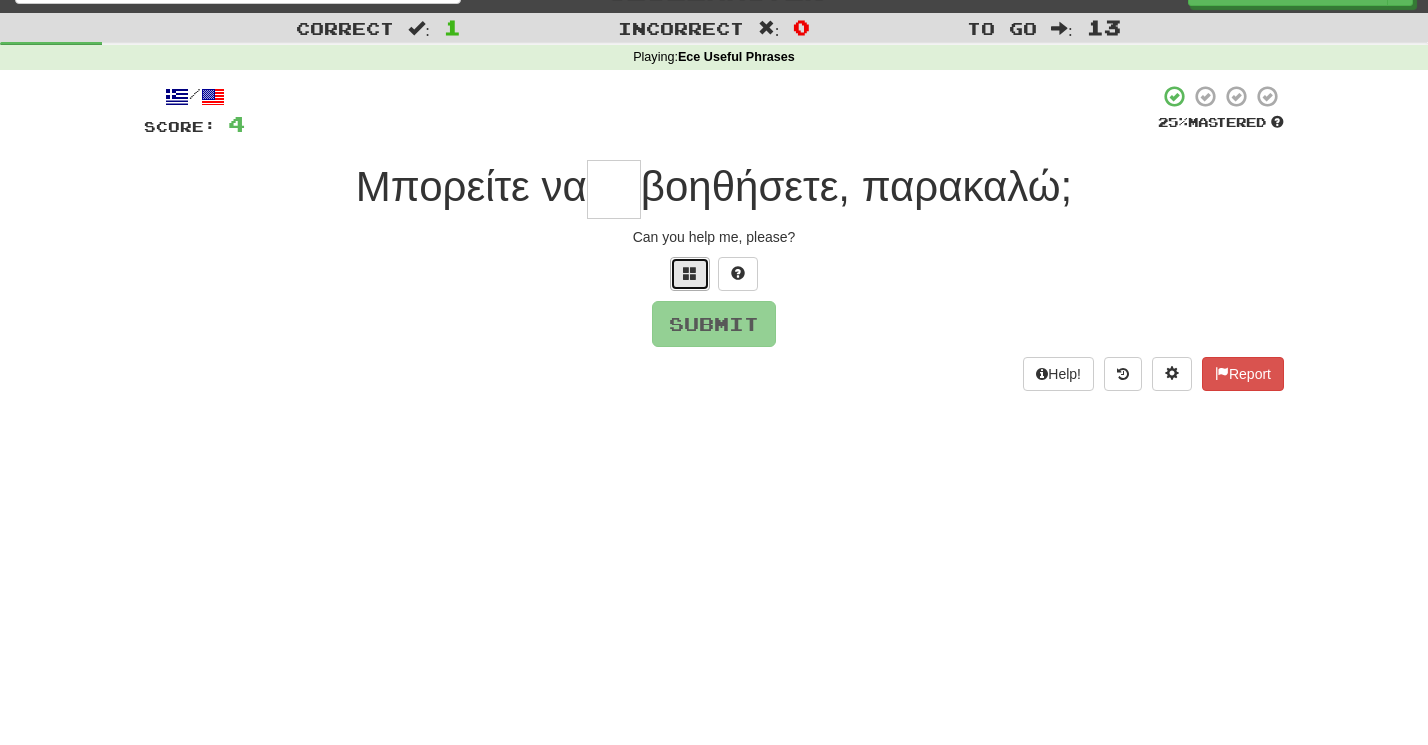 click at bounding box center (690, 273) 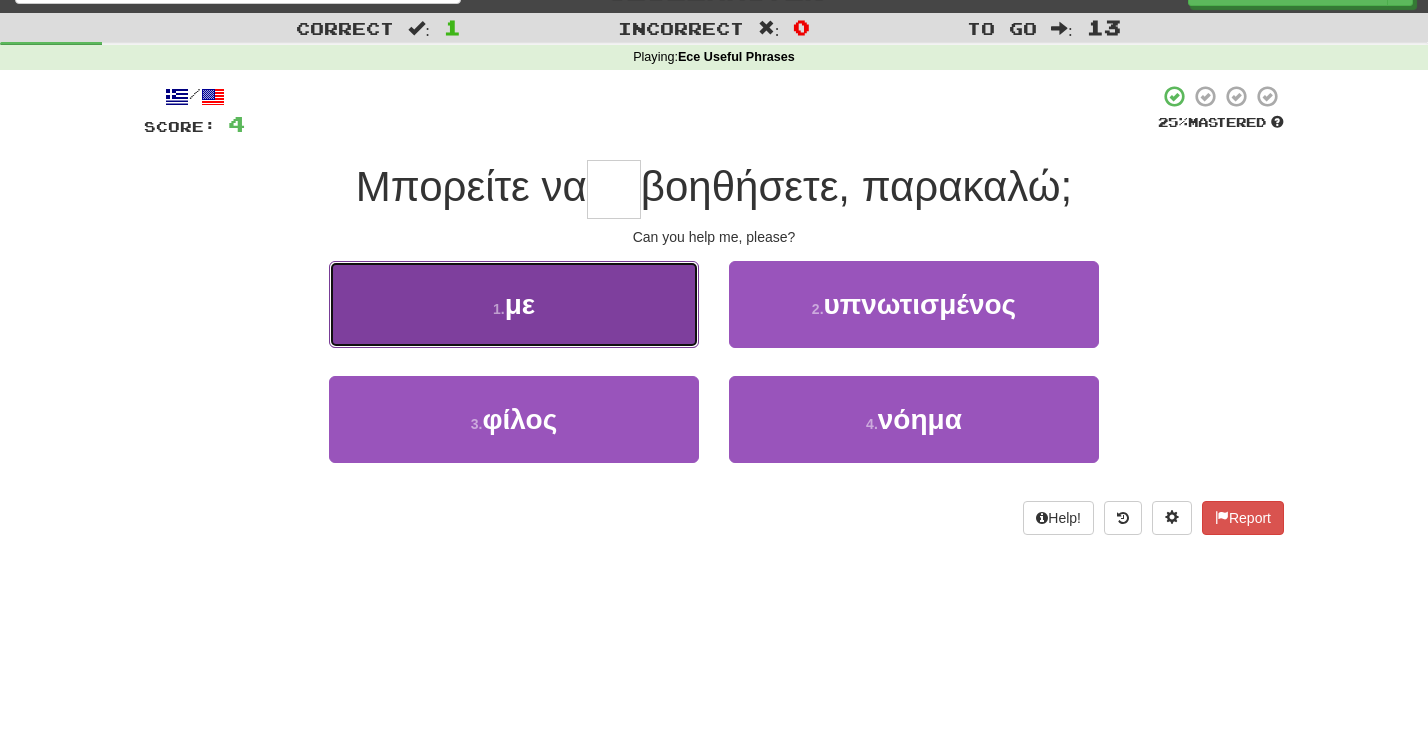 click on "1 .  με" at bounding box center [514, 304] 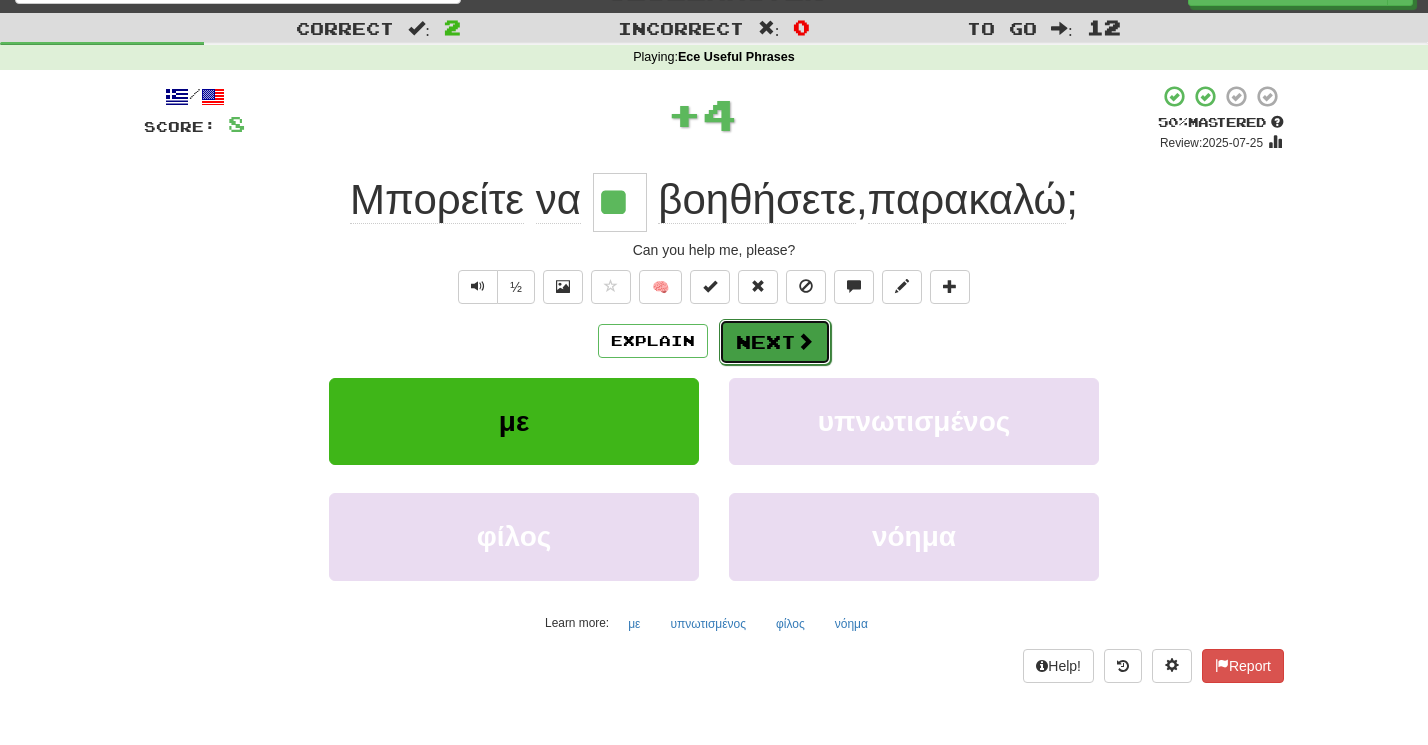click on "Next" at bounding box center [775, 342] 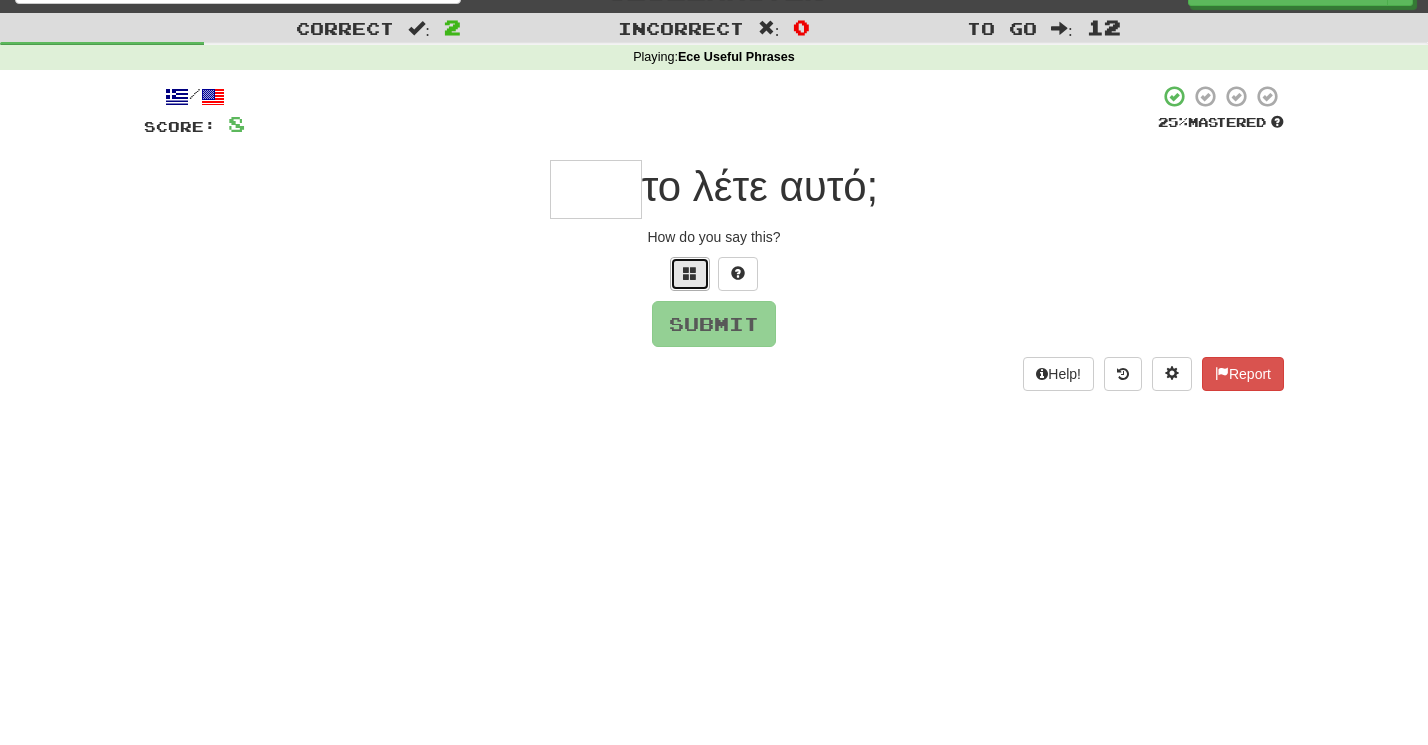 click at bounding box center (690, 274) 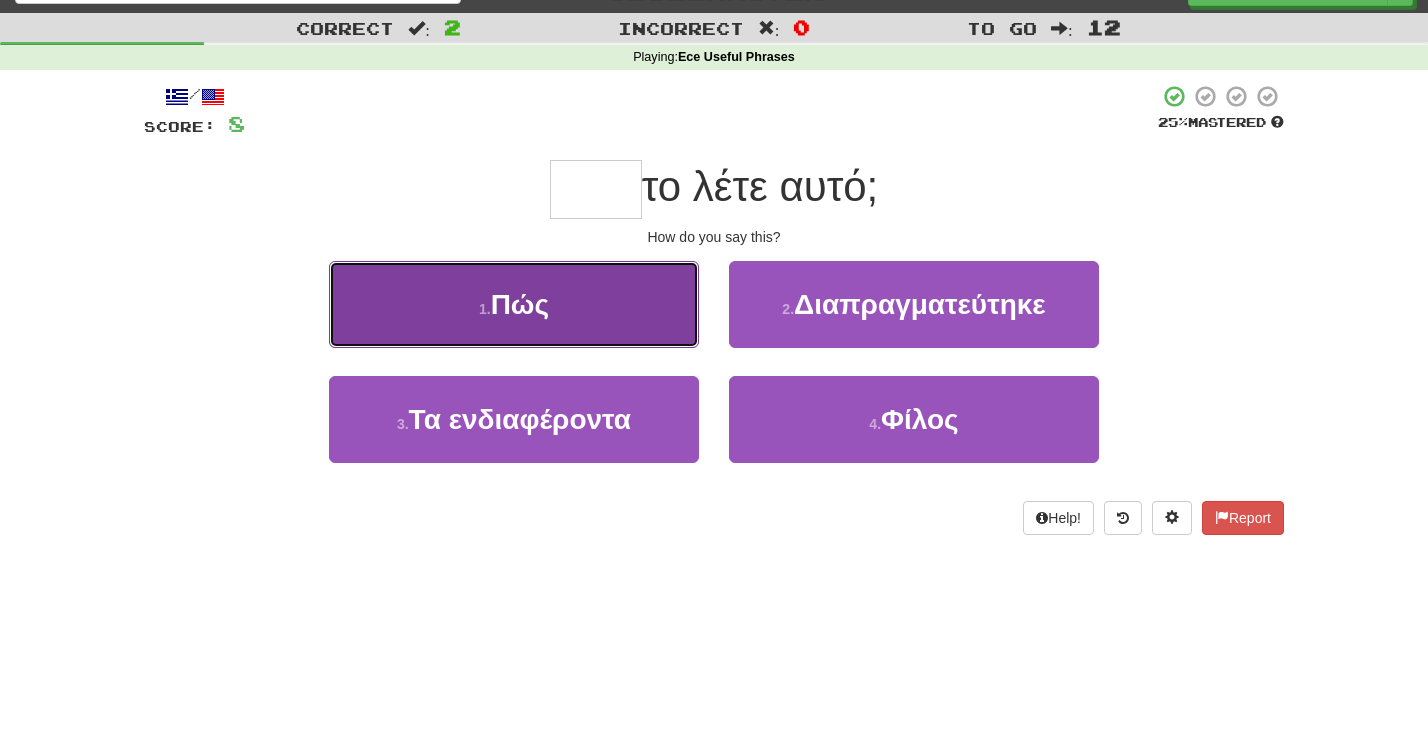 click on "1 .  Πώς" at bounding box center [514, 304] 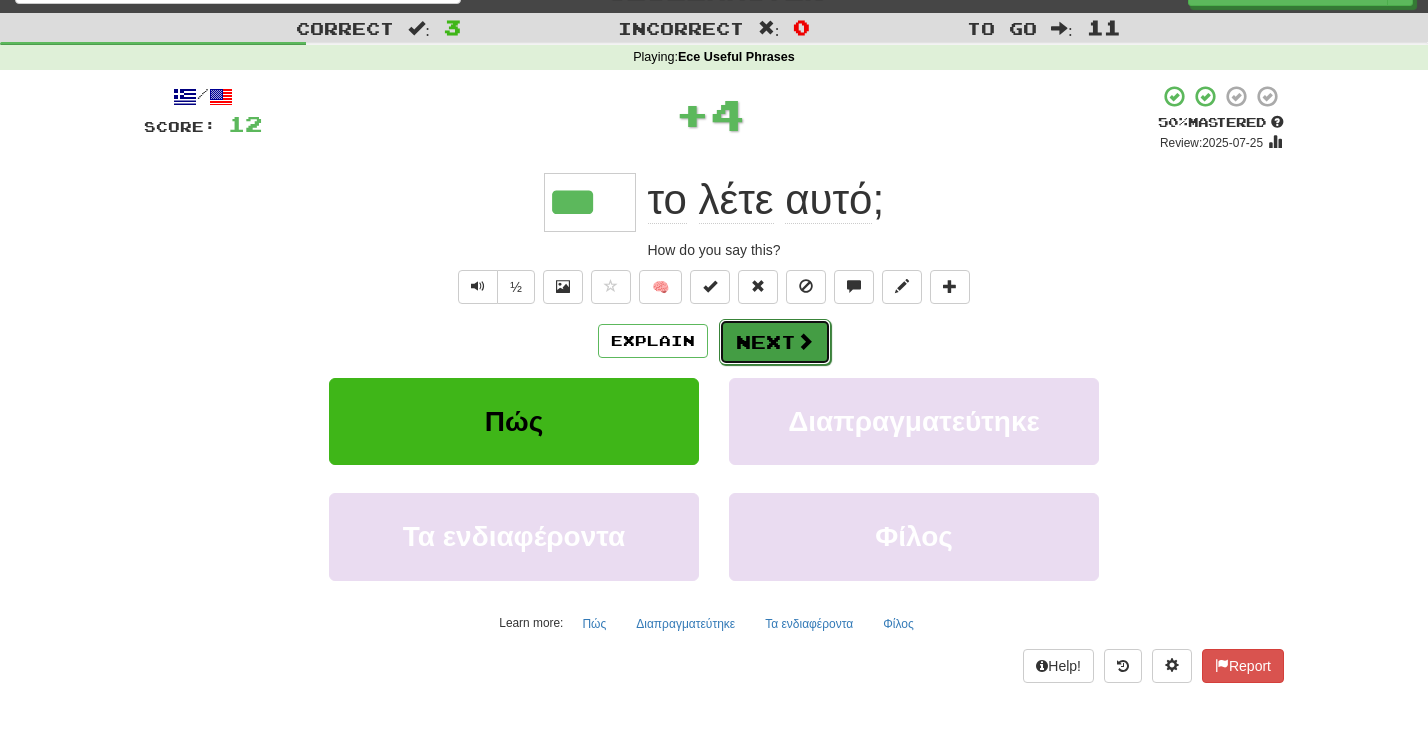 click at bounding box center [805, 341] 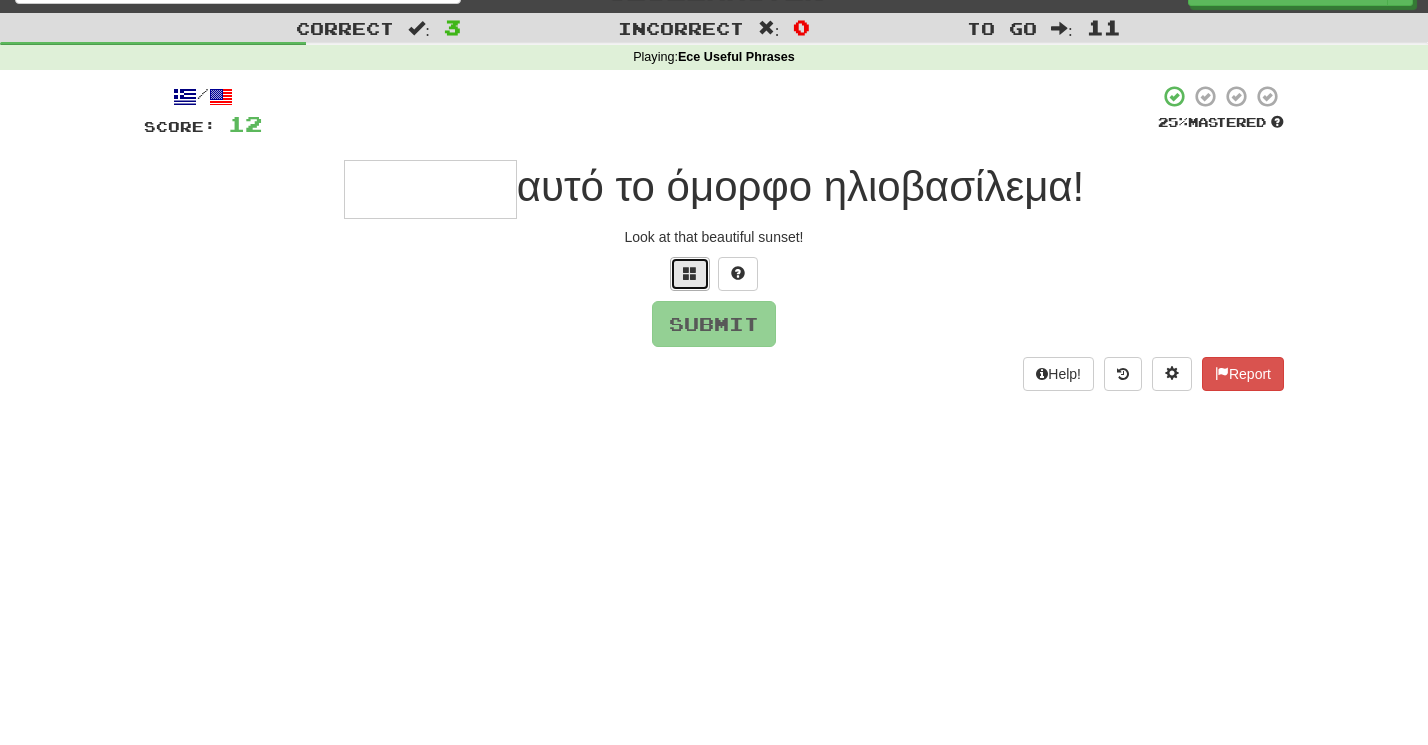 click at bounding box center [690, 273] 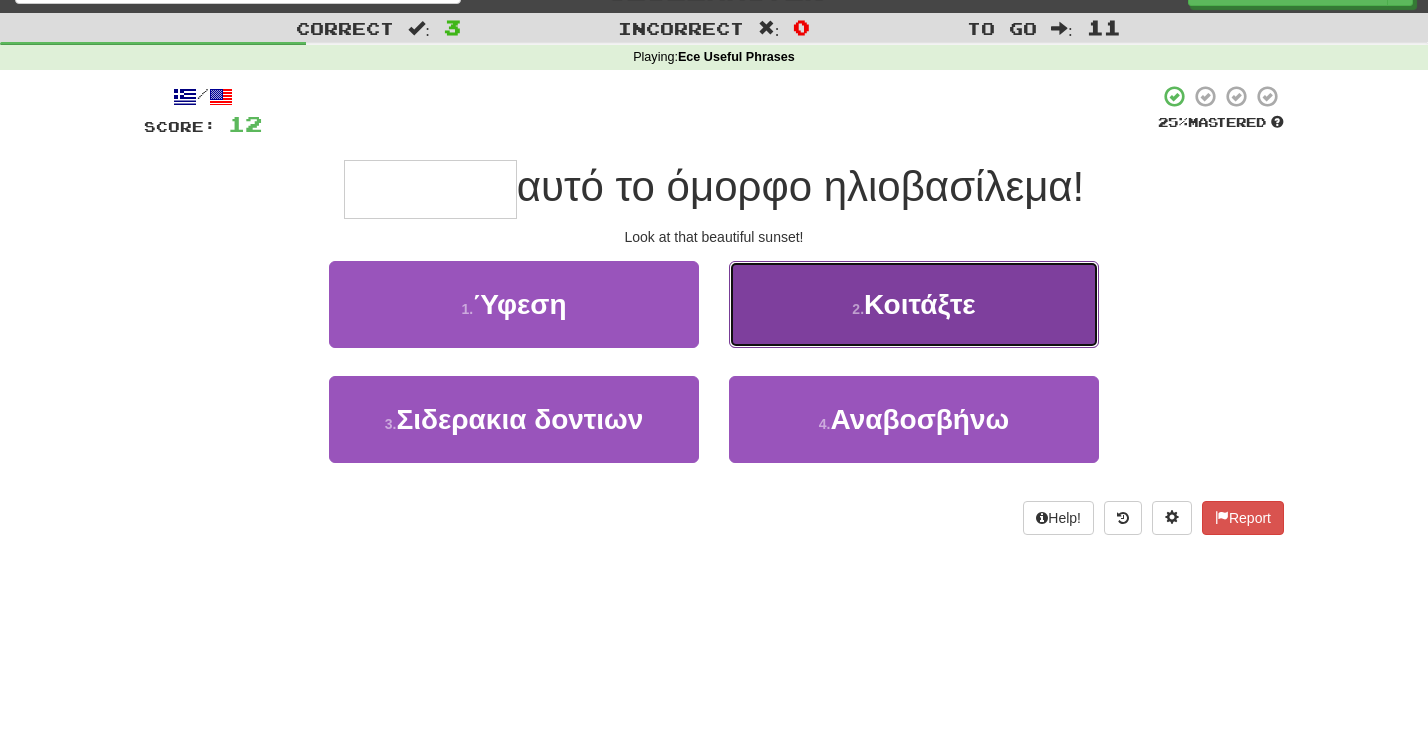 click on "2 .  Κοιτάξτε" at bounding box center [914, 304] 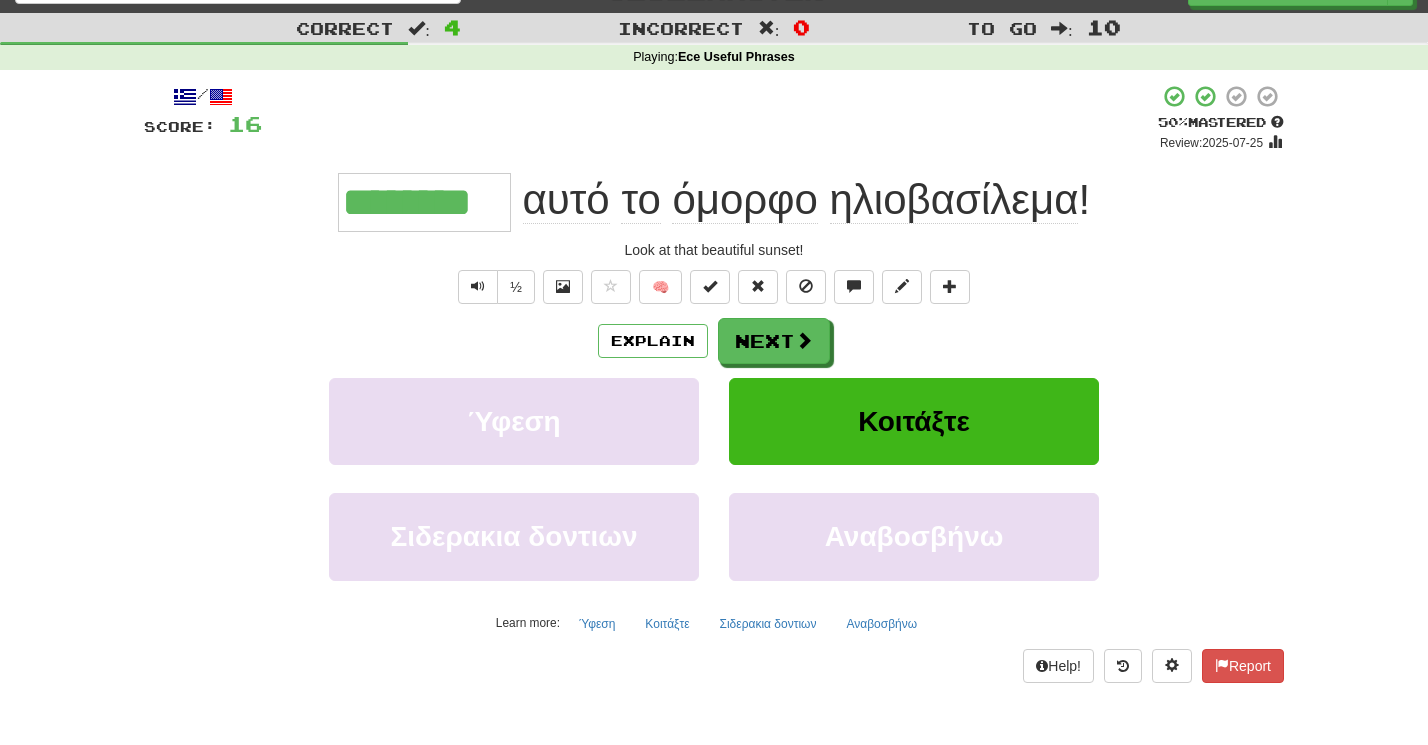 drag, startPoint x: 498, startPoint y: 208, endPoint x: 338, endPoint y: 206, distance: 160.0125 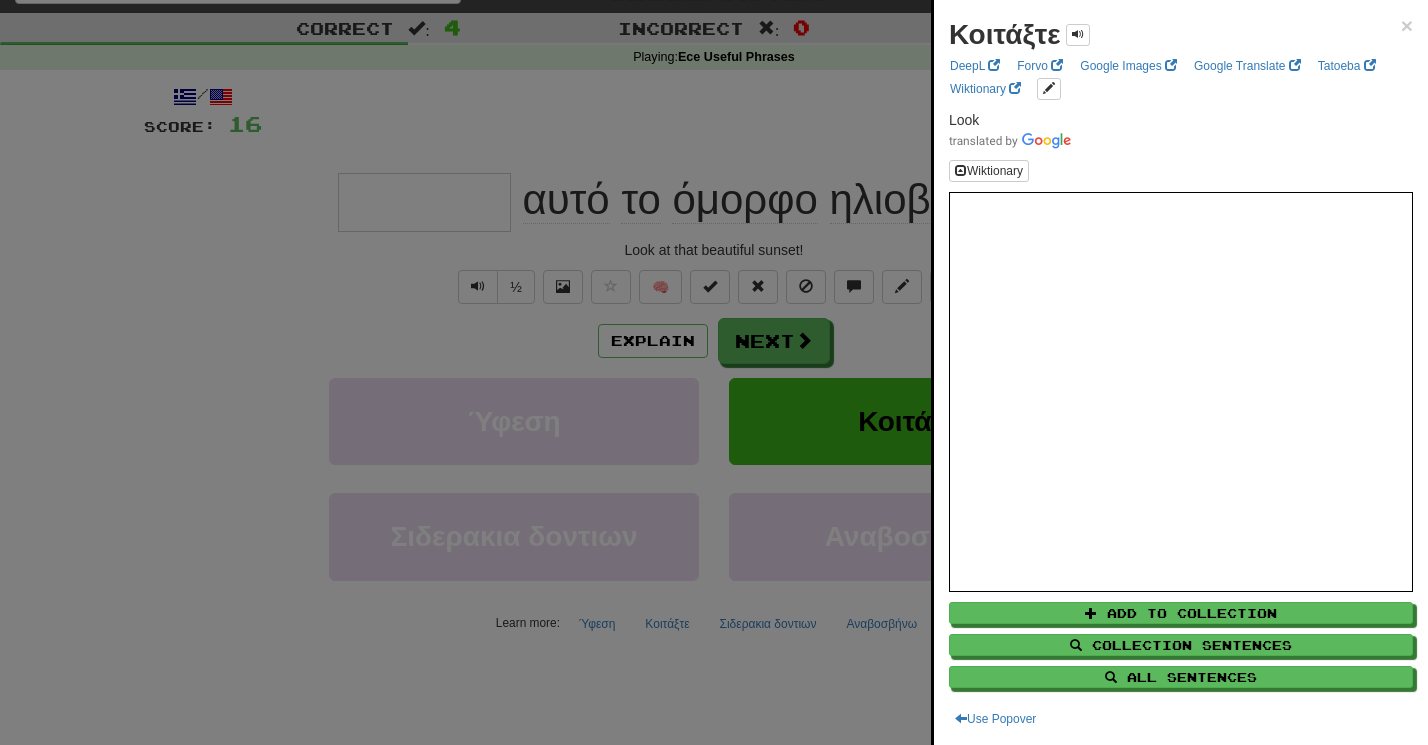 click at bounding box center (714, 372) 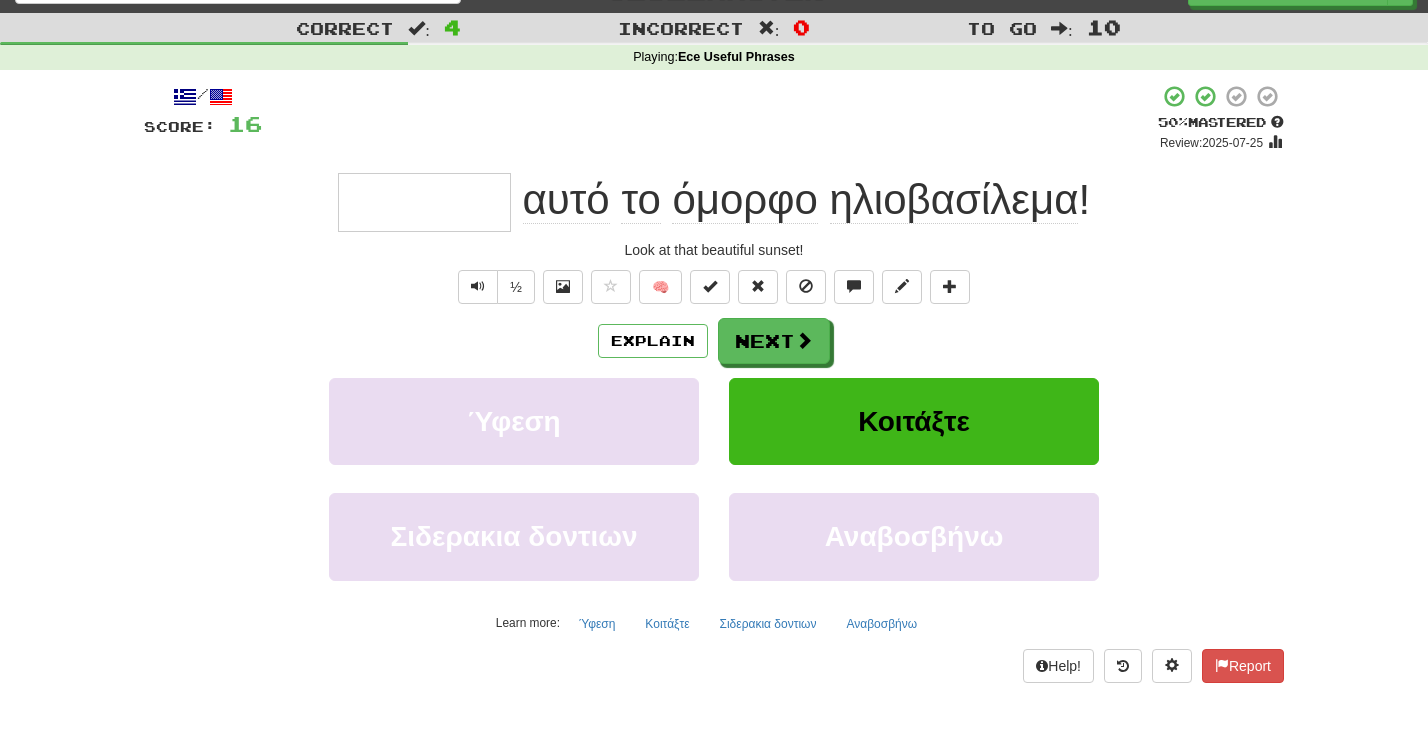 click at bounding box center [424, 202] 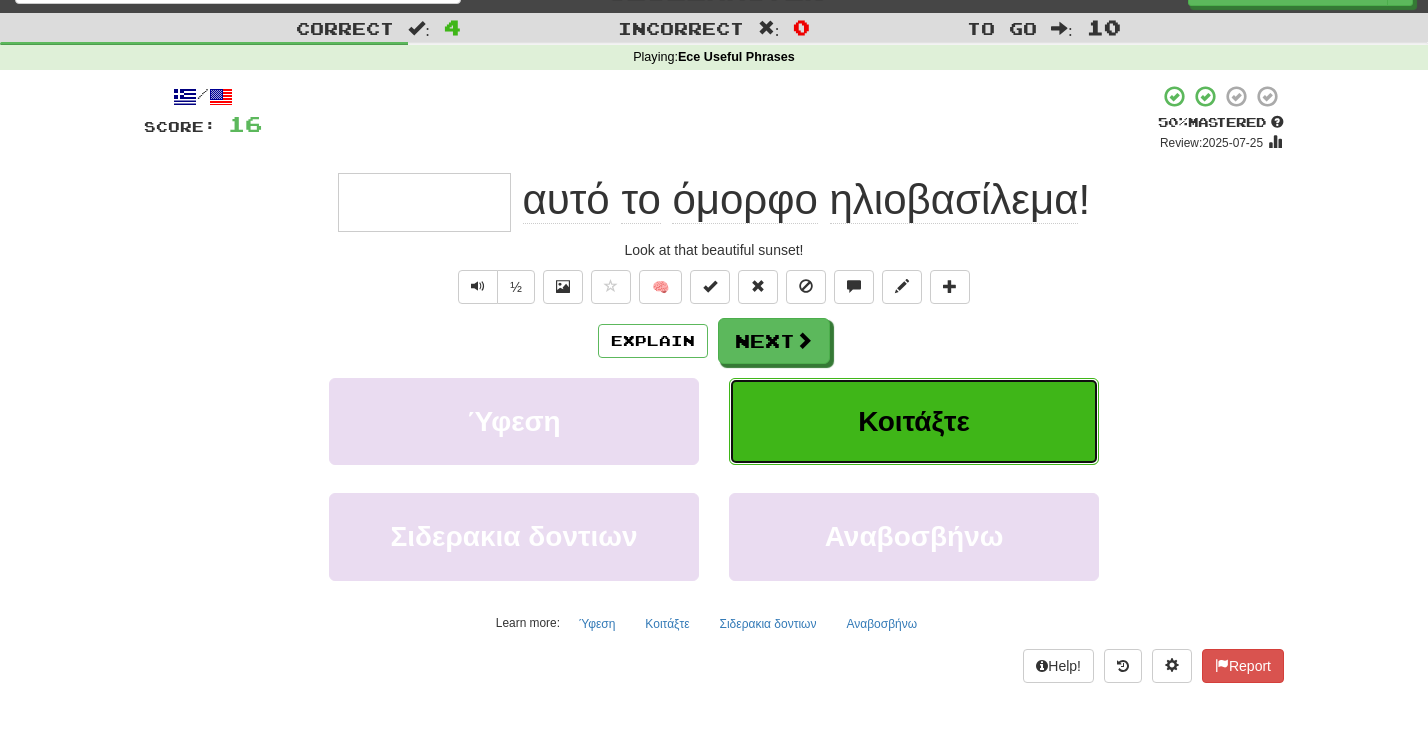 click on "Κοιτάξτε" at bounding box center (914, 421) 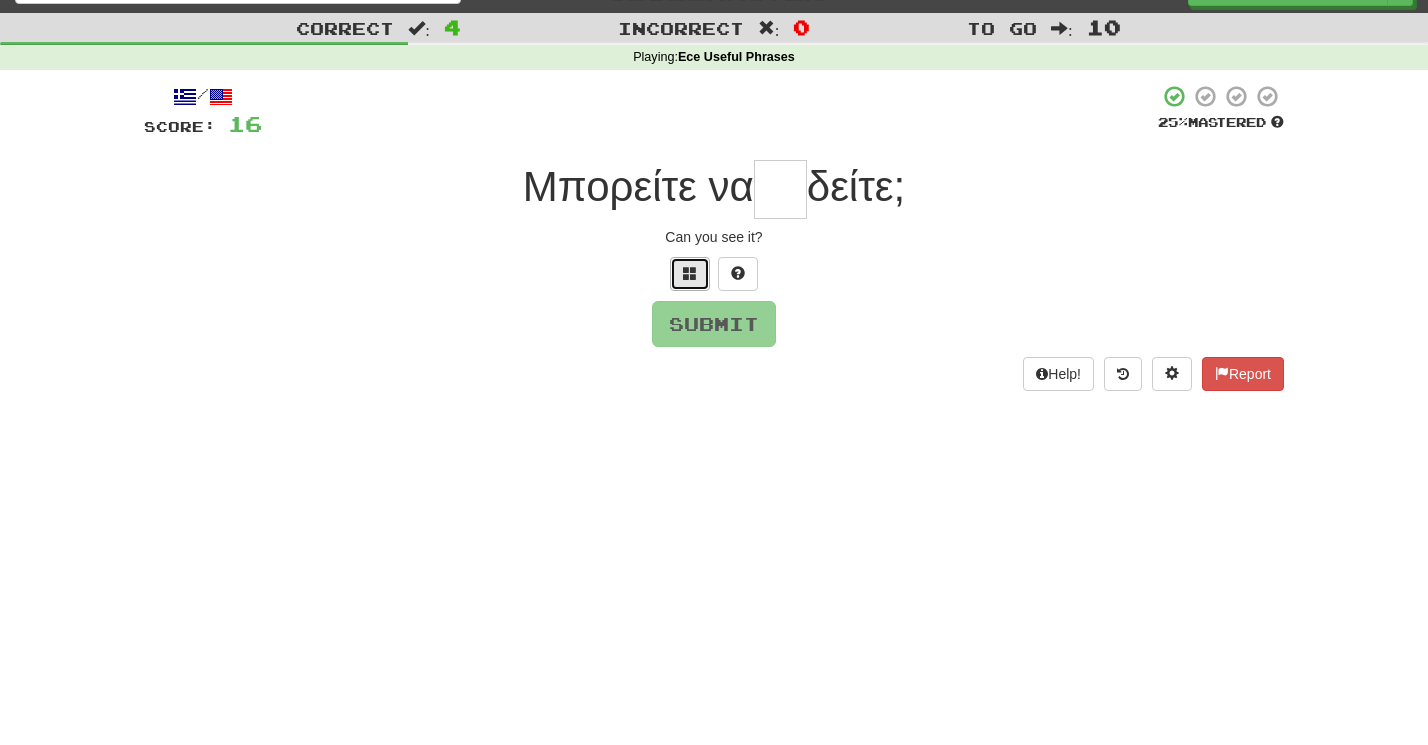 click at bounding box center (690, 273) 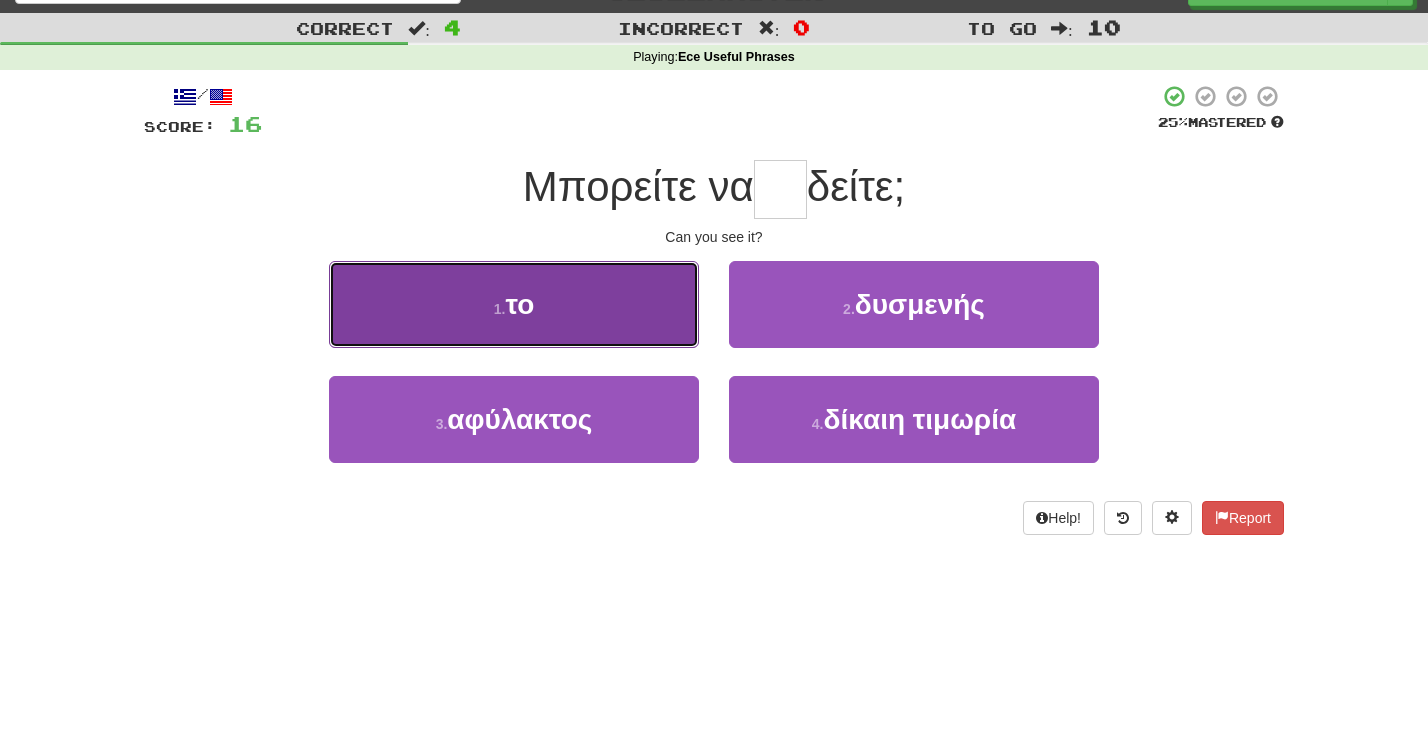 click on "1 .  το" at bounding box center [514, 304] 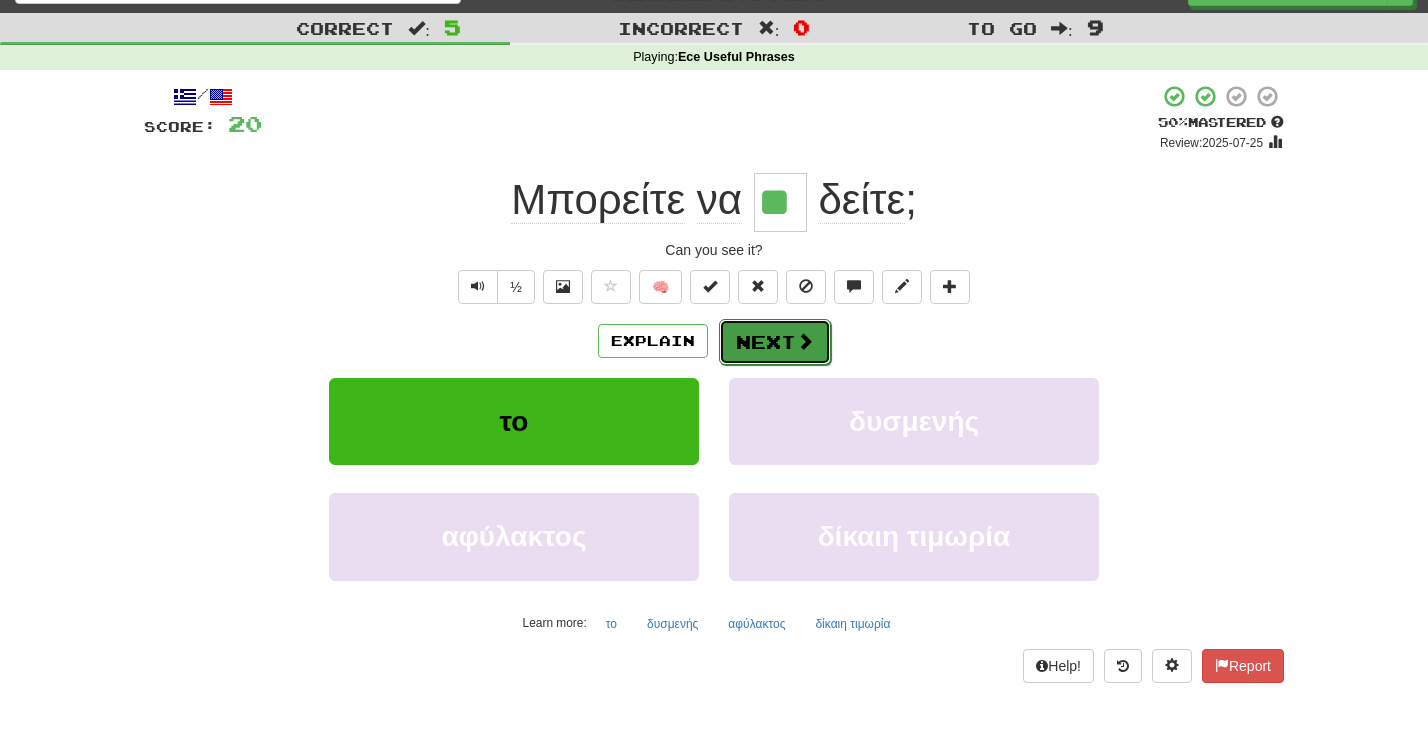click on "Next" at bounding box center (775, 342) 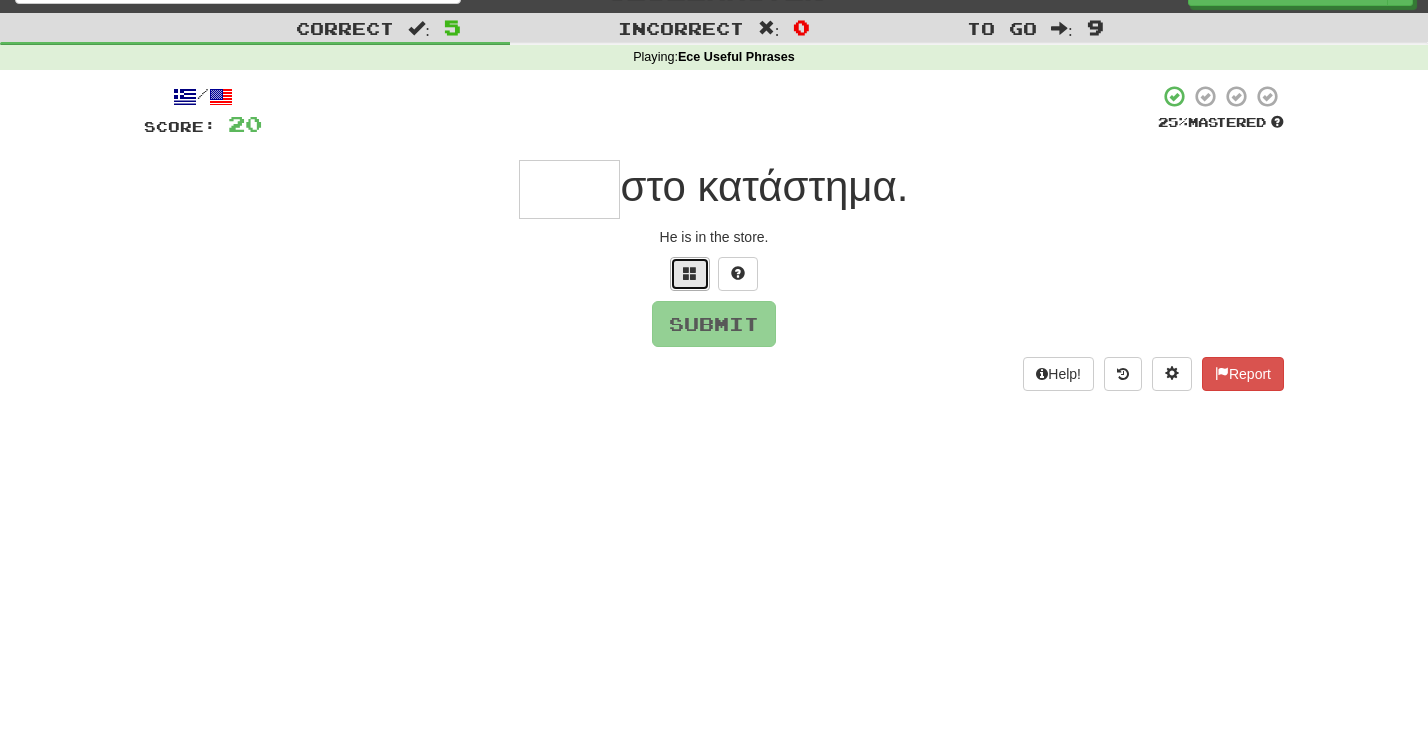click at bounding box center (690, 274) 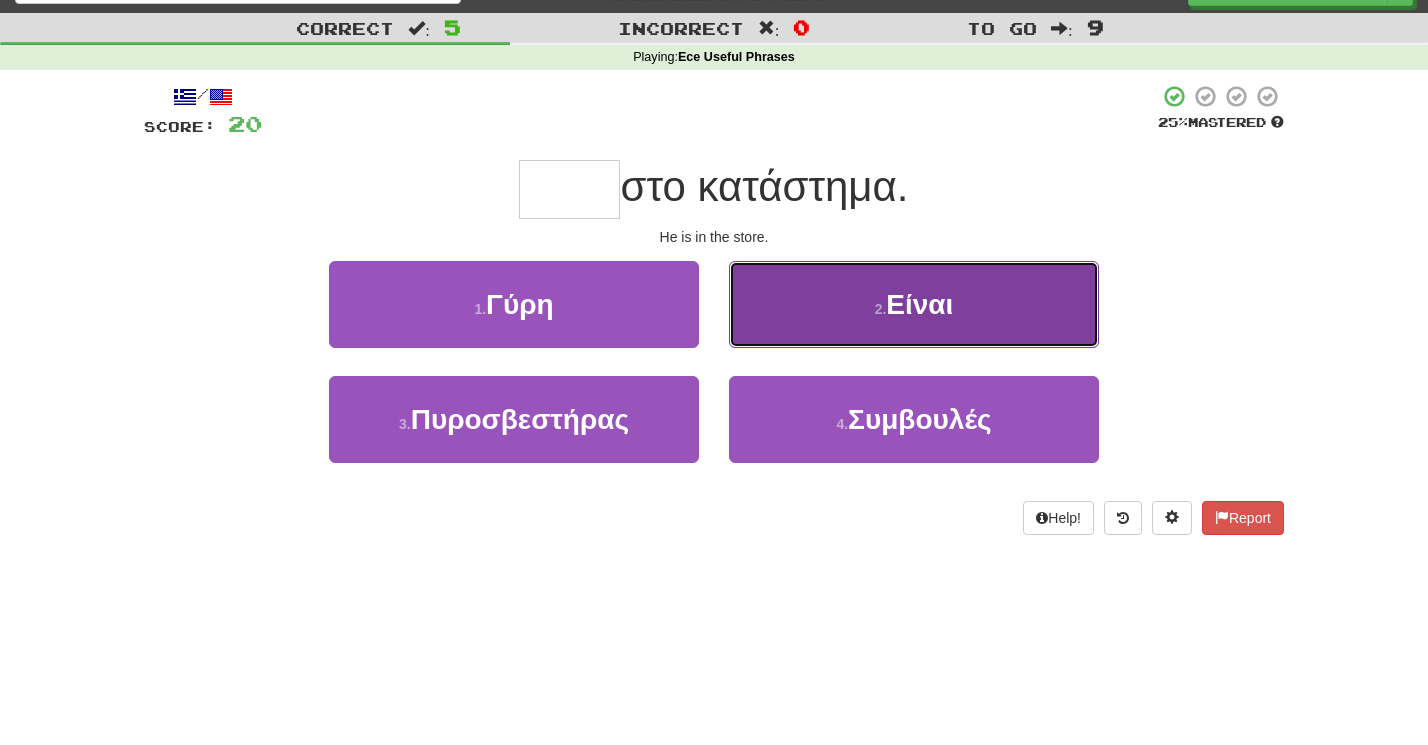 click on "2 .  Είναι" at bounding box center [914, 304] 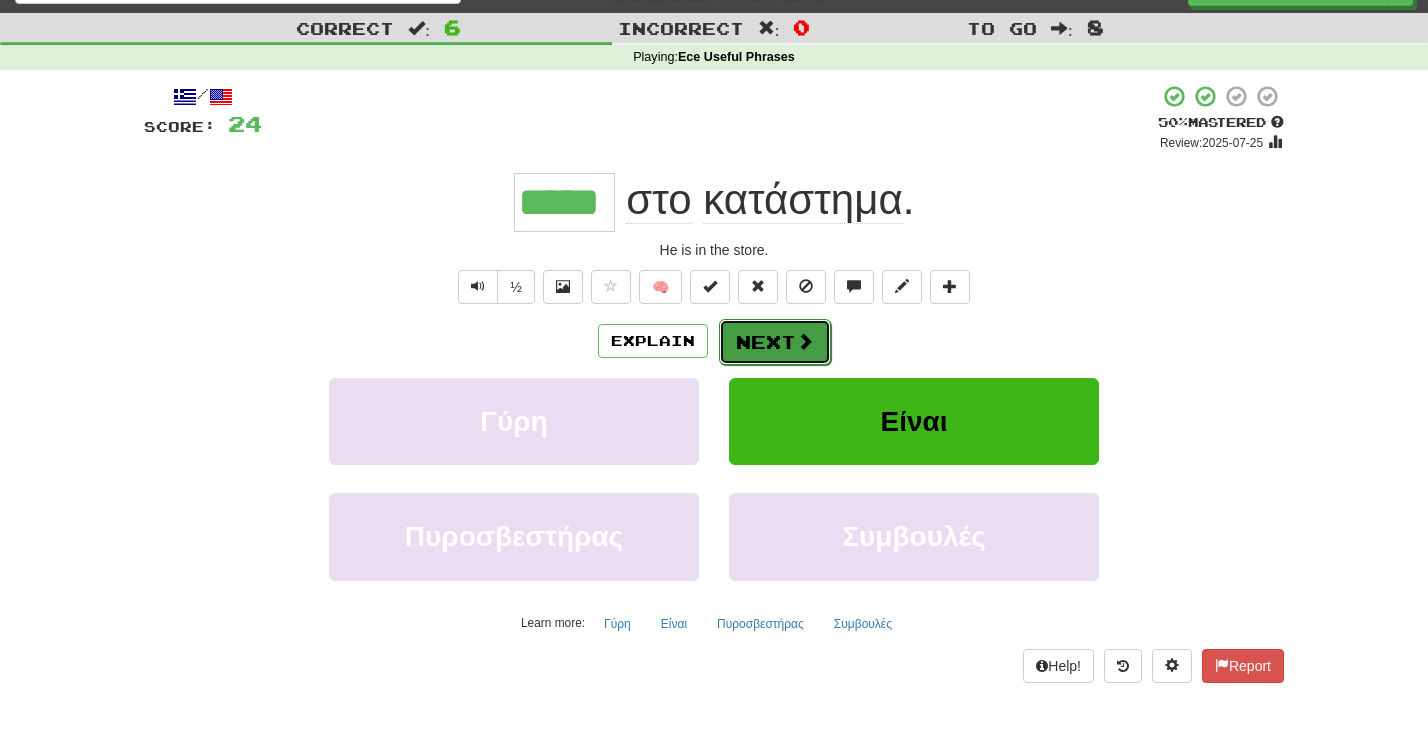 click at bounding box center (805, 341) 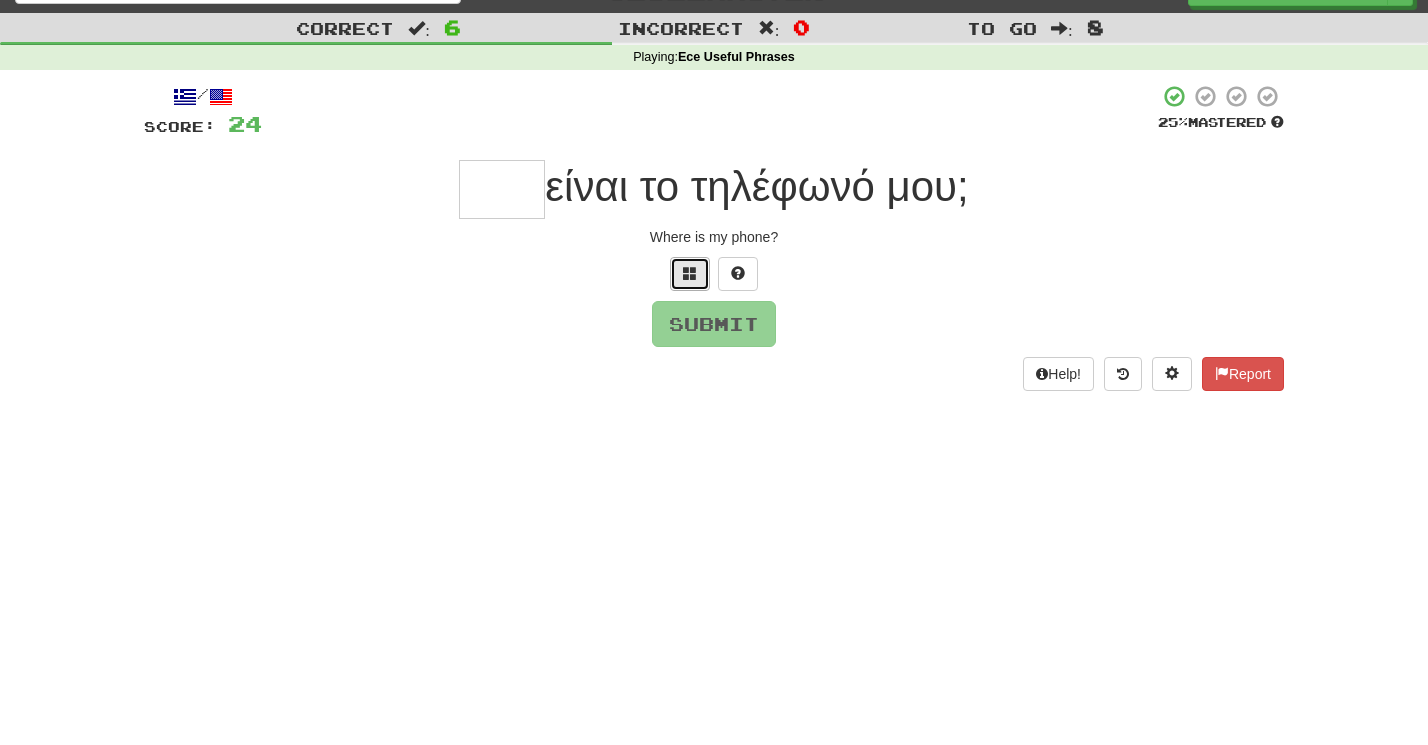 click at bounding box center [690, 274] 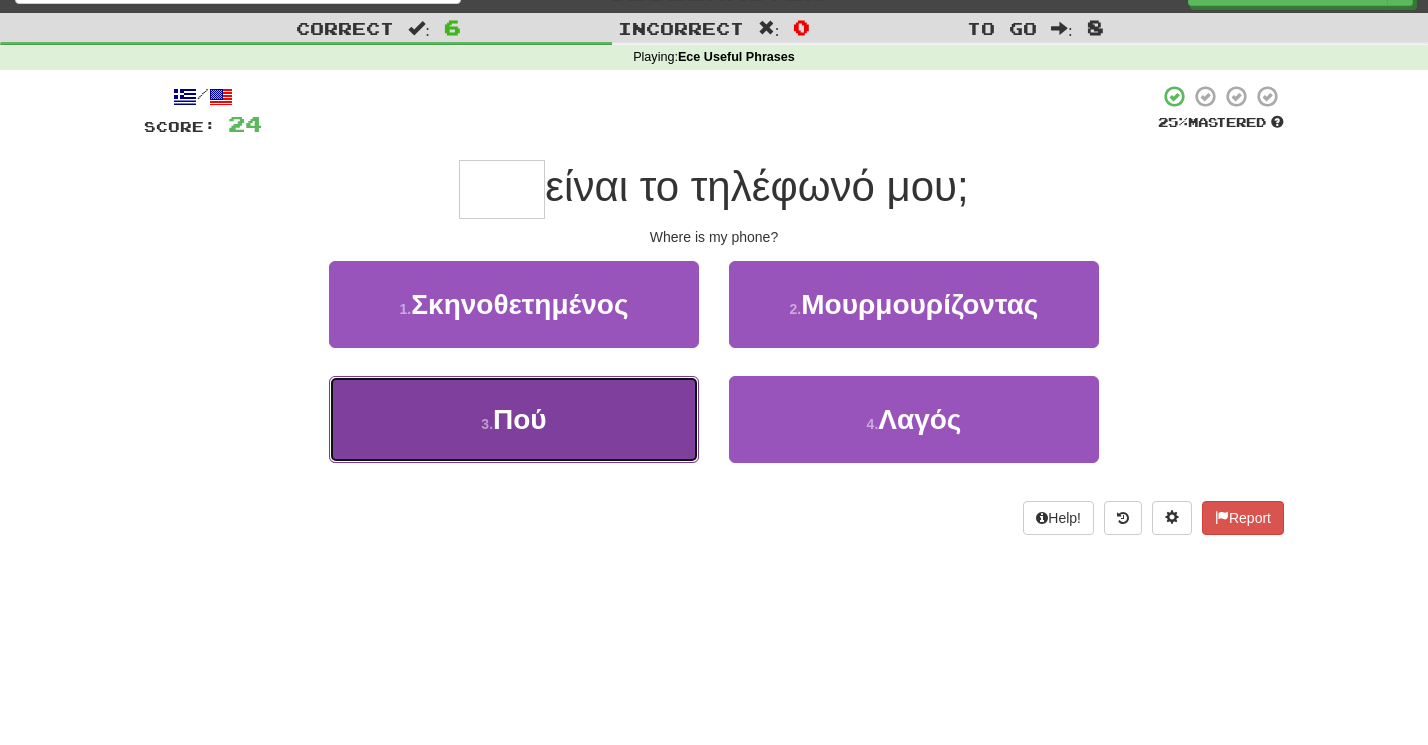 click on "3 .  Πού" at bounding box center [514, 419] 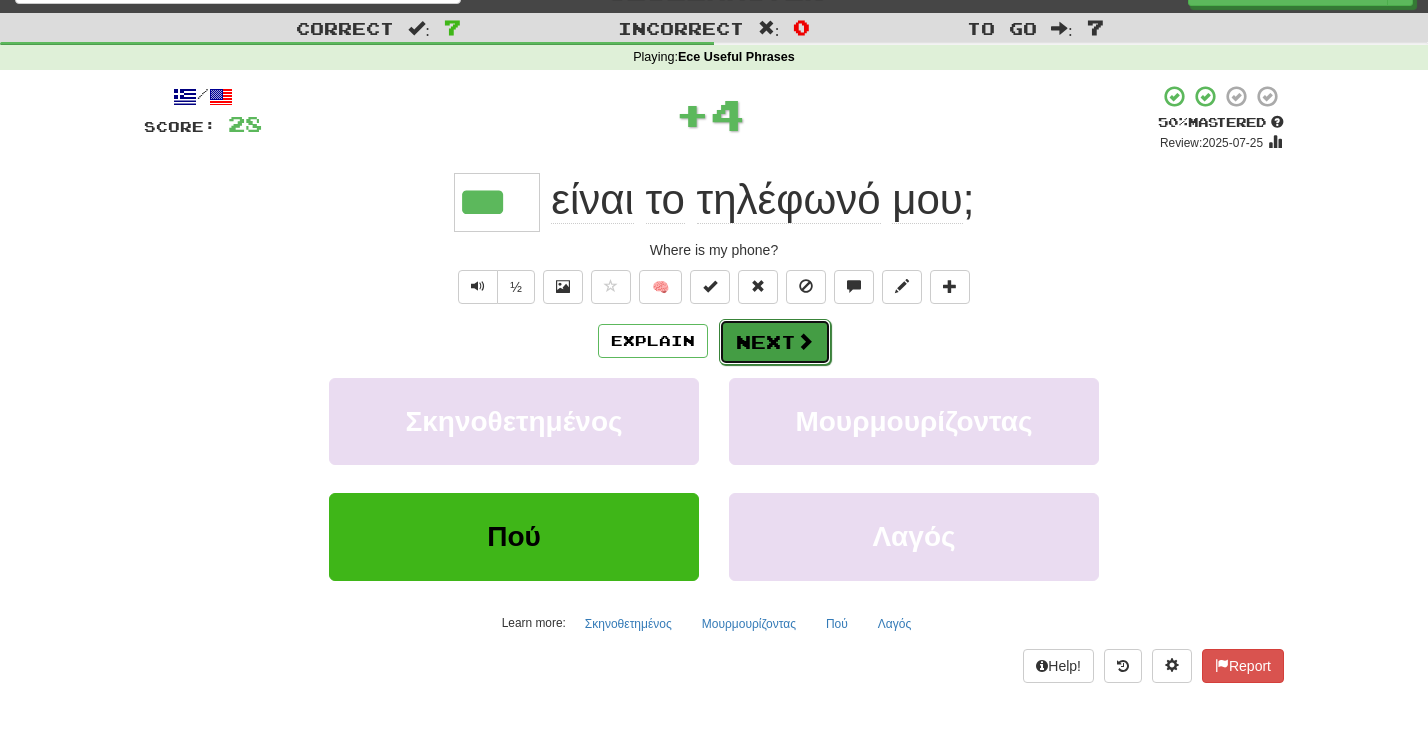 click on "Next" at bounding box center [775, 342] 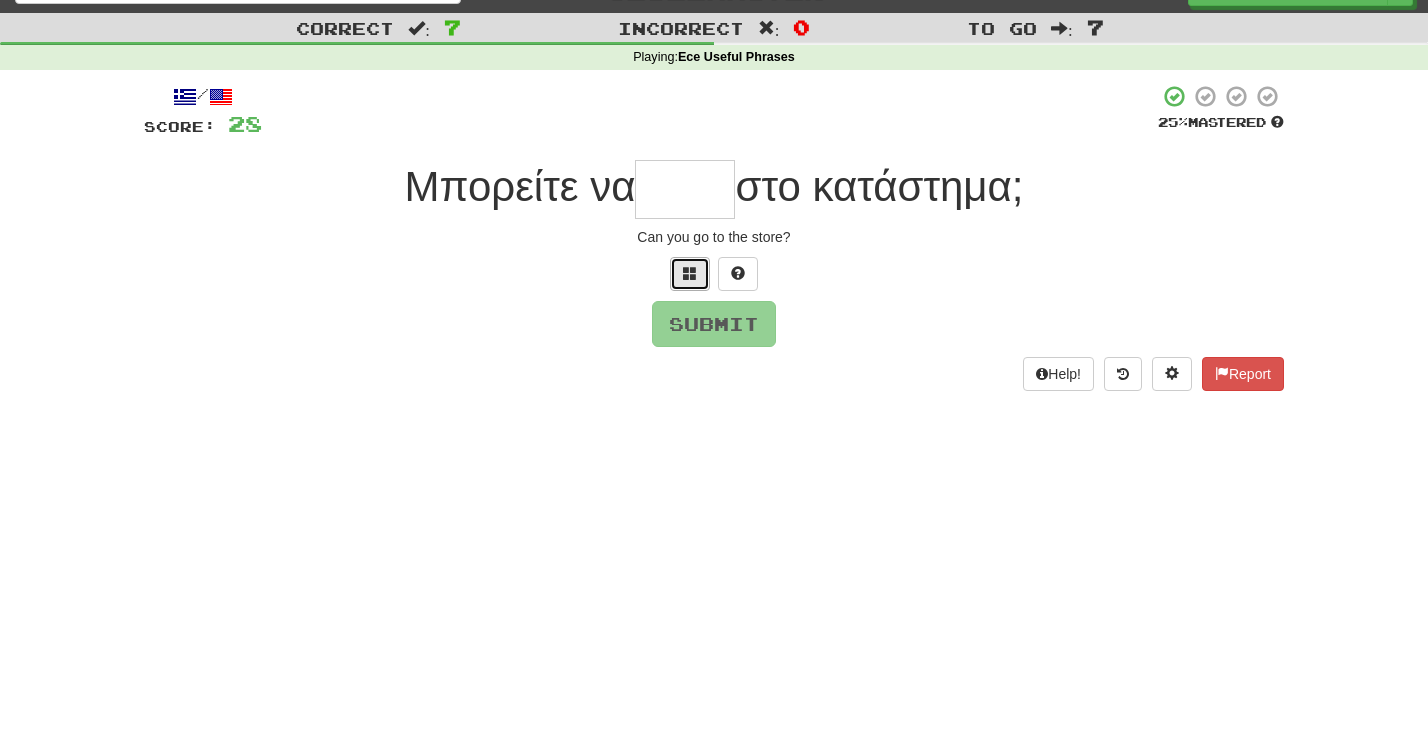 click at bounding box center [690, 273] 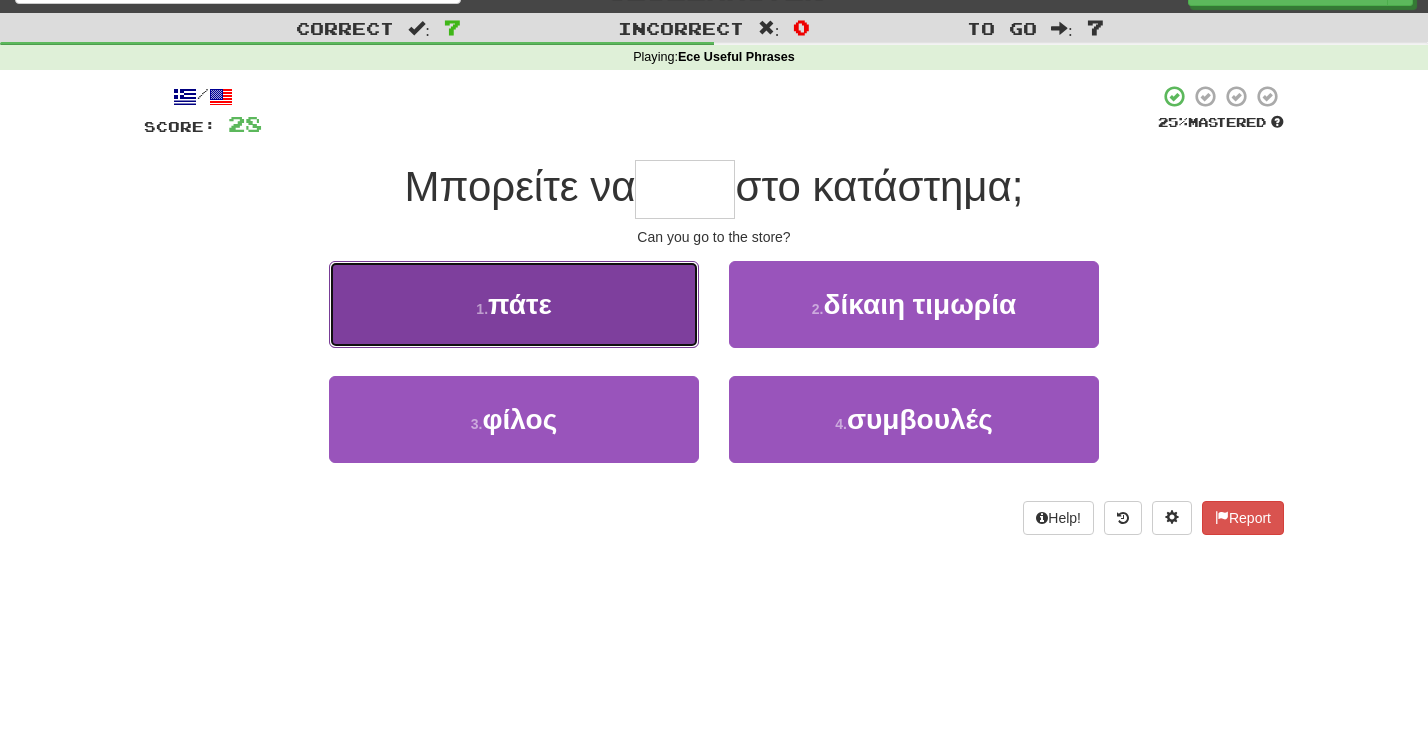 click on "1 .  πάτε" at bounding box center (514, 304) 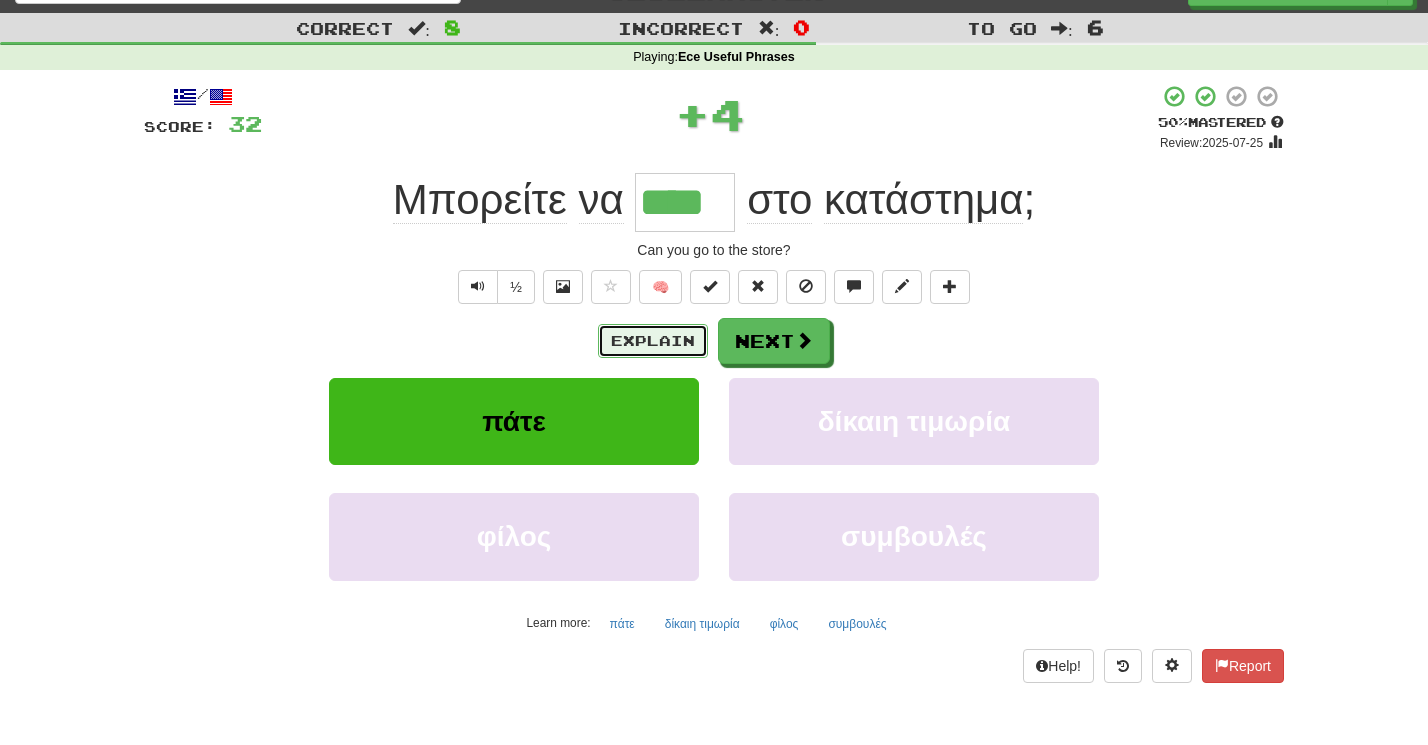 click on "Explain" at bounding box center (653, 341) 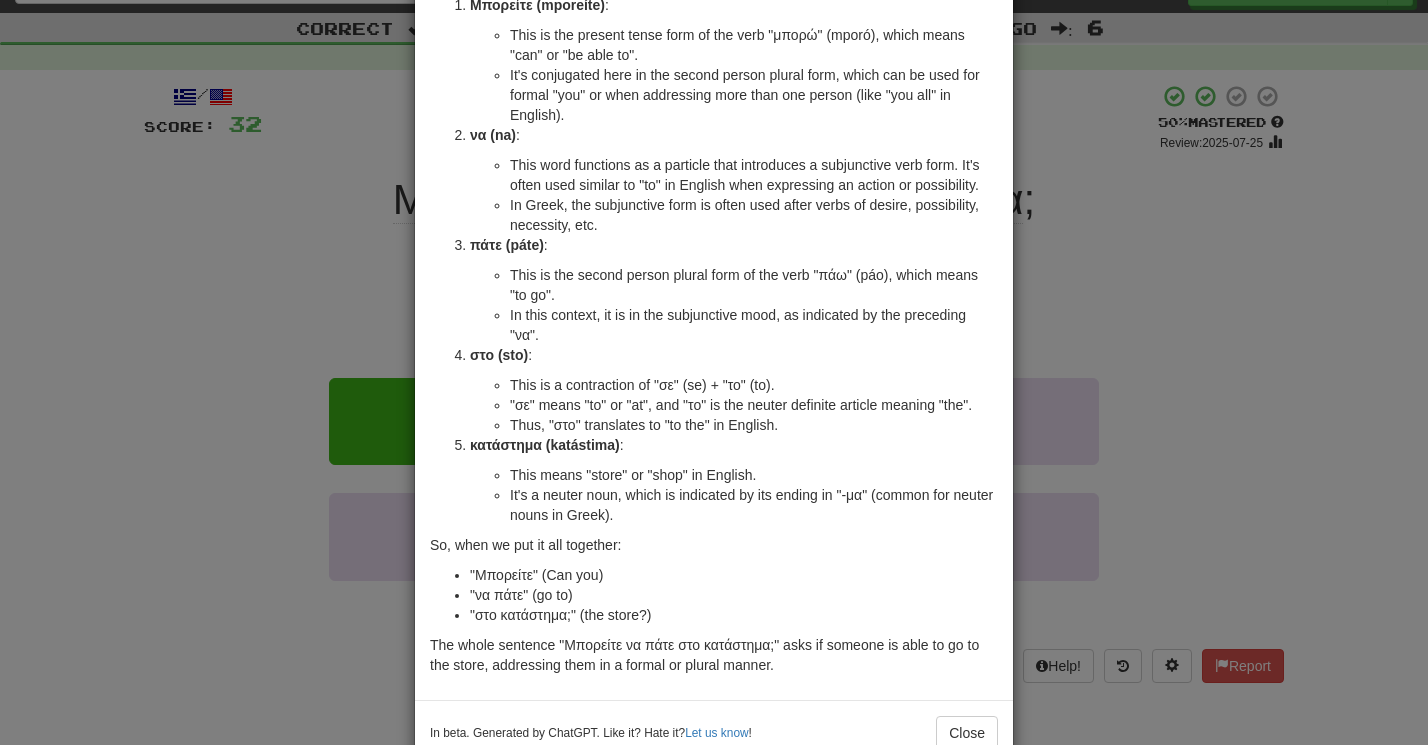 scroll, scrollTop: 203, scrollLeft: 0, axis: vertical 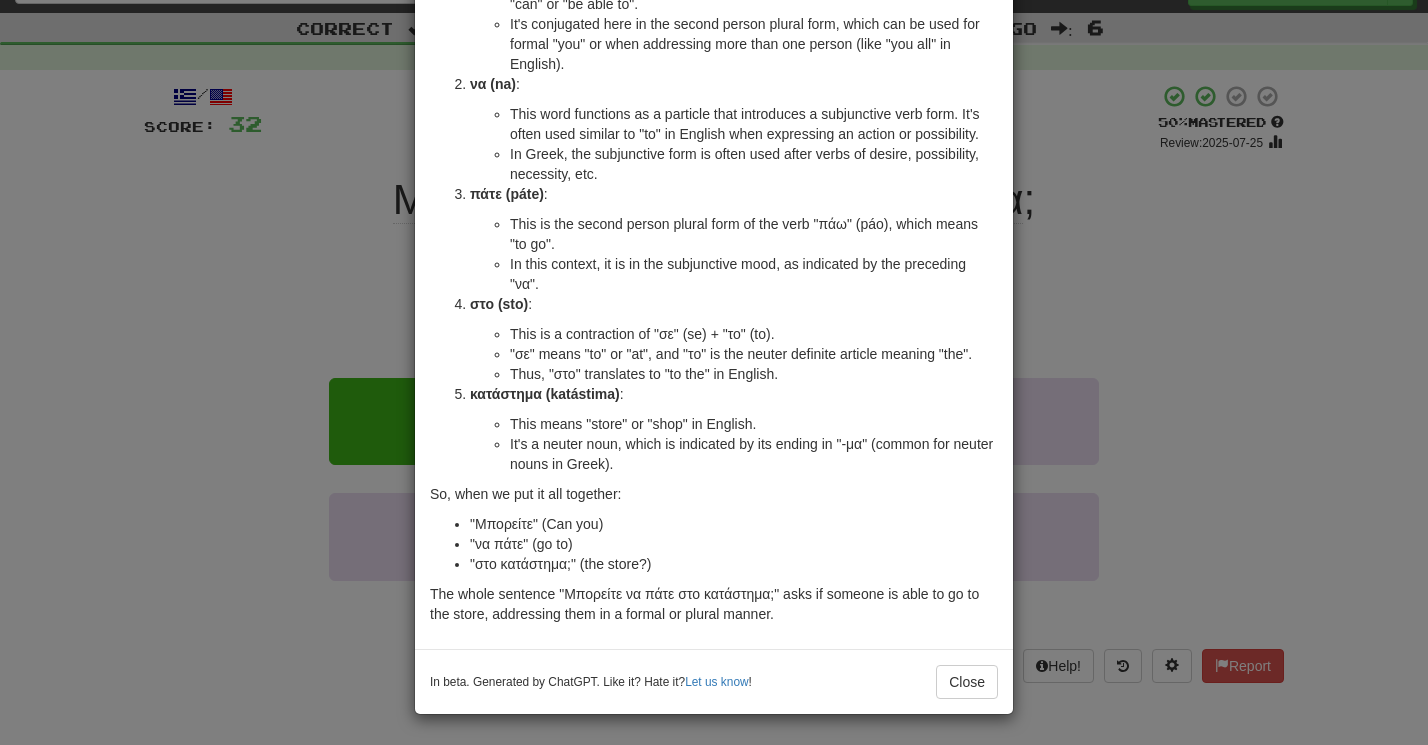 click on "× Explanation Sure! The sentence "Μπορείτε να πάτε στο κατάστημα;" translates to "Can you go to the store?" in English. Let's break it down:
Μπορείτε (mporeíte) :
This is the present tense form of the verb "μπορώ" (mporó), which means "can" or "be able to".
It's conjugated here in the second person plural form, which can be used for formal "you" or when addressing more than one person (like "you all" in English).
να (na) :
This word functions as a particle that introduces a subjunctive verb form. It's often used similar to "to" in English when expressing an action or possibility.
In Greek, the subjunctive form is often used after verbs of desire, possibility, necessity, etc.
πάτε (páte) :
This is the second person plural form of the verb "πάω" (páo), which means "to go".
In this context, it is in the subjunctive mood, as indicated by the preceding "να".
στο (sto) :
:" at bounding box center [714, 372] 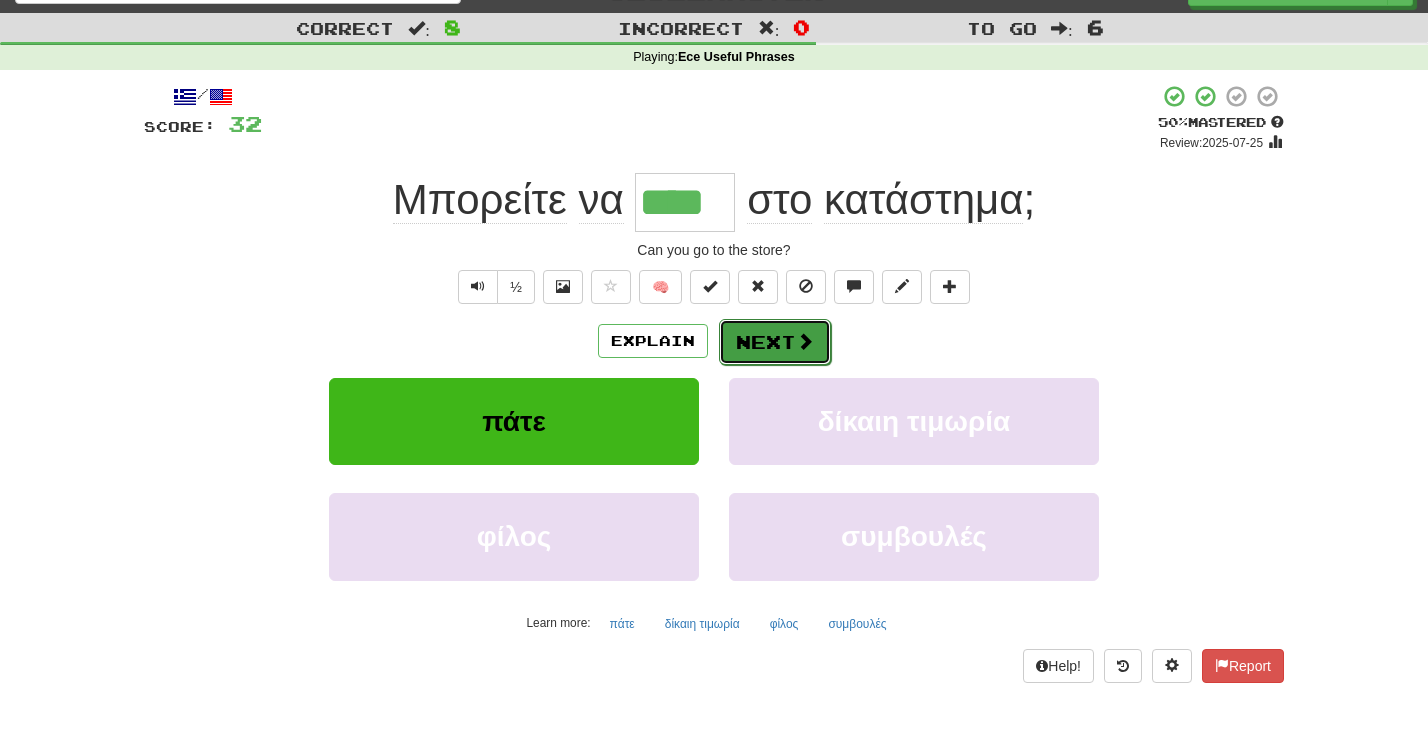 click on "Next" at bounding box center [775, 342] 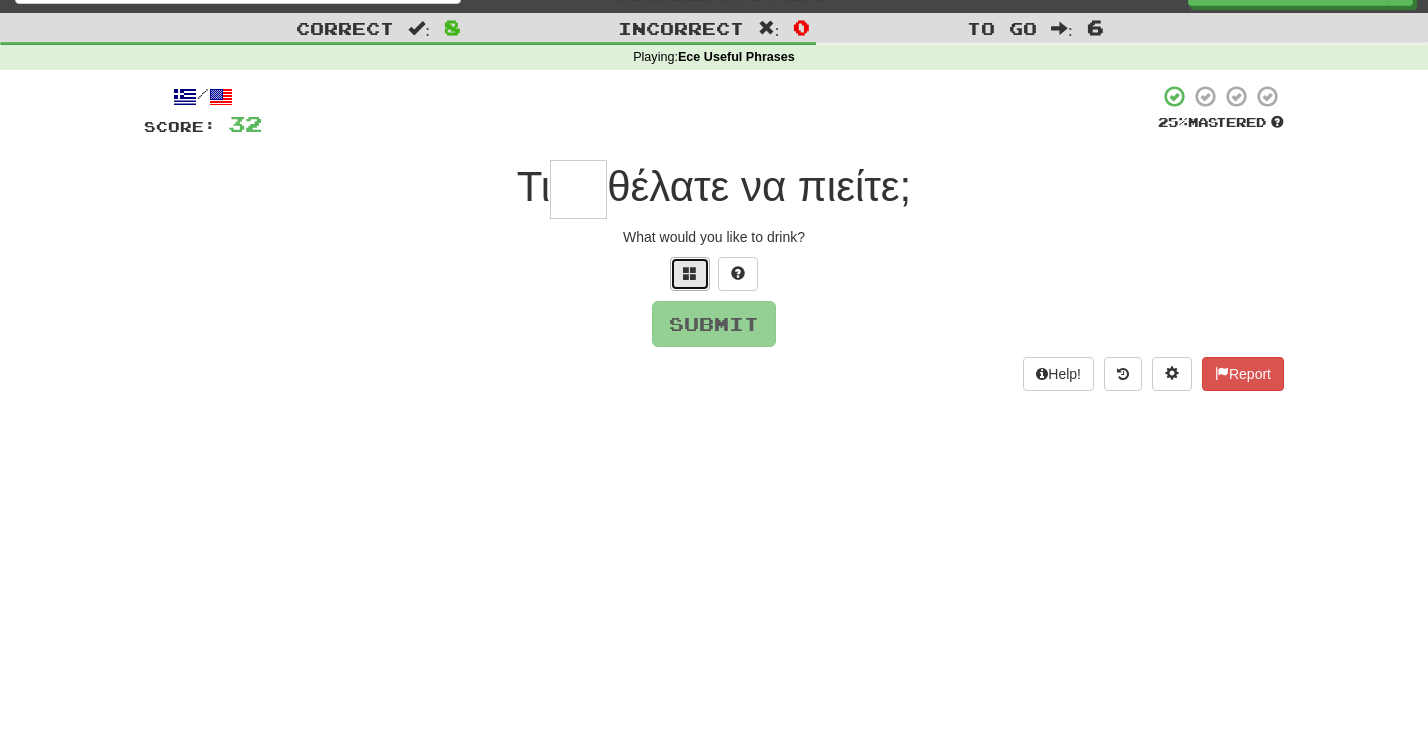 click at bounding box center [690, 273] 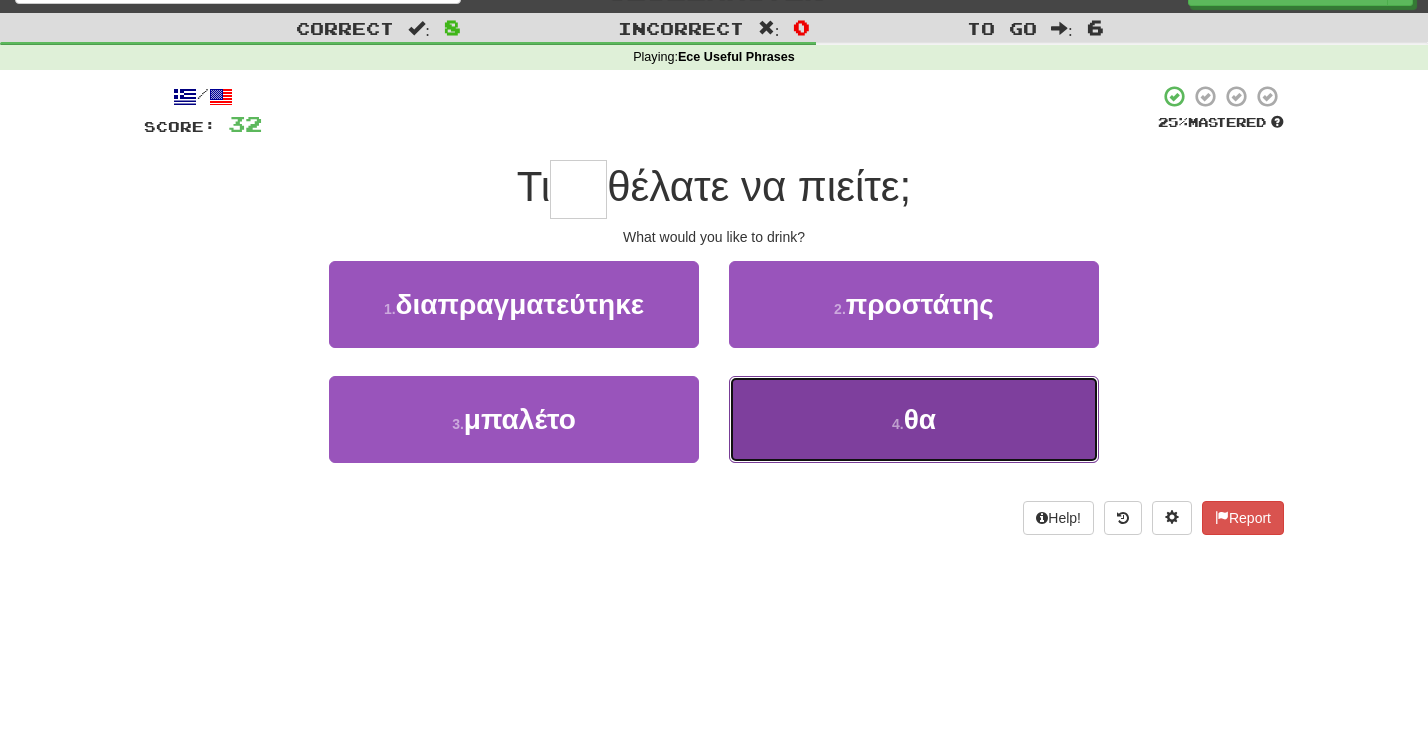 click on "4 .  θα" at bounding box center (914, 419) 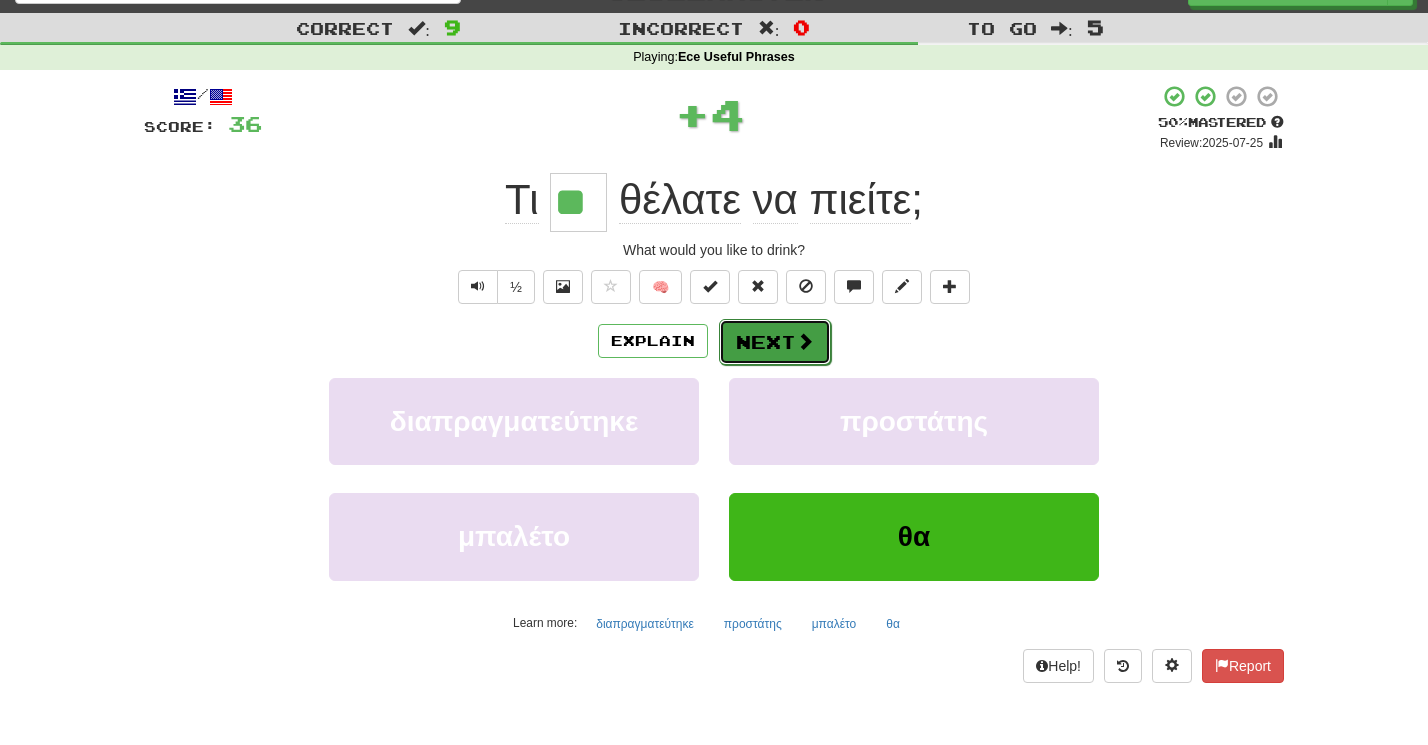 click on "Next" at bounding box center [775, 342] 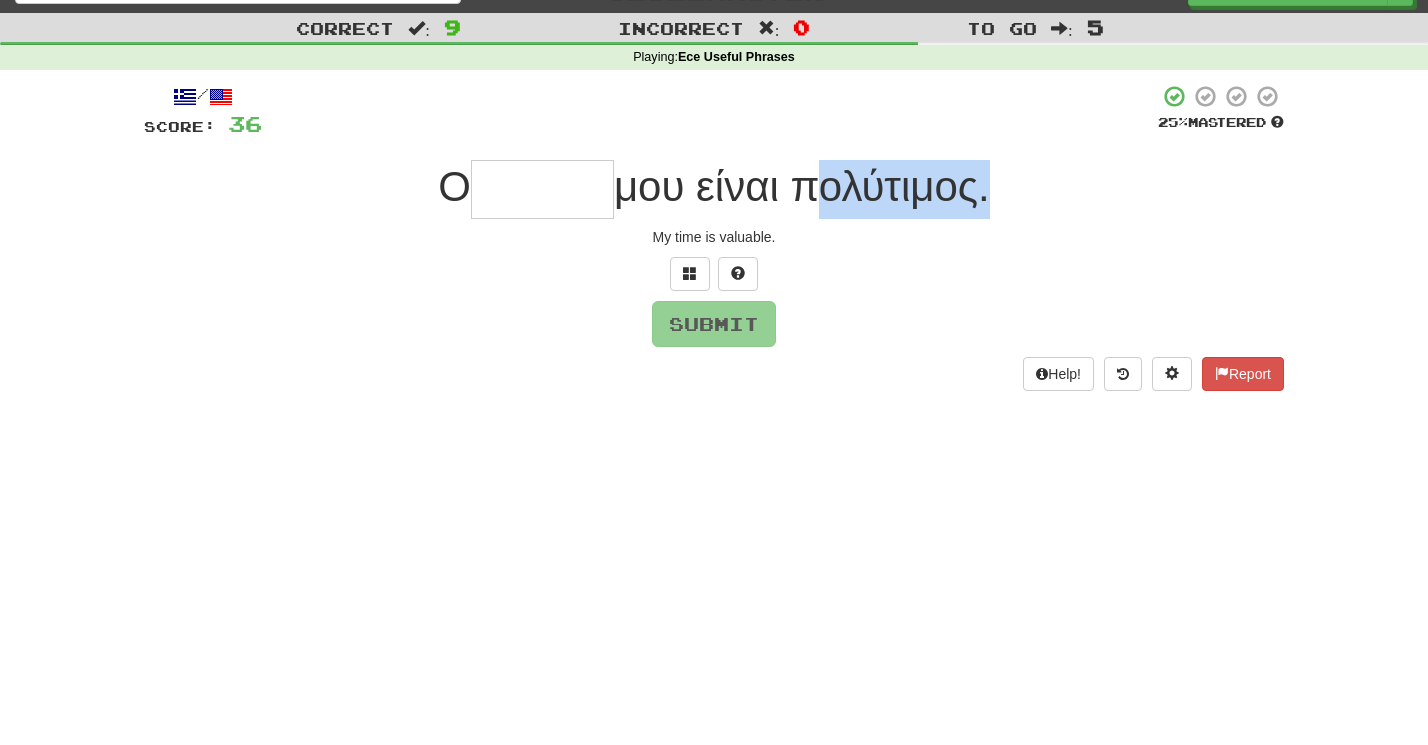 drag, startPoint x: 800, startPoint y: 187, endPoint x: 988, endPoint y: 186, distance: 188.00266 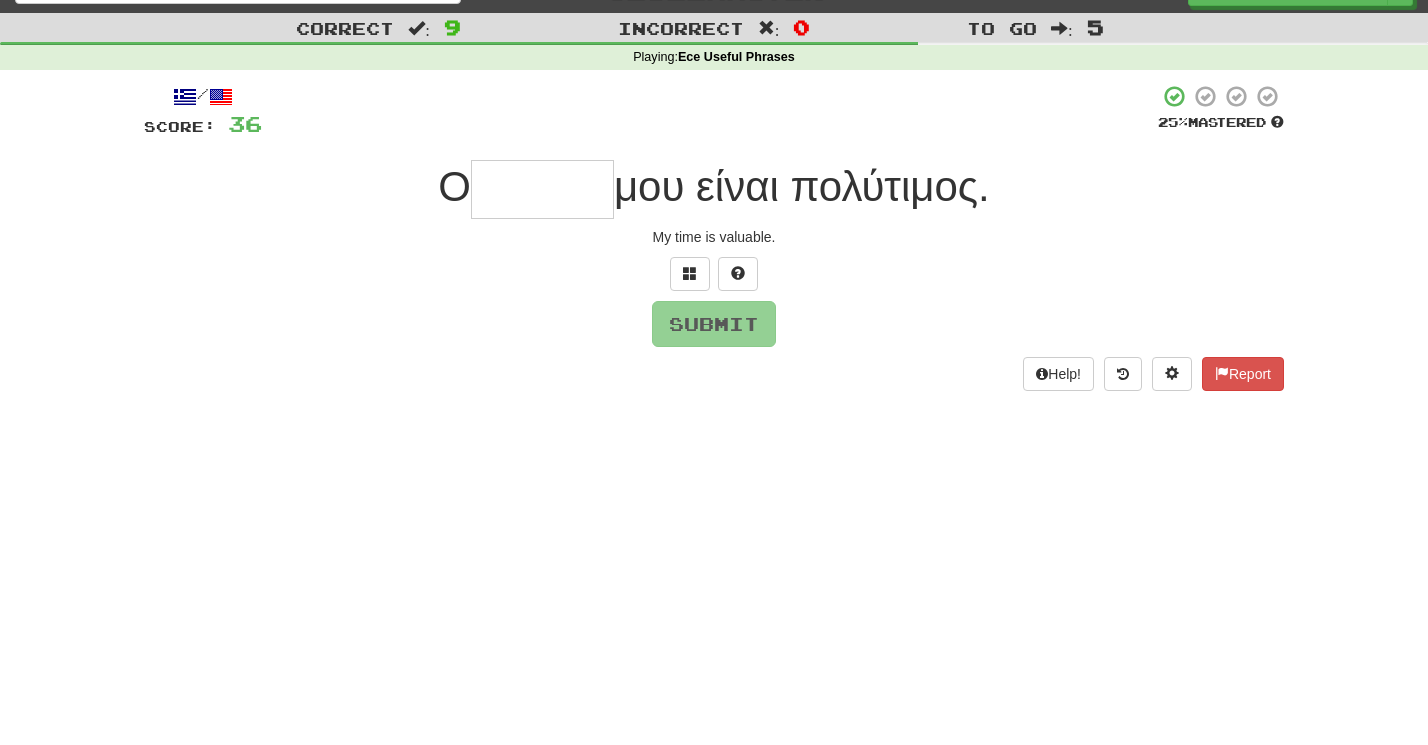 click on "Help!  Report" at bounding box center (714, 374) 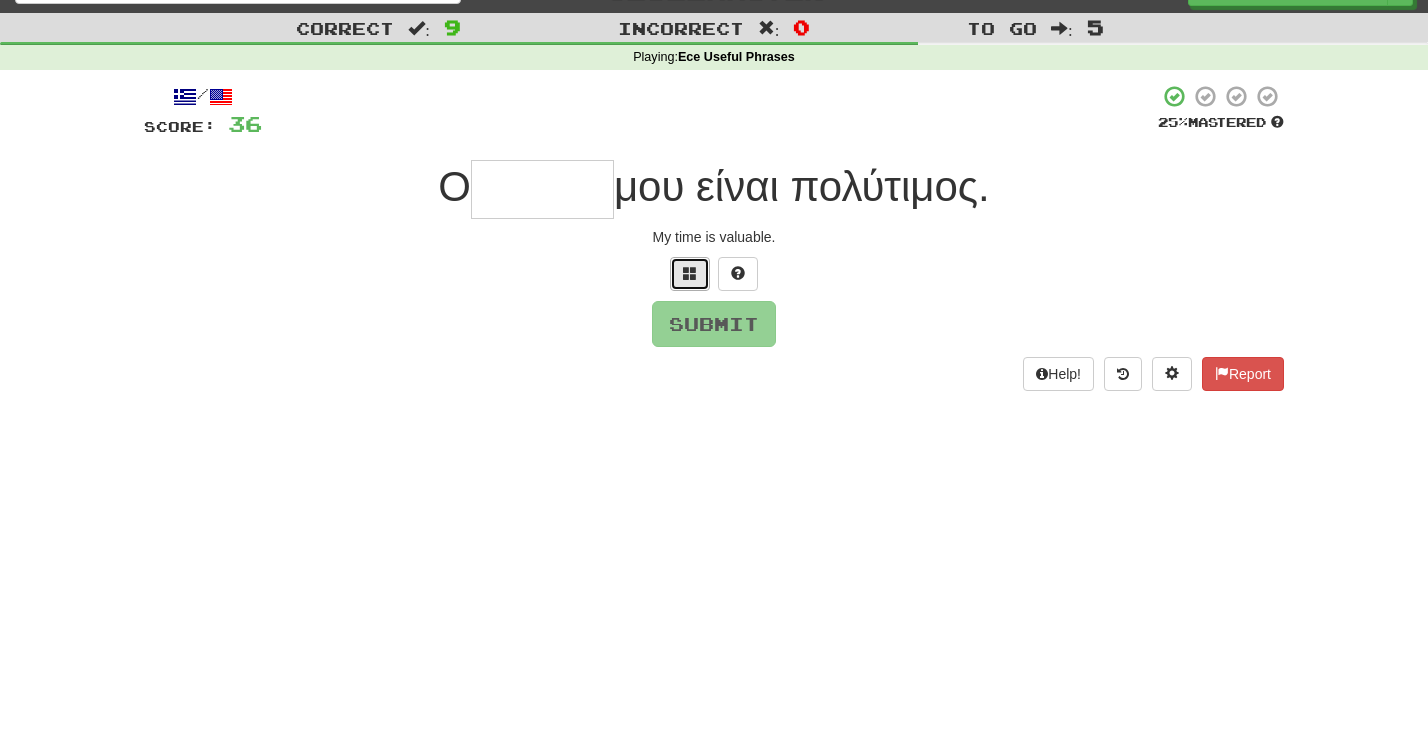 click at bounding box center (690, 273) 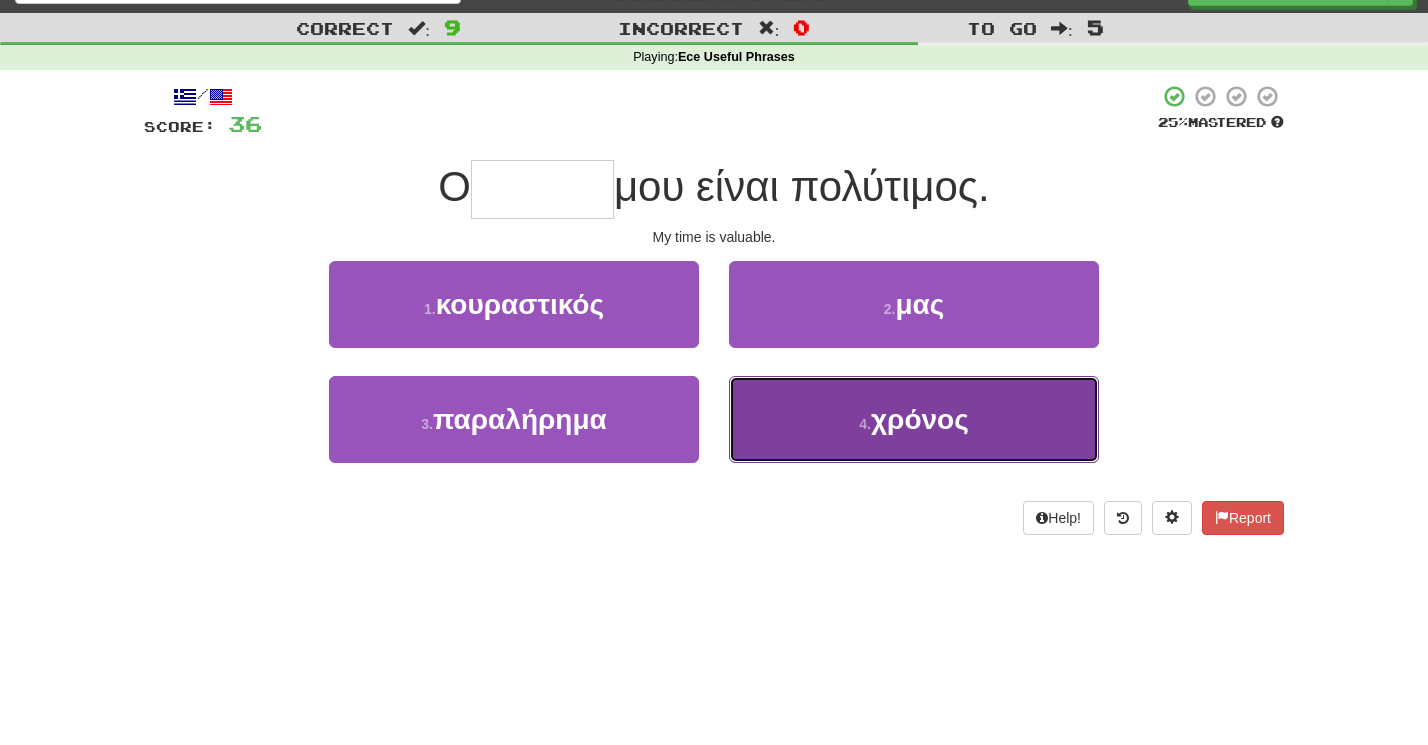 click on "4 .  χρόνος" at bounding box center (914, 419) 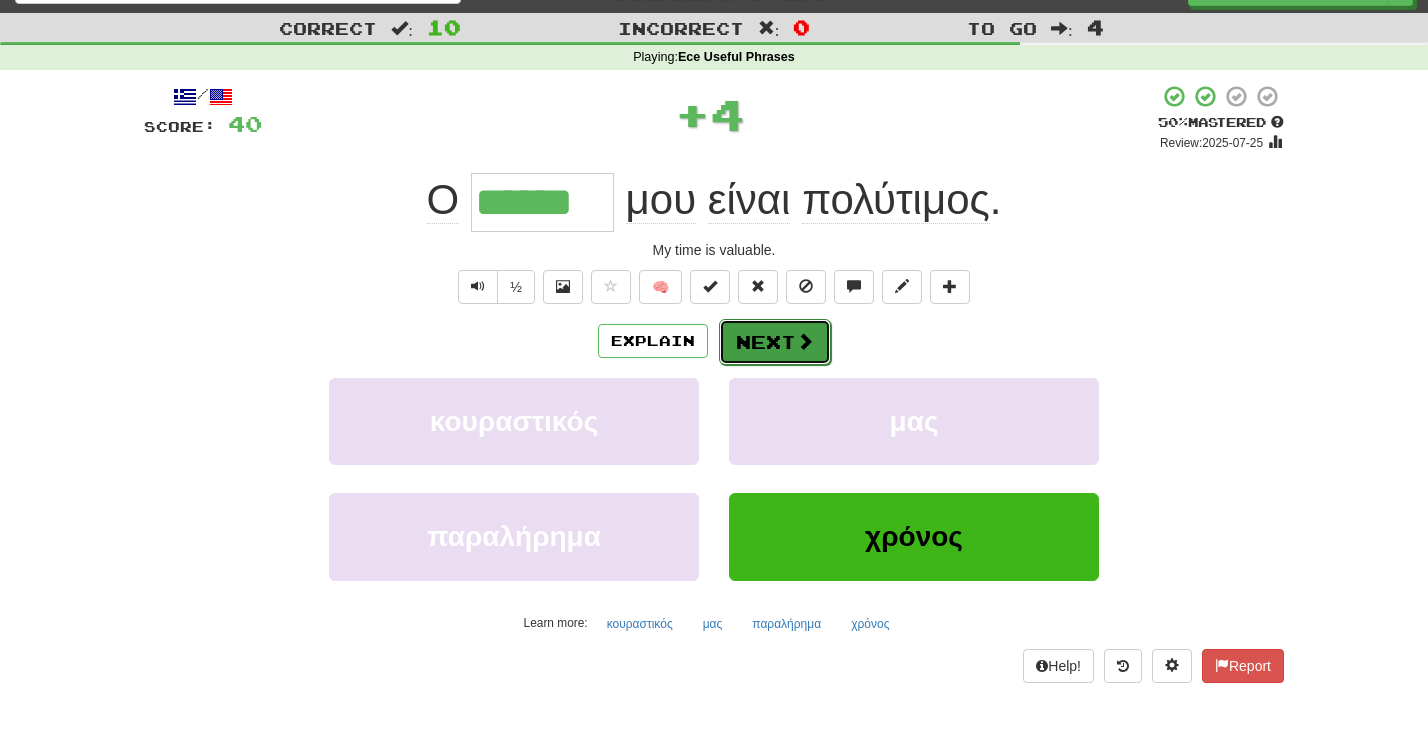 click on "Next" at bounding box center (775, 342) 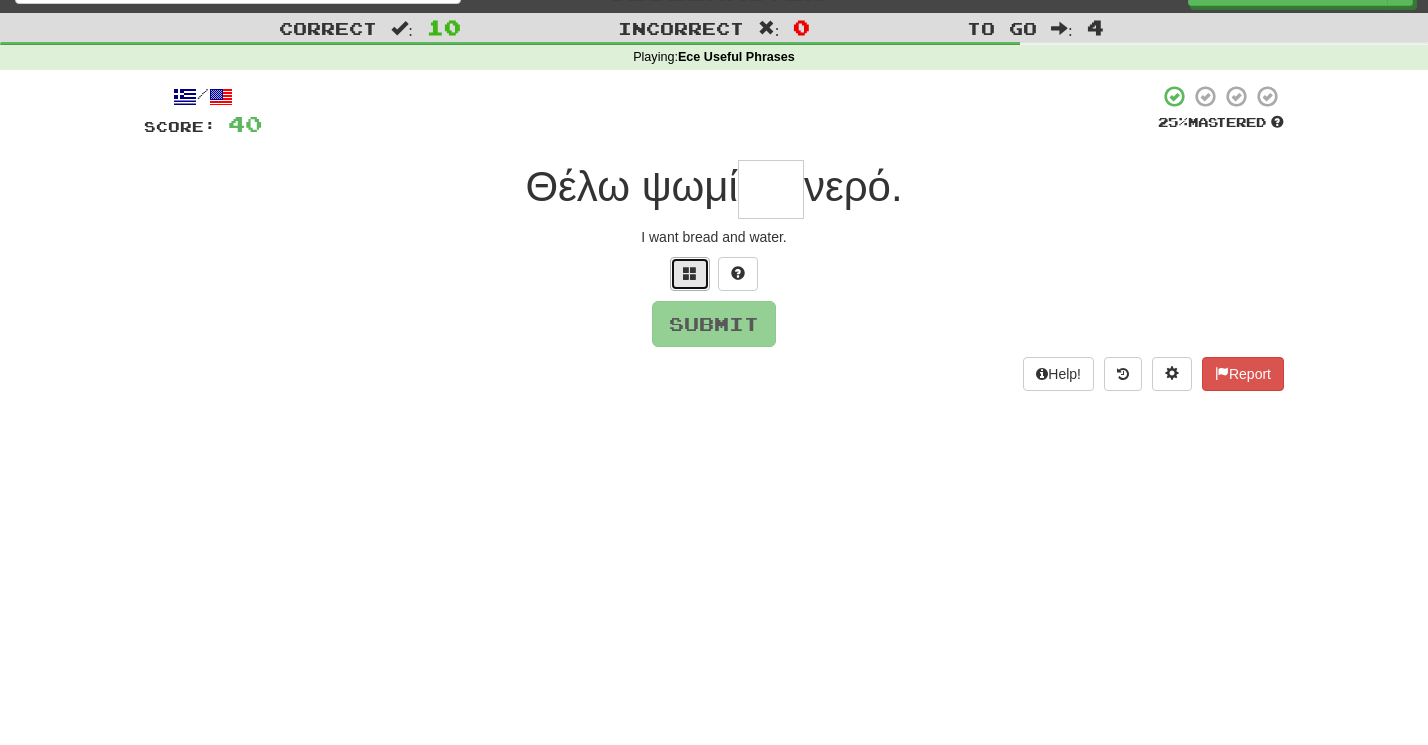 click at bounding box center [690, 273] 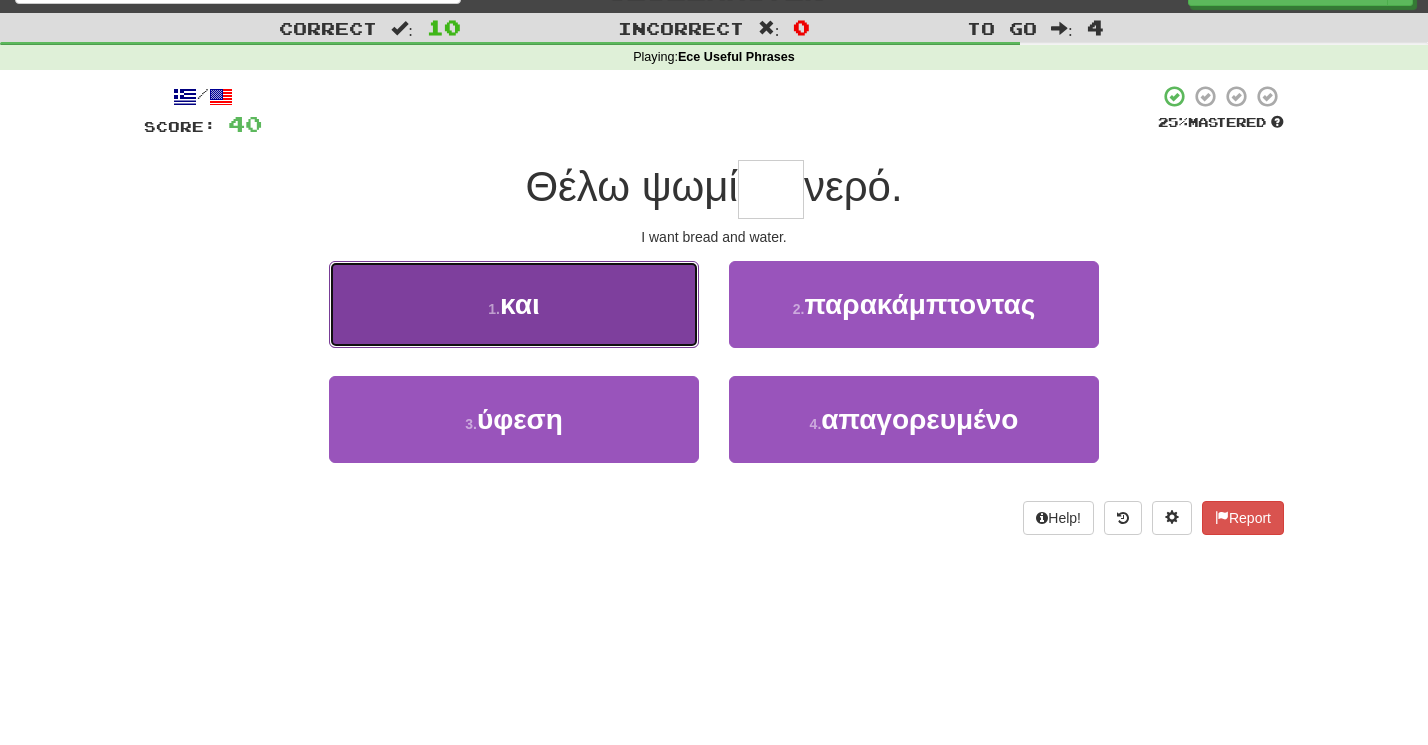 click on "1 .  και" at bounding box center [514, 304] 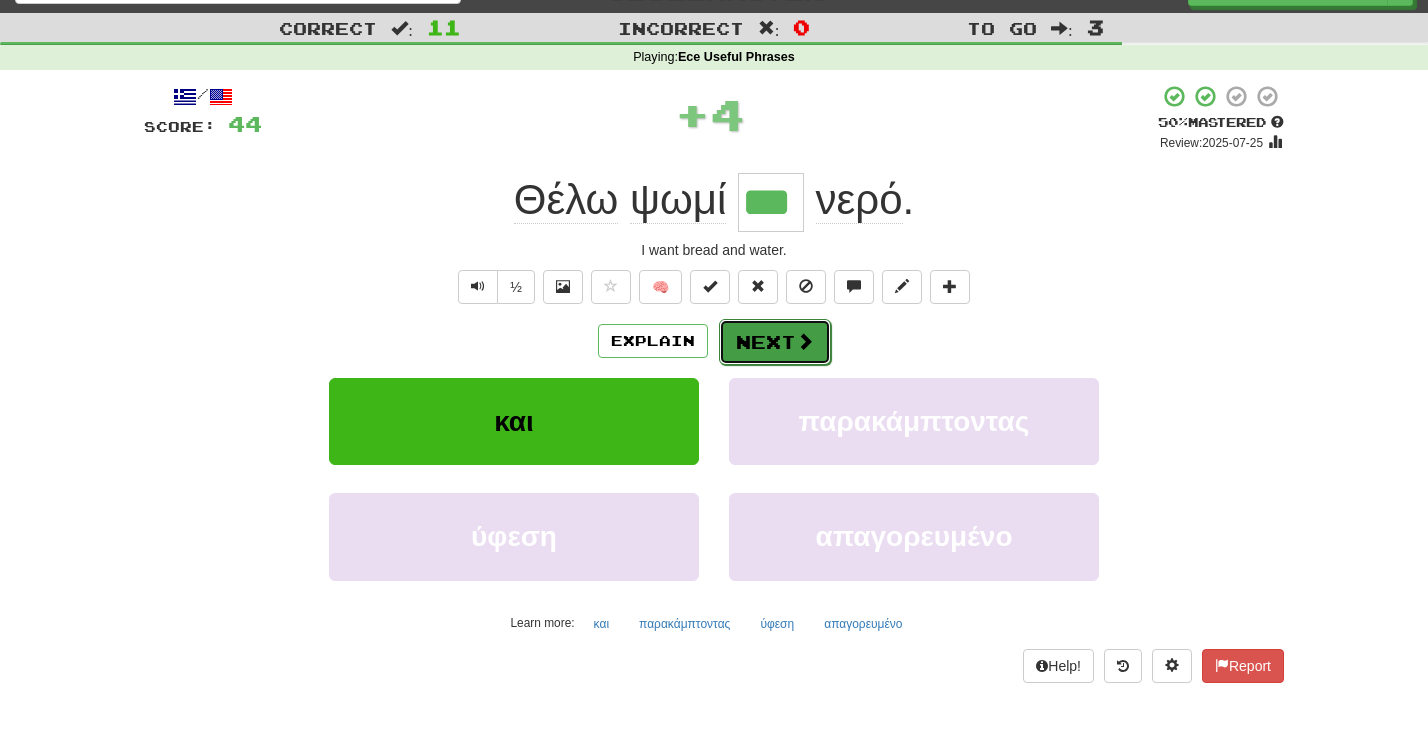 click on "Next" at bounding box center [775, 342] 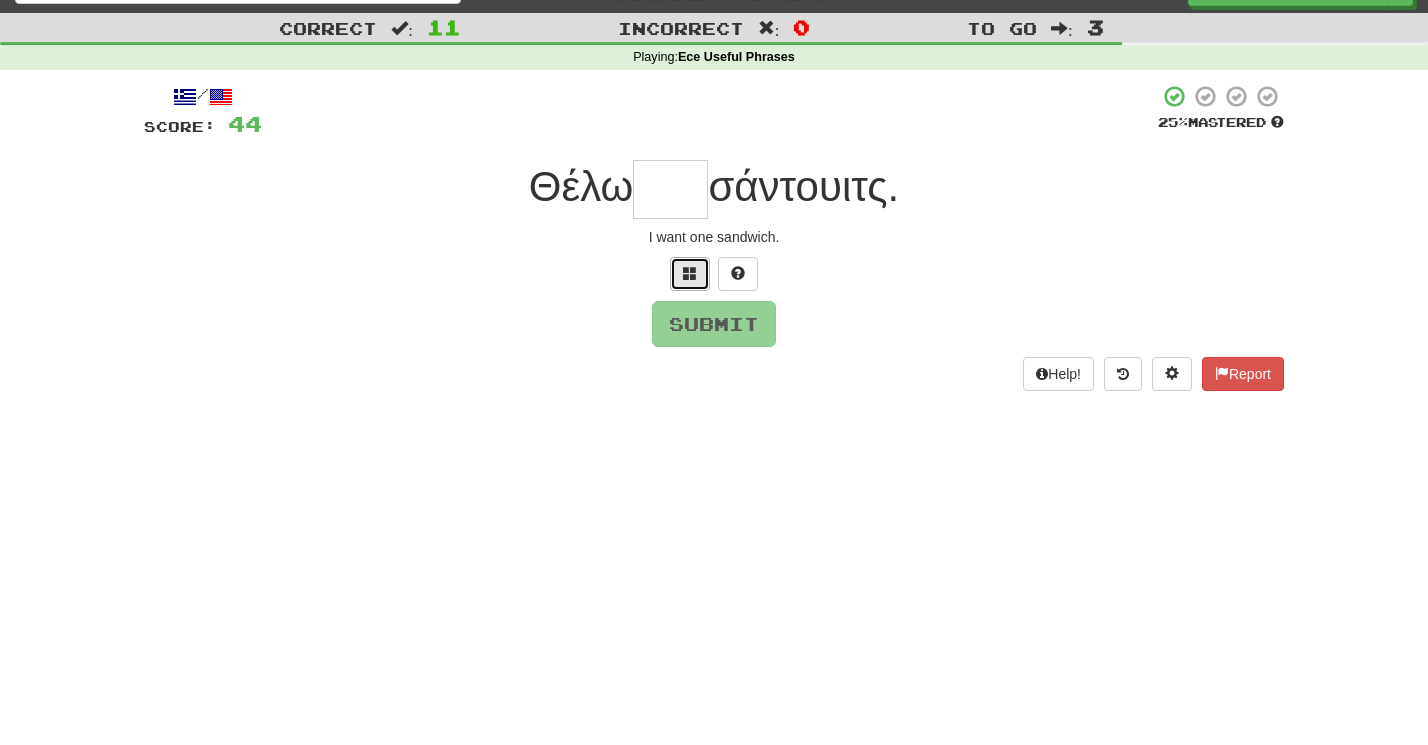 click at bounding box center (690, 274) 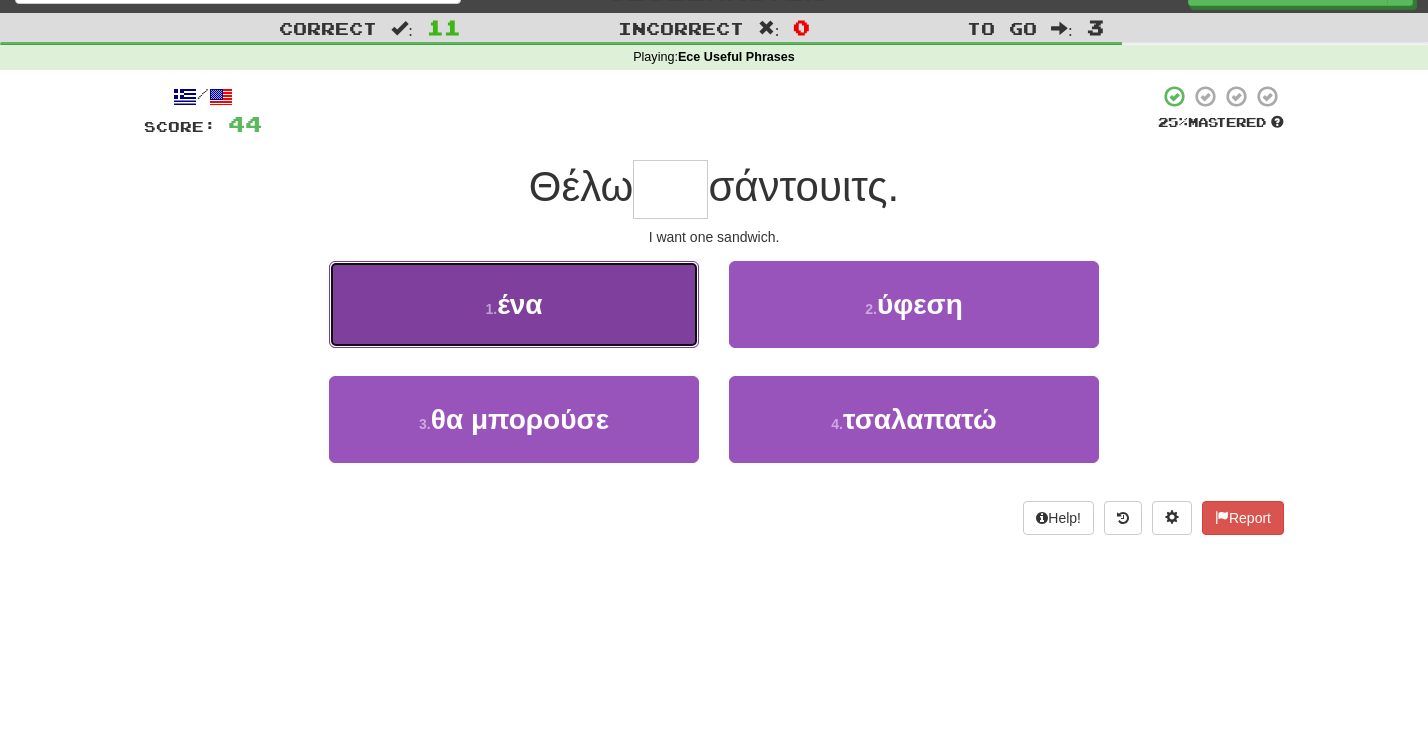click on "1 .  ένα" at bounding box center (514, 304) 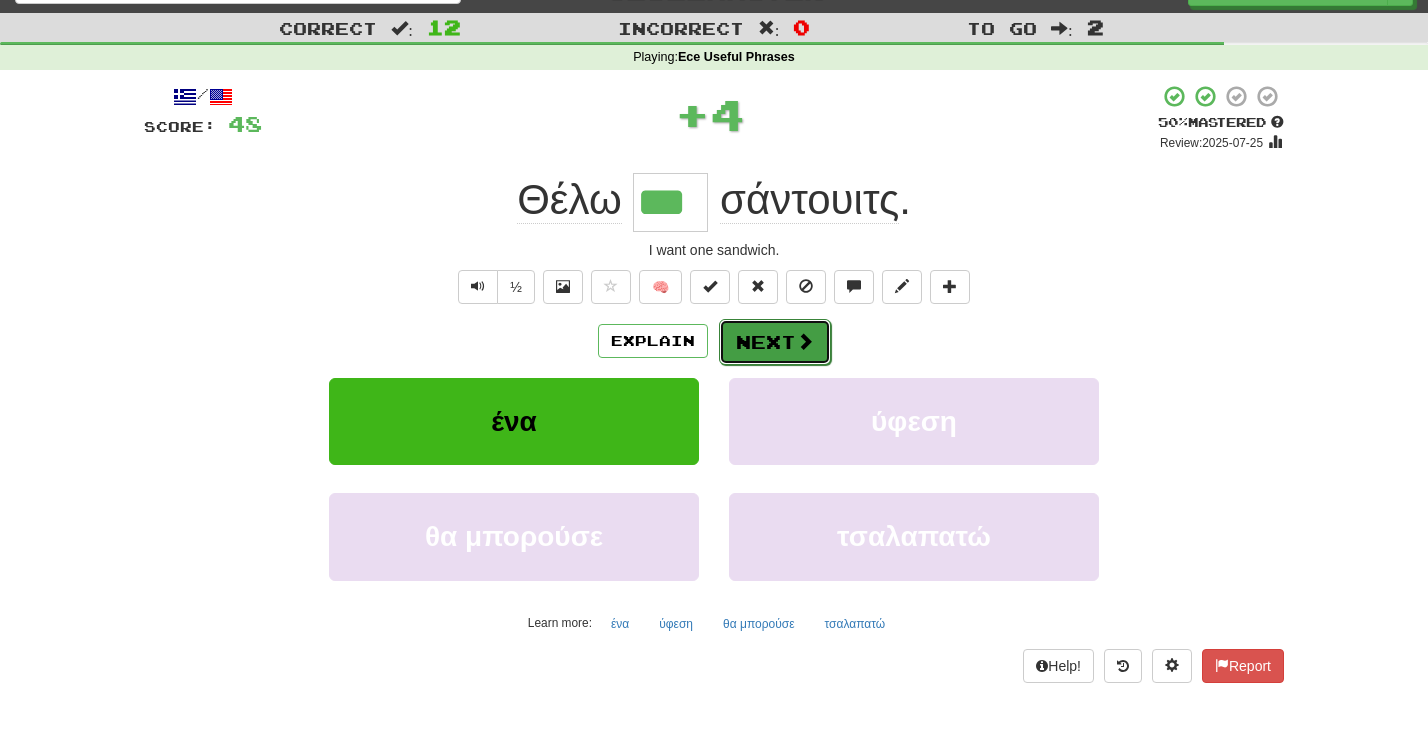 click on "Next" at bounding box center (775, 342) 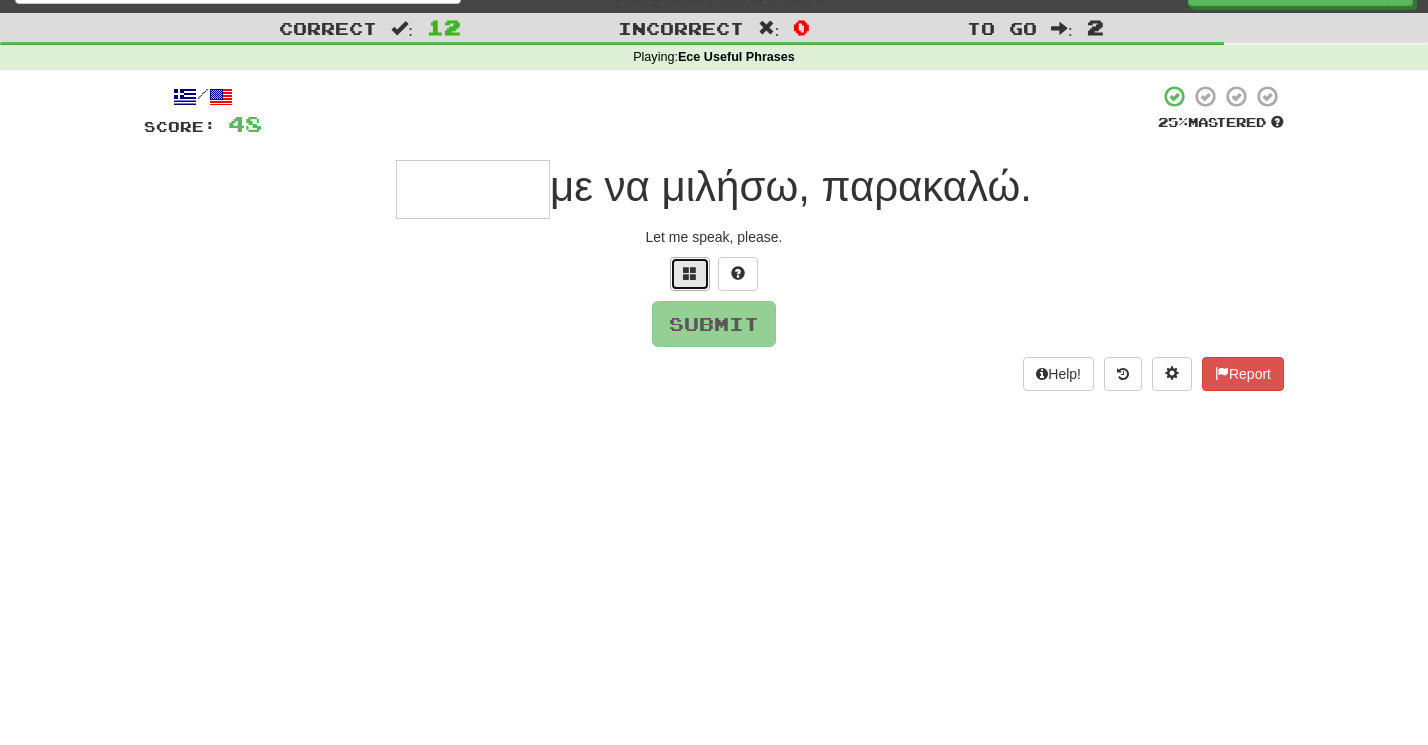 click at bounding box center [690, 273] 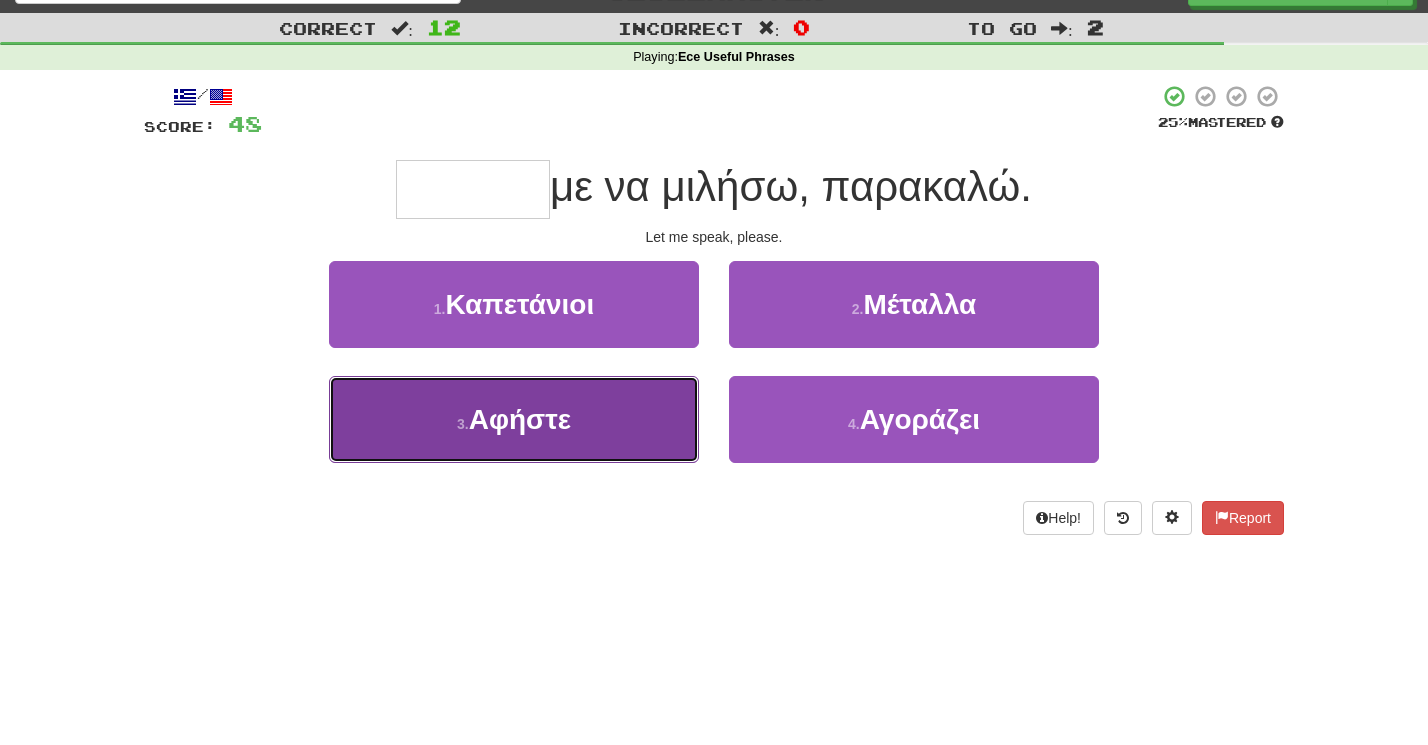 click on "3 .  Αφήστε" at bounding box center [514, 419] 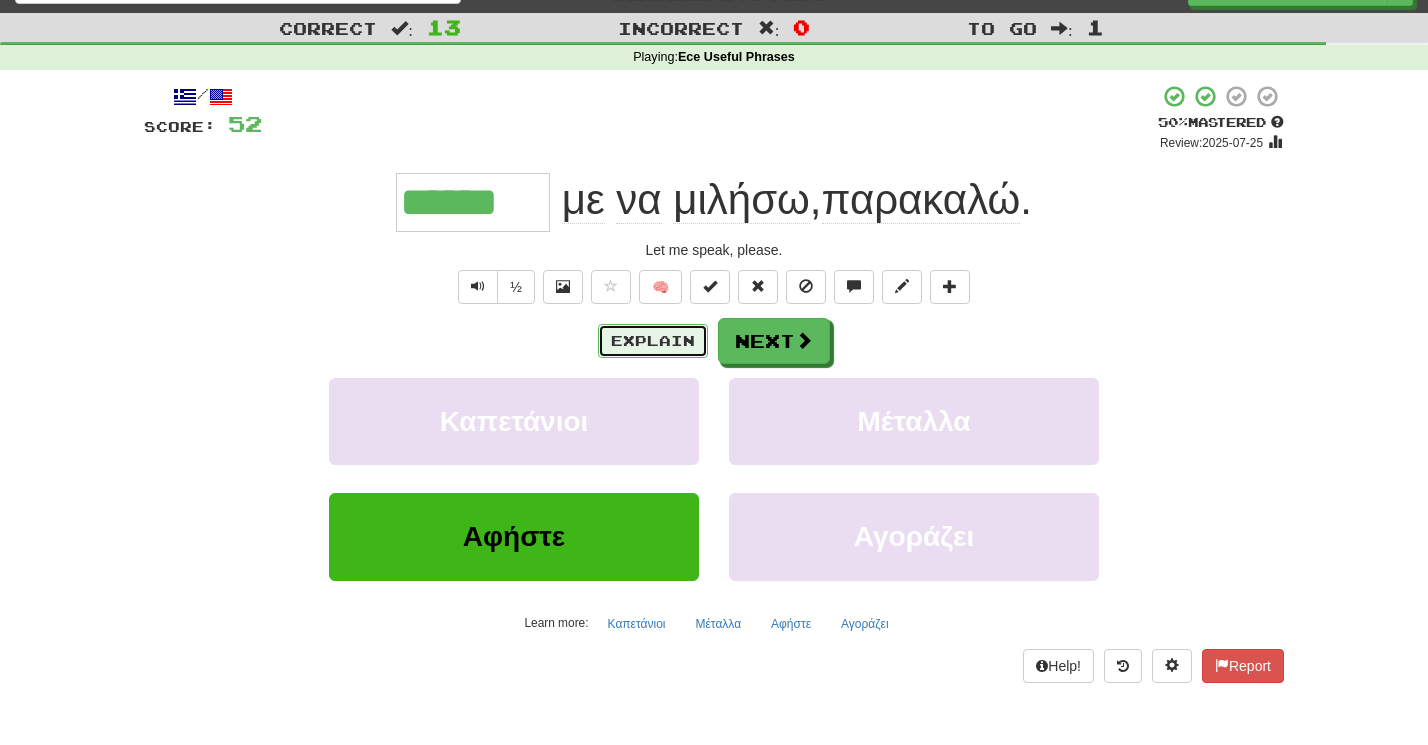 click on "Explain" at bounding box center [653, 341] 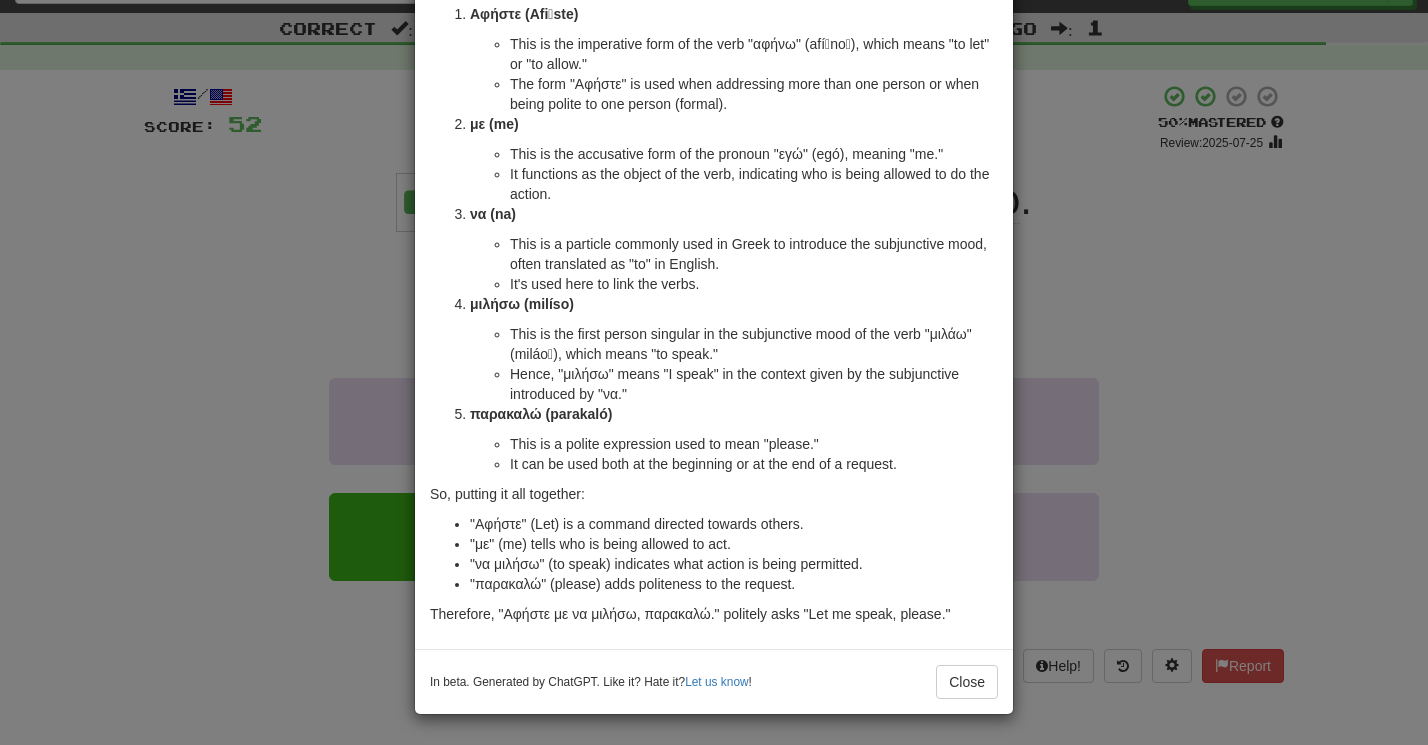 scroll, scrollTop: 0, scrollLeft: 0, axis: both 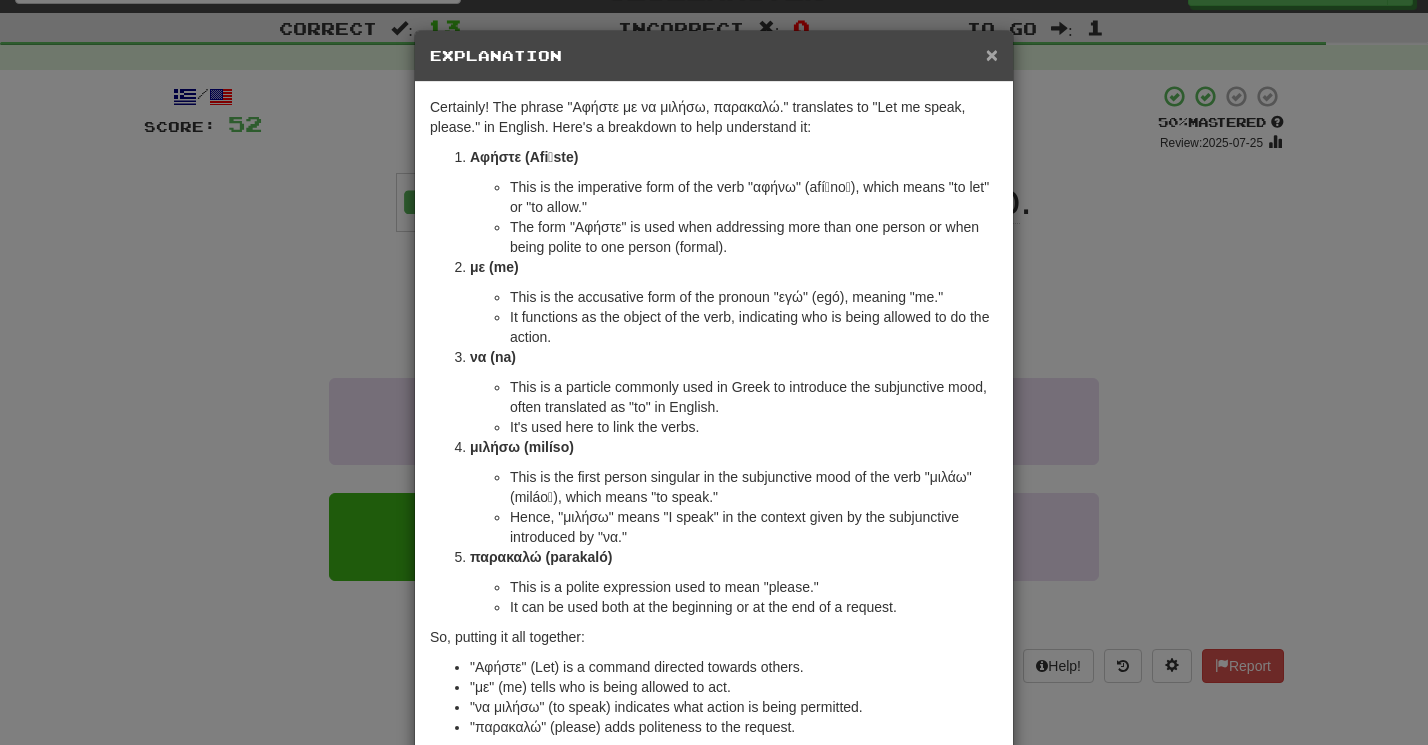 click on "×" at bounding box center (992, 54) 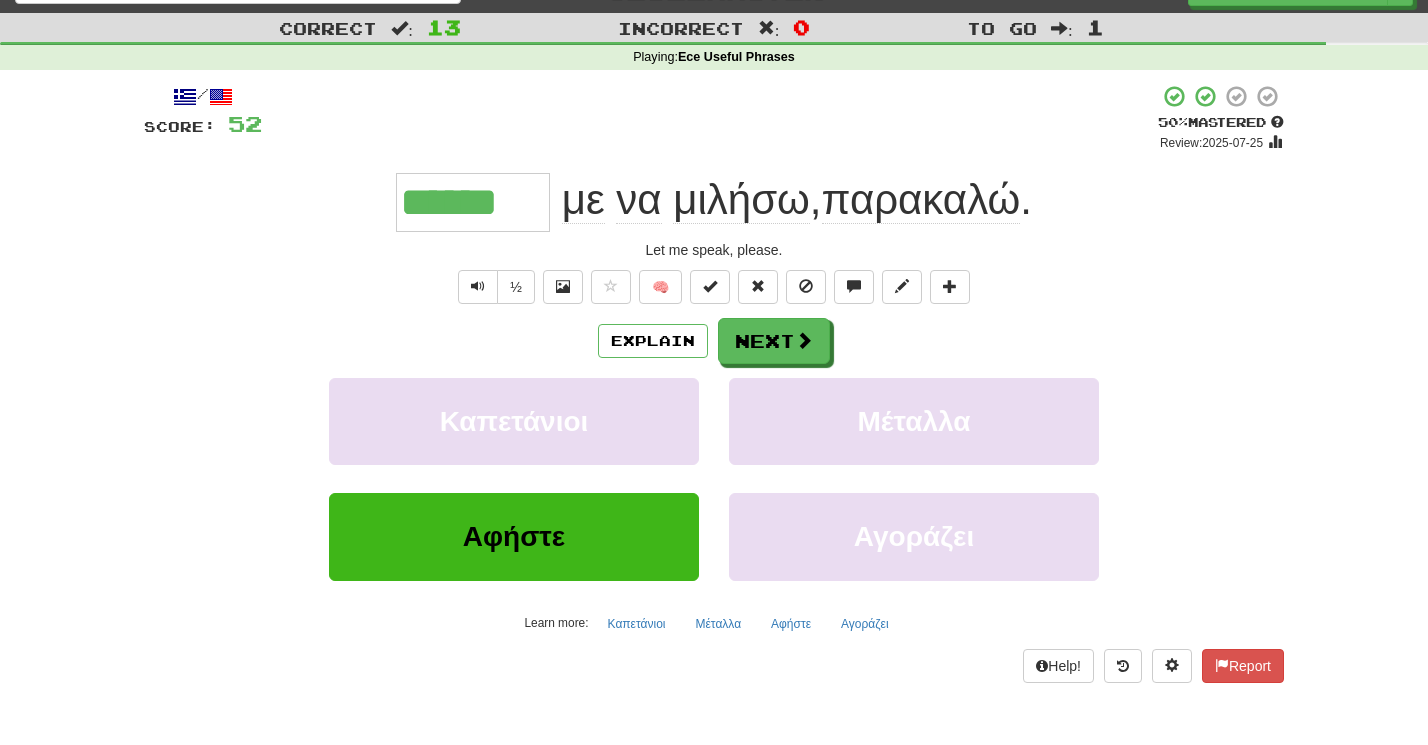 click on "Correct   :   13 Incorrect   :   0 To go   :   1 Playing :  Ece Useful Phrases  /  Score:   52 + 4 50 %  Mastered Review:  2025-07-25 ******   με   να   μιλήσω ,  παρακαλώ . Let me speak, please. ½ 🧠 Explain Next Καπετάνιοι Μέταλλα Αφήστε Αγοράζει Learn more: Καπετάνιοι Μέταλλα Αφήστε Αγοράζει  Help!  Report" at bounding box center (714, 362) 